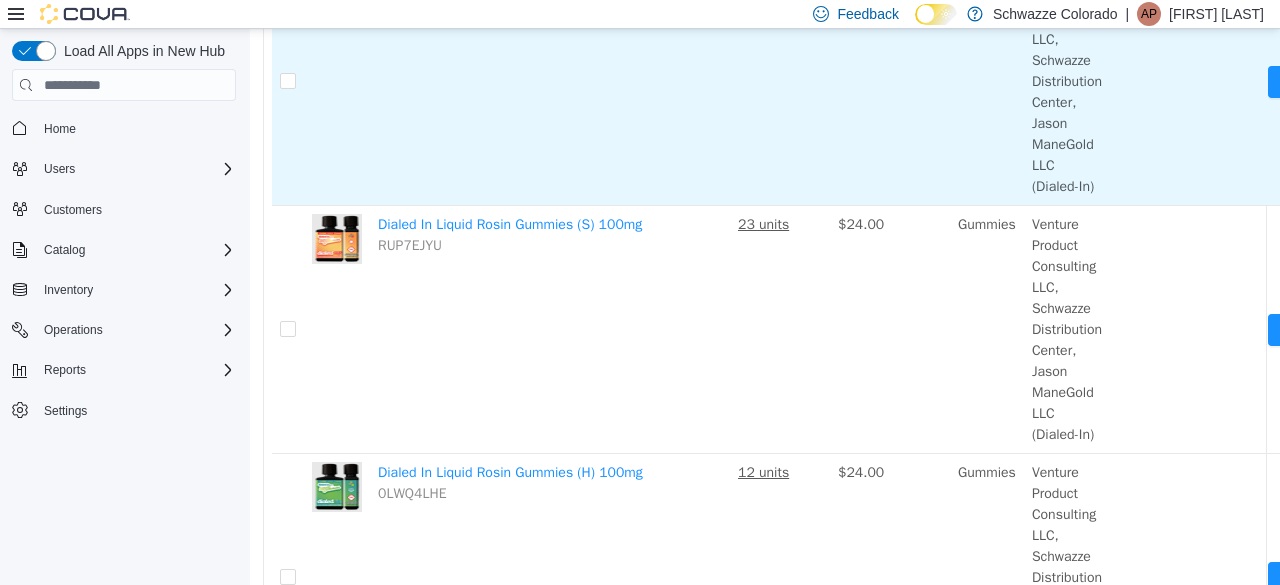 scroll, scrollTop: 603, scrollLeft: 0, axis: vertical 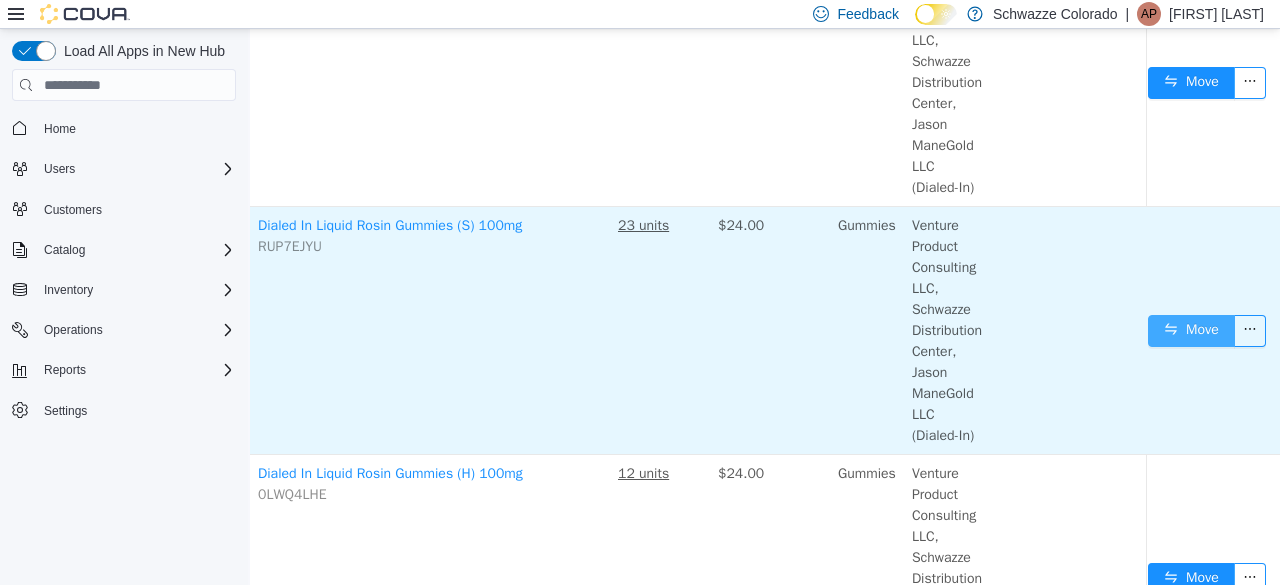 click on "Move" at bounding box center [1191, 331] 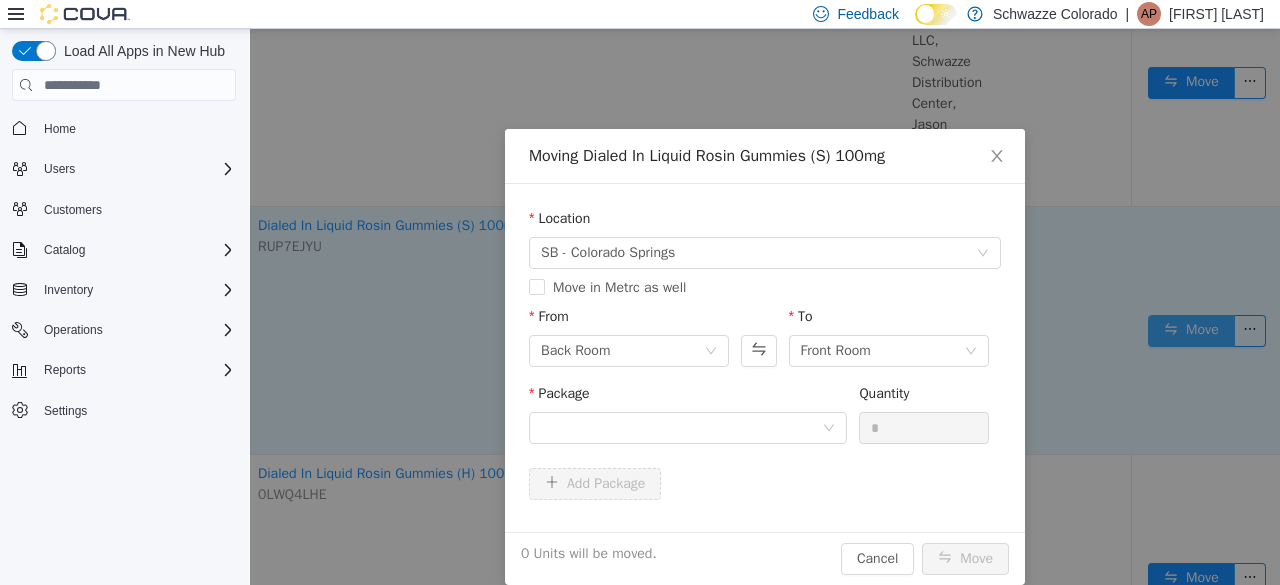 scroll, scrollTop: 603, scrollLeft: 123, axis: both 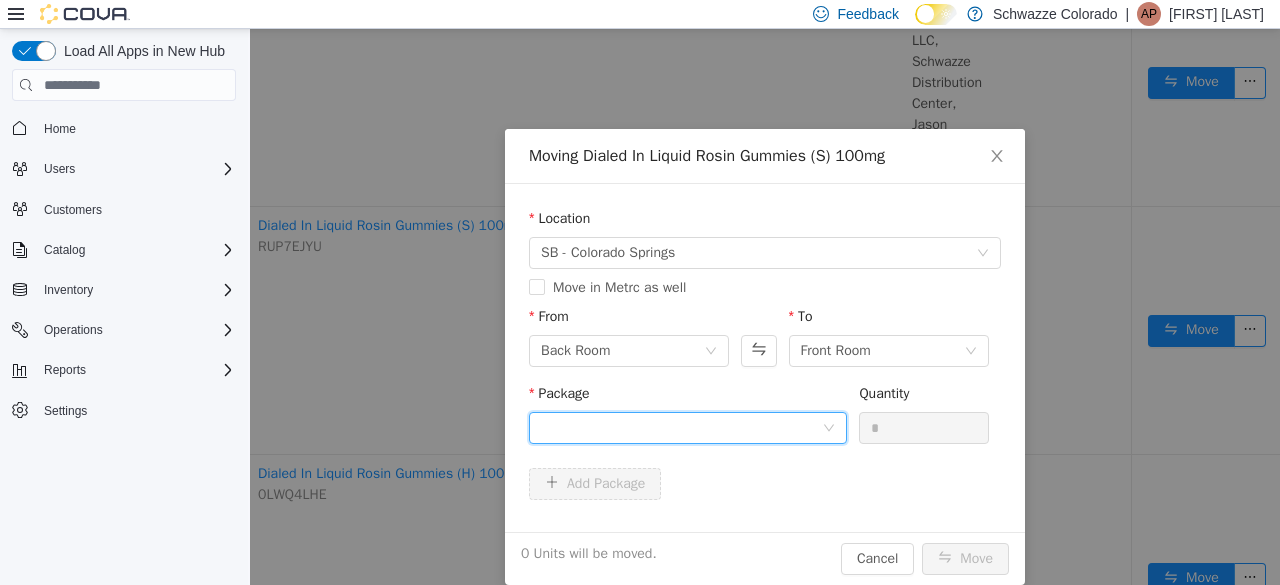 click at bounding box center (681, 428) 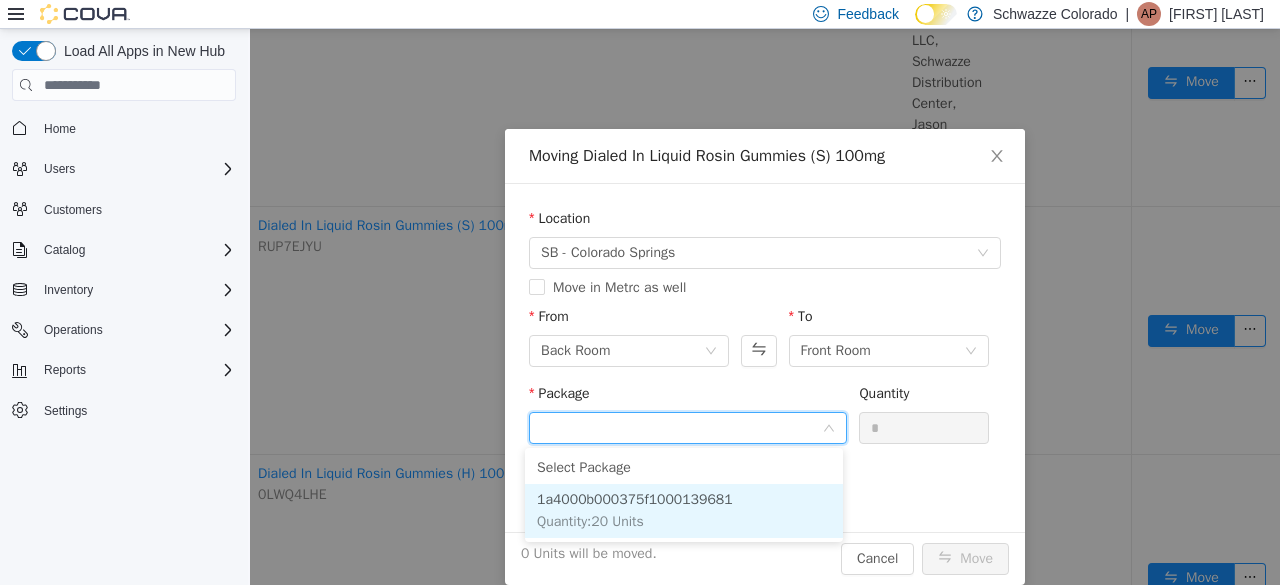 click on "Quantity :  20 Units" at bounding box center [590, 521] 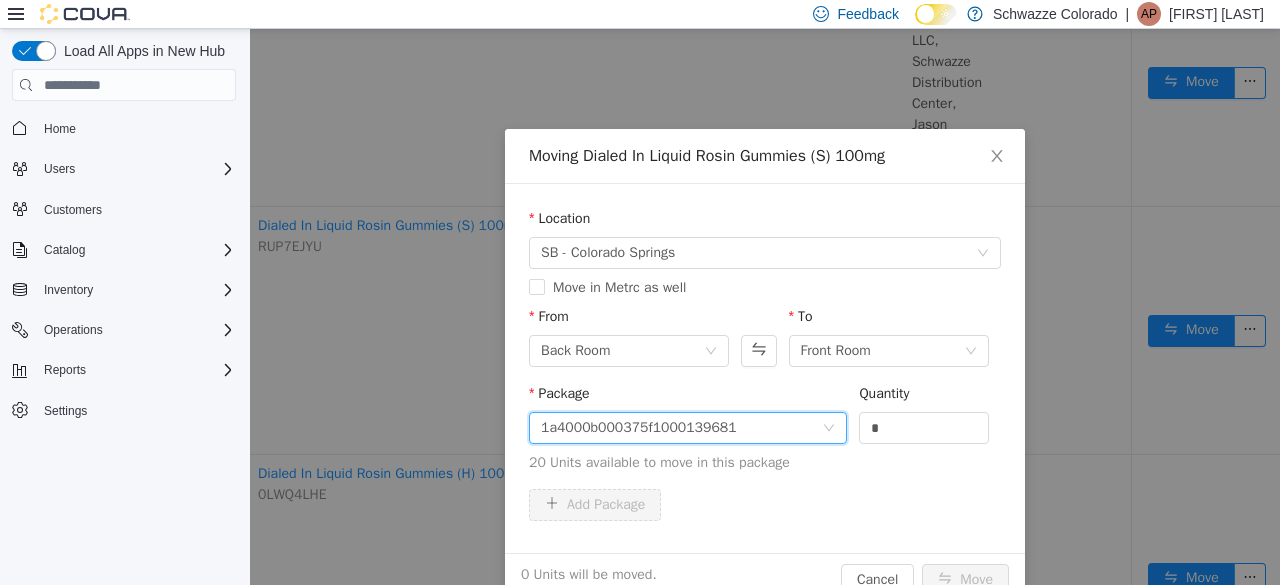 click on "Package 1a4000b000375f1000139681   Quantity * 20 Units available to move in this package" at bounding box center [765, 428] 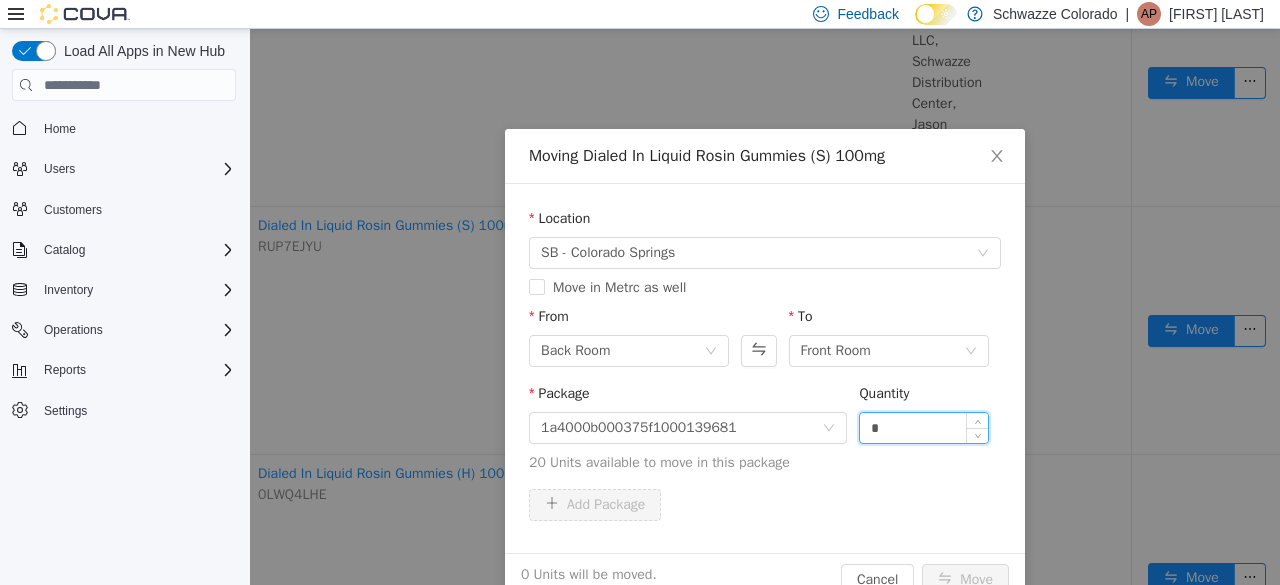 click on "*" at bounding box center [924, 428] 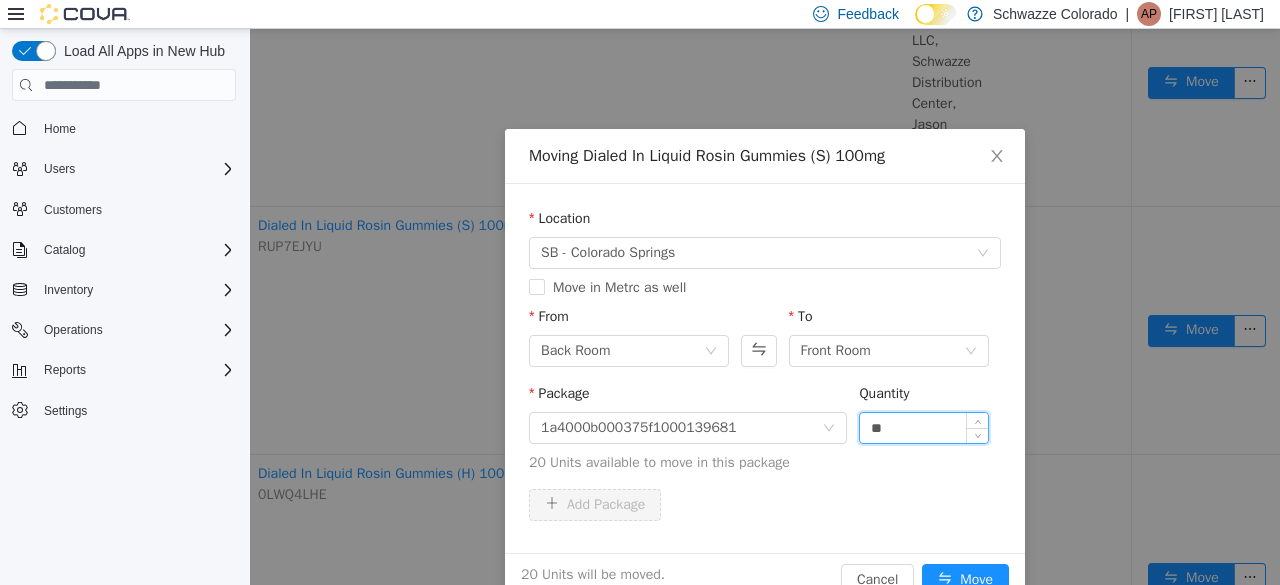 type on "**" 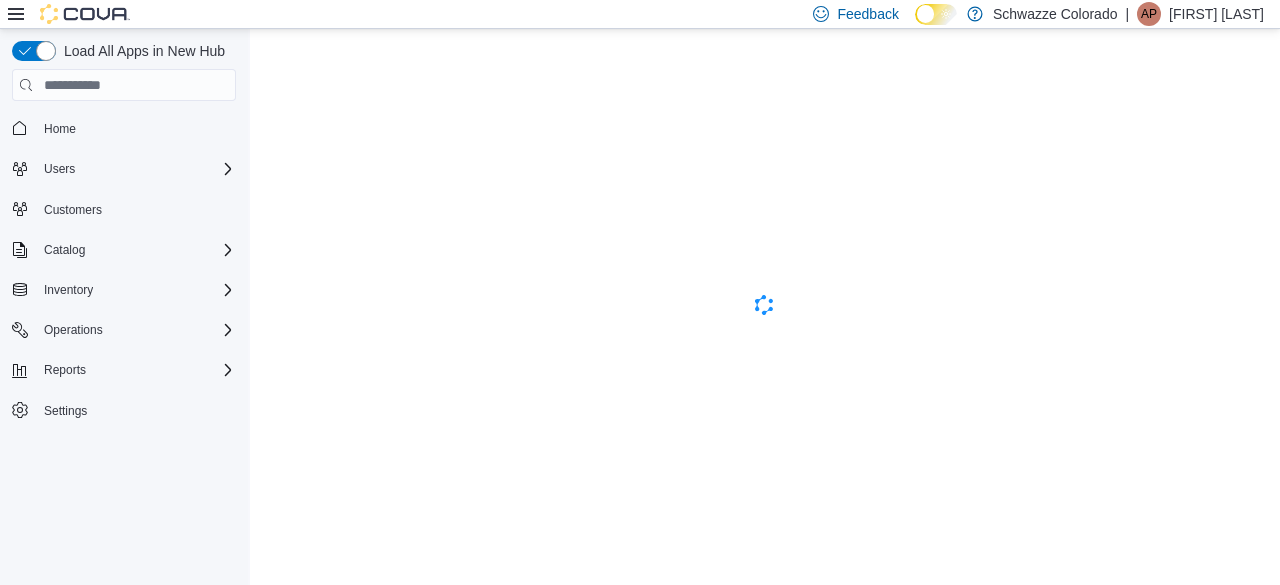 scroll, scrollTop: 0, scrollLeft: 0, axis: both 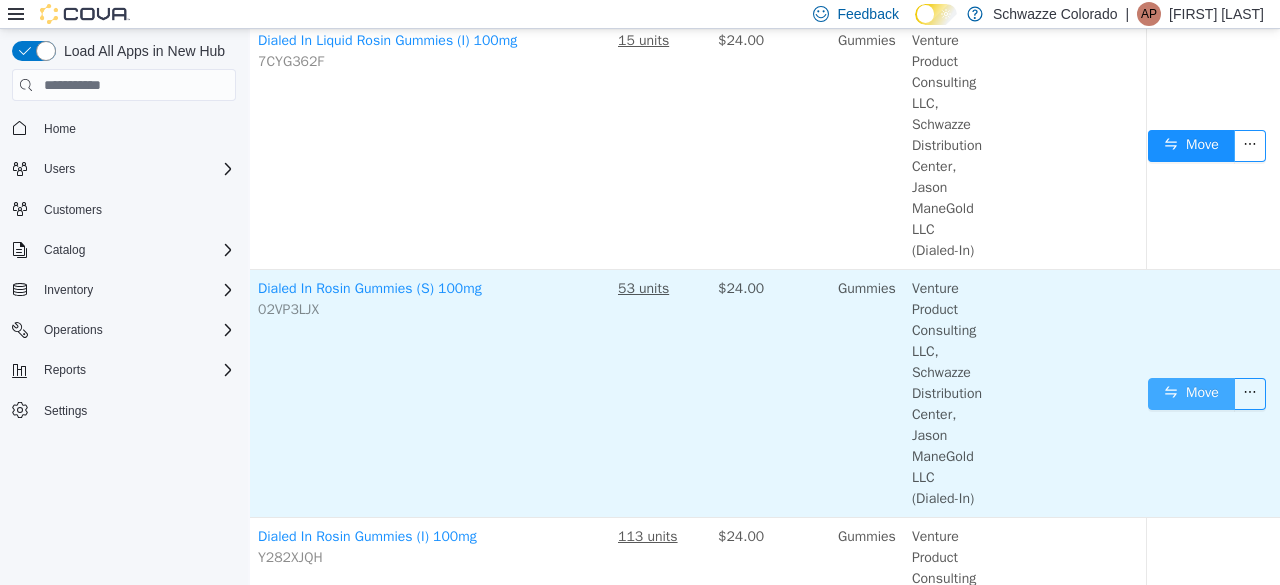 click on "Move" at bounding box center (1191, 394) 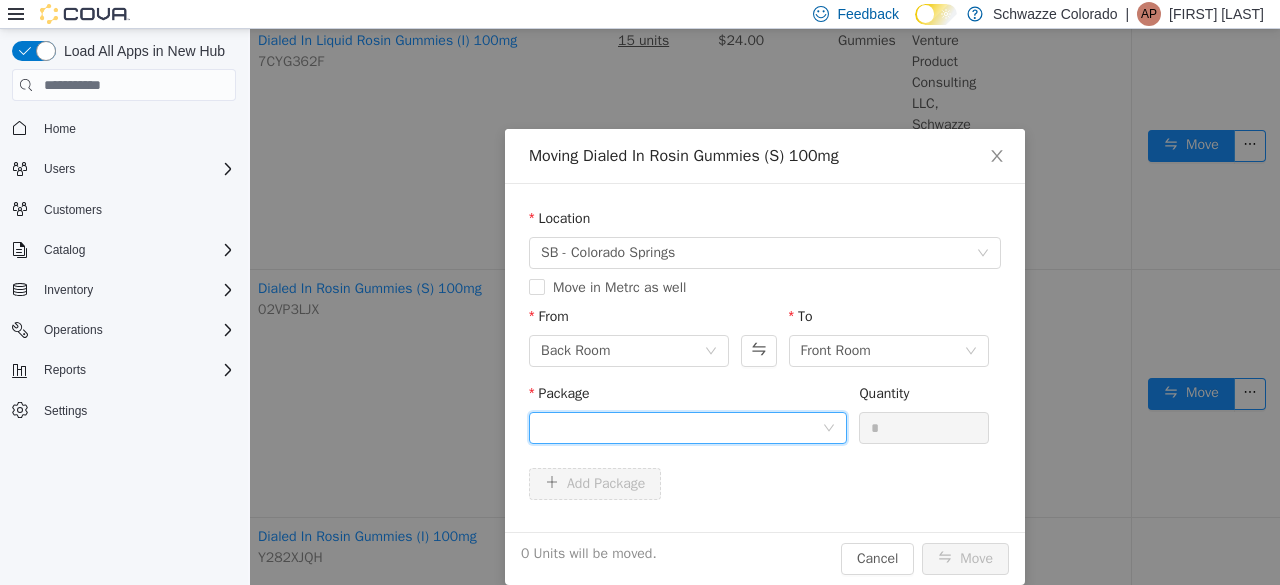 click at bounding box center (681, 428) 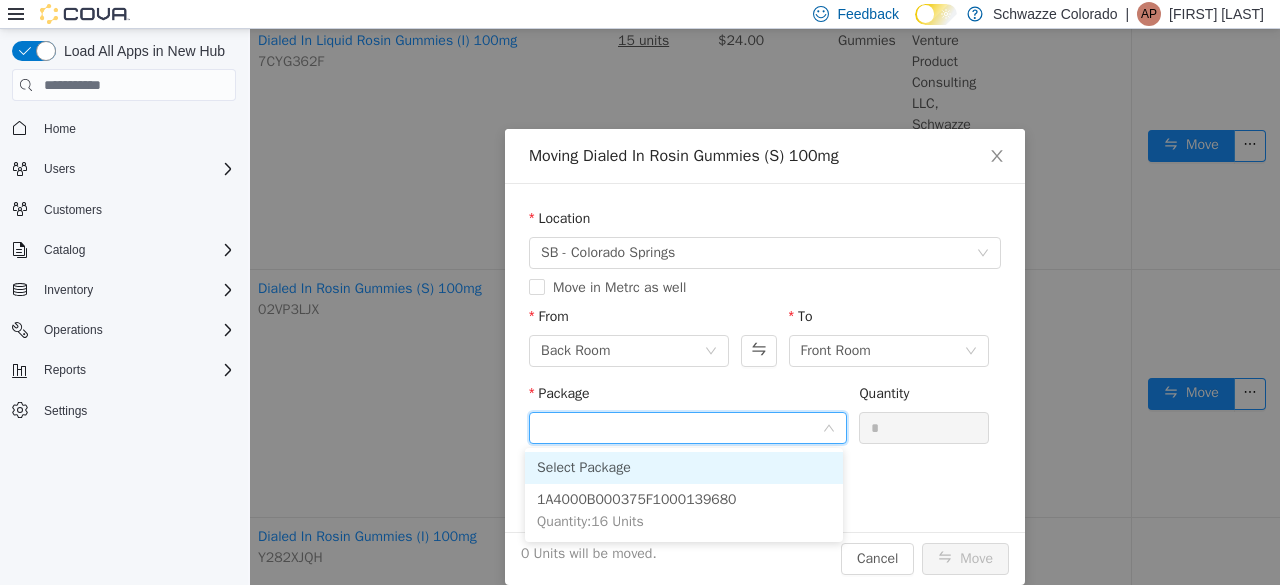 click on "Package" at bounding box center [681, 429] 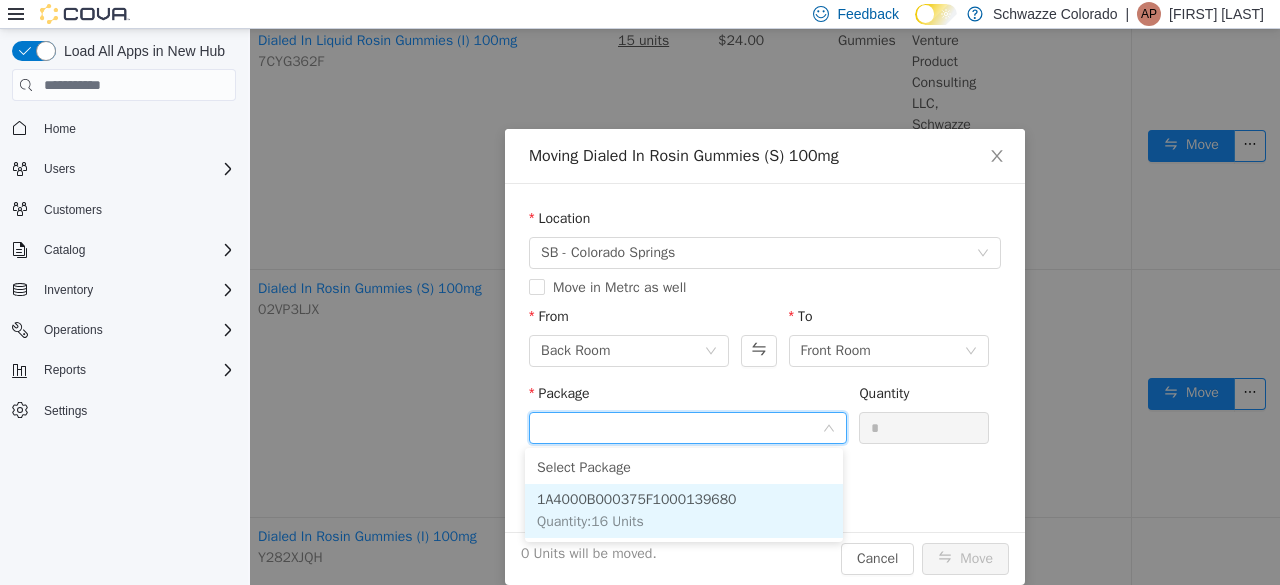 click on "1A4000B000375F1000139680 Quantity :  16 Units" at bounding box center [684, 511] 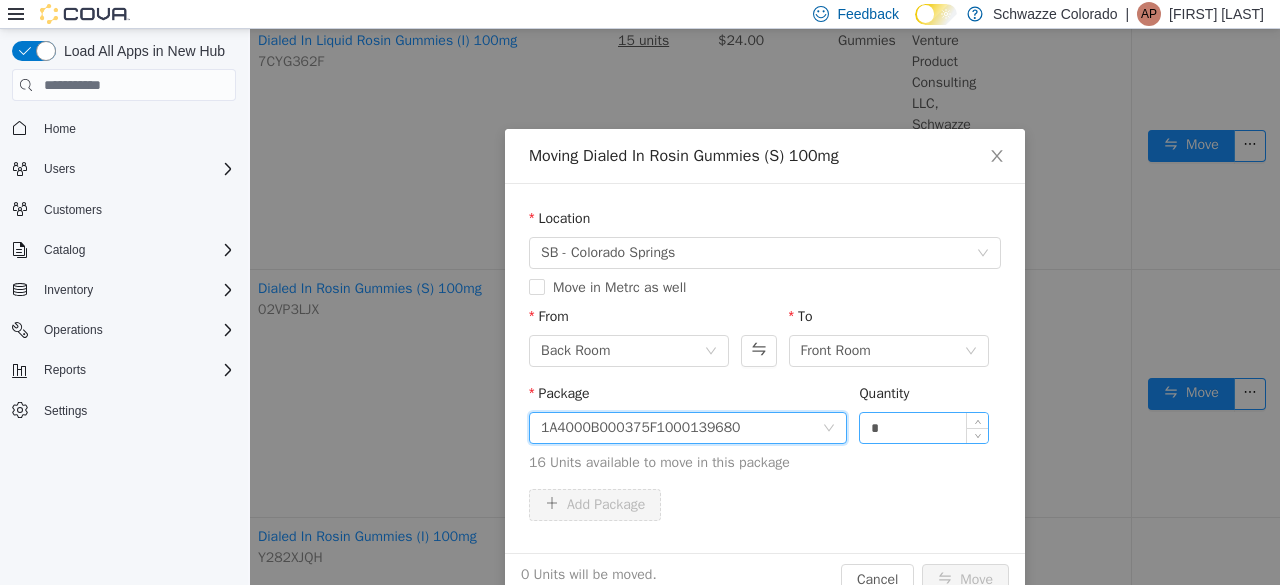 click on "*" at bounding box center (924, 428) 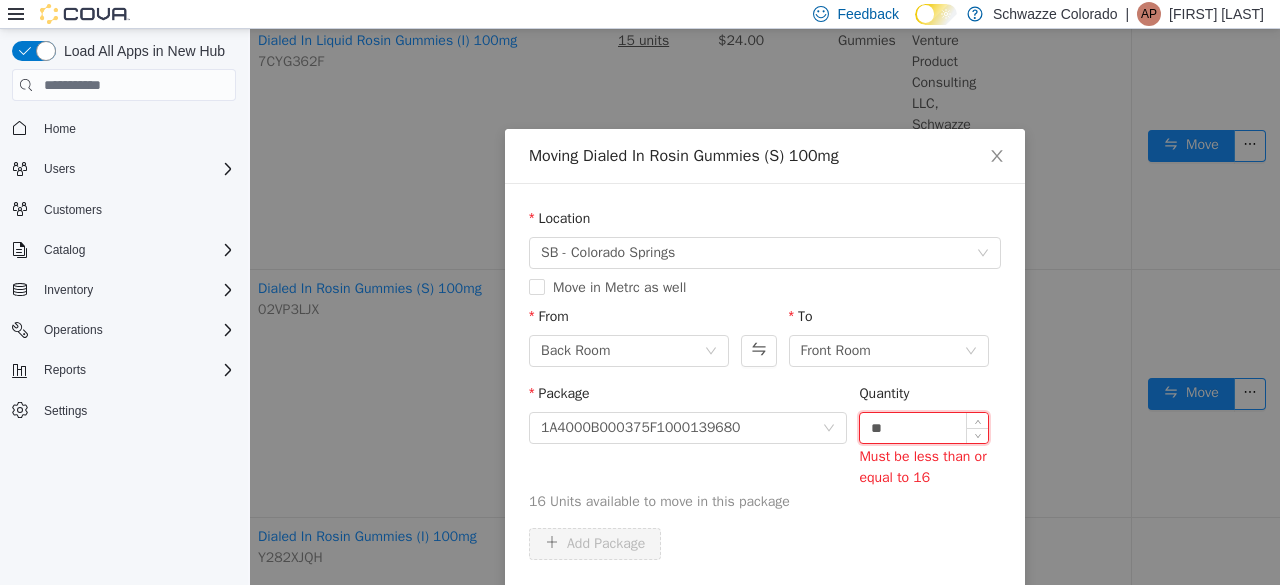 click on "**" at bounding box center [924, 428] 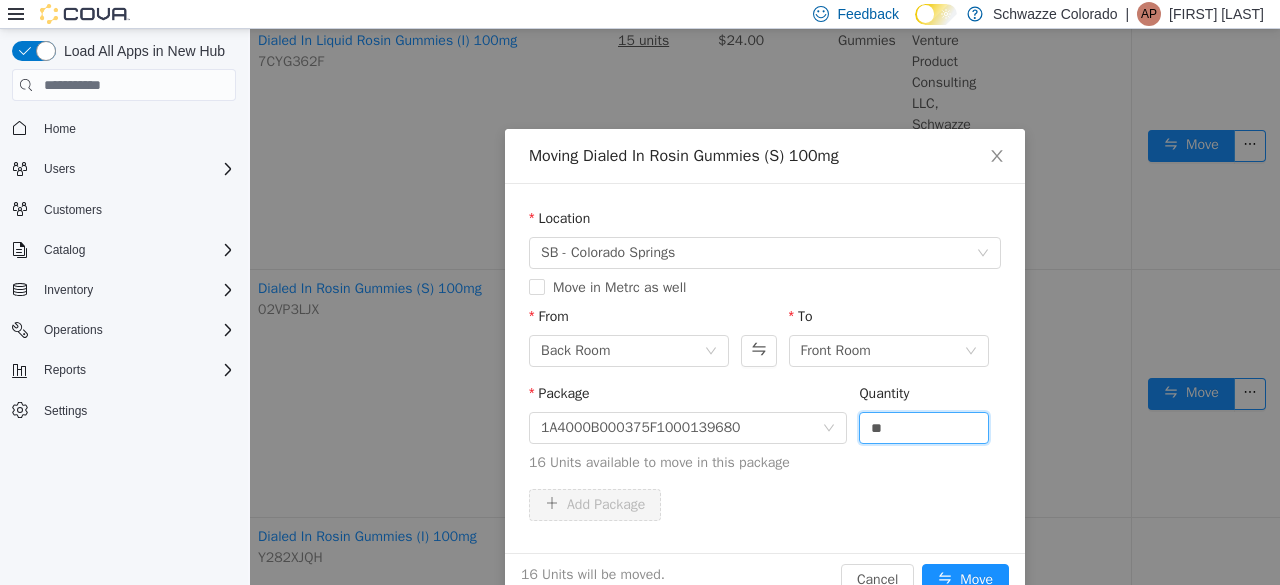 scroll, scrollTop: 44, scrollLeft: 0, axis: vertical 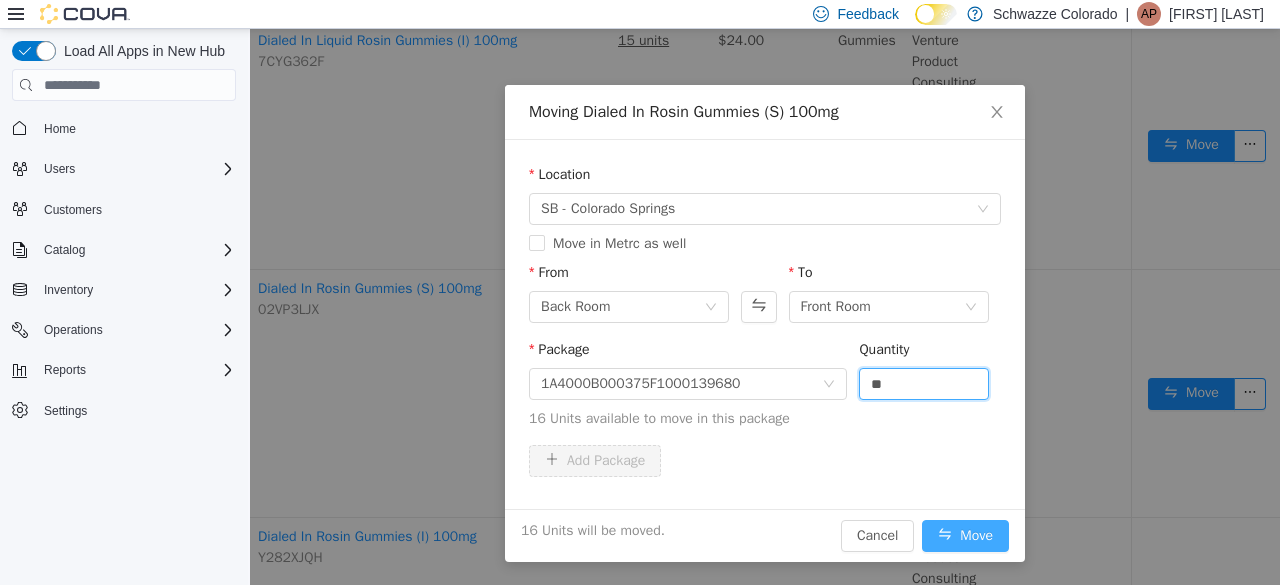 type on "**" 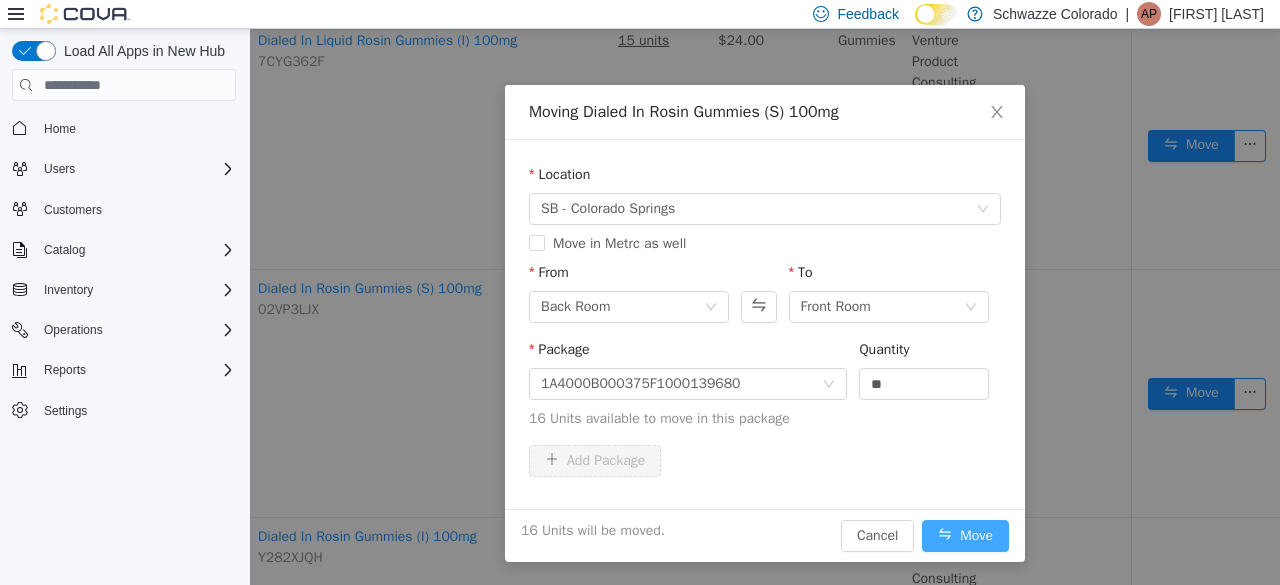 click on "Move" at bounding box center (965, 536) 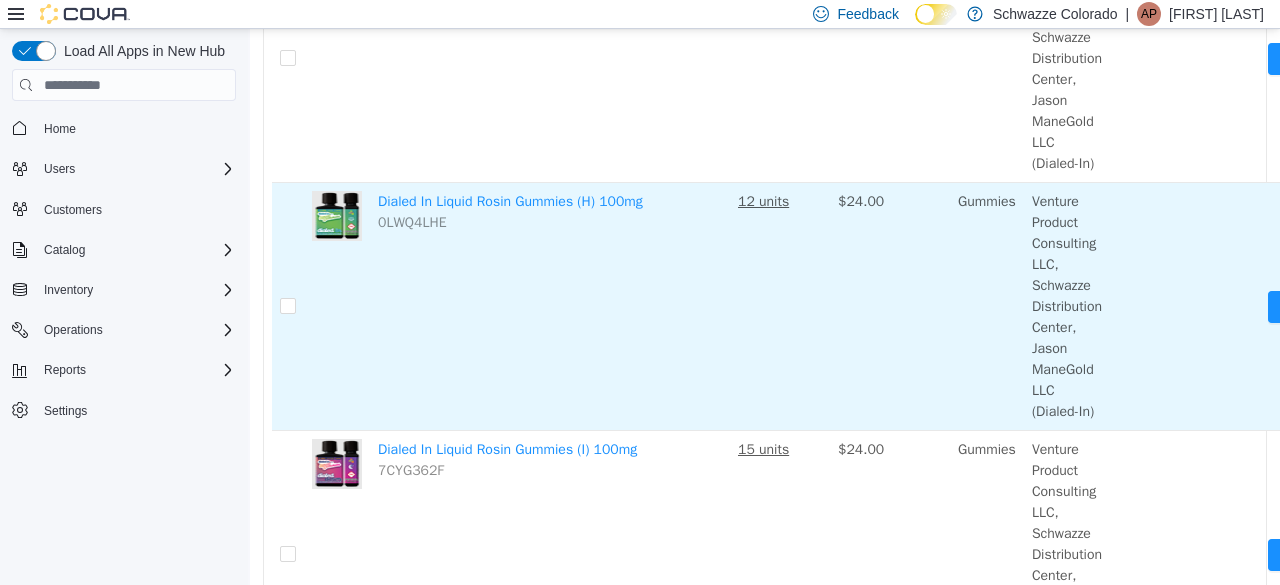 scroll, scrollTop: 883, scrollLeft: 0, axis: vertical 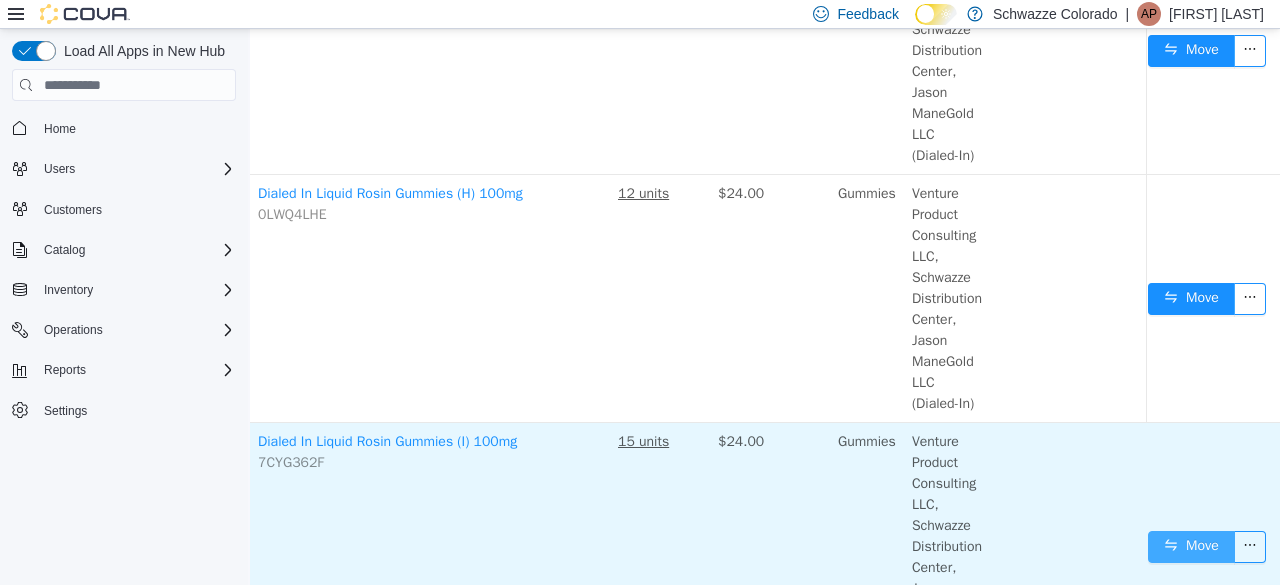 click on "Move" at bounding box center (1191, 547) 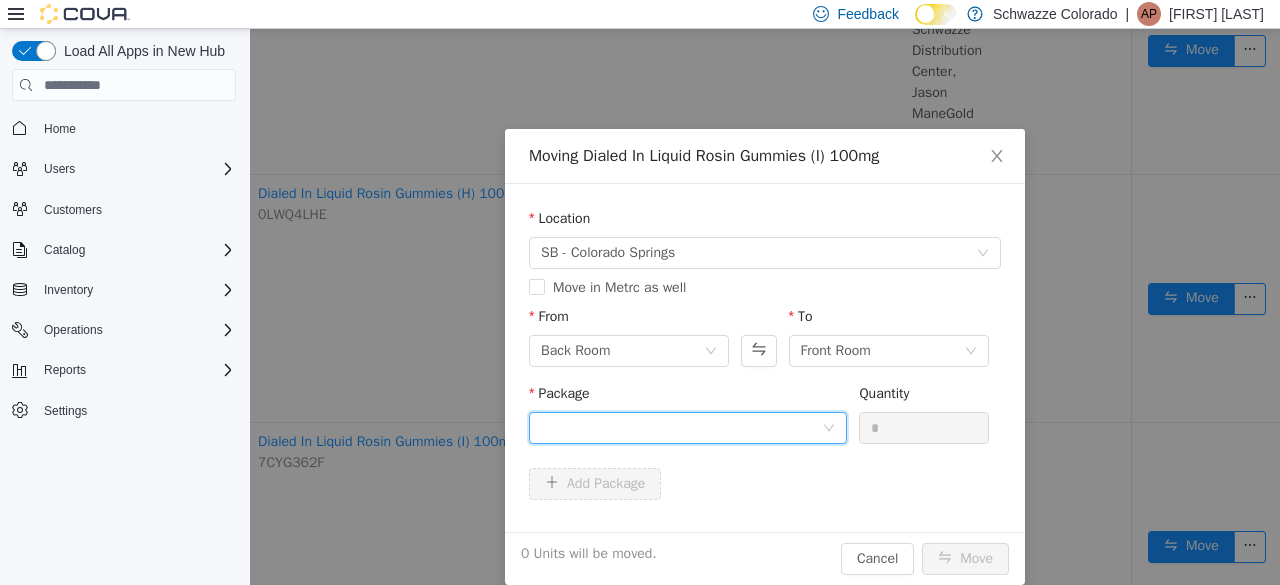 click at bounding box center (681, 428) 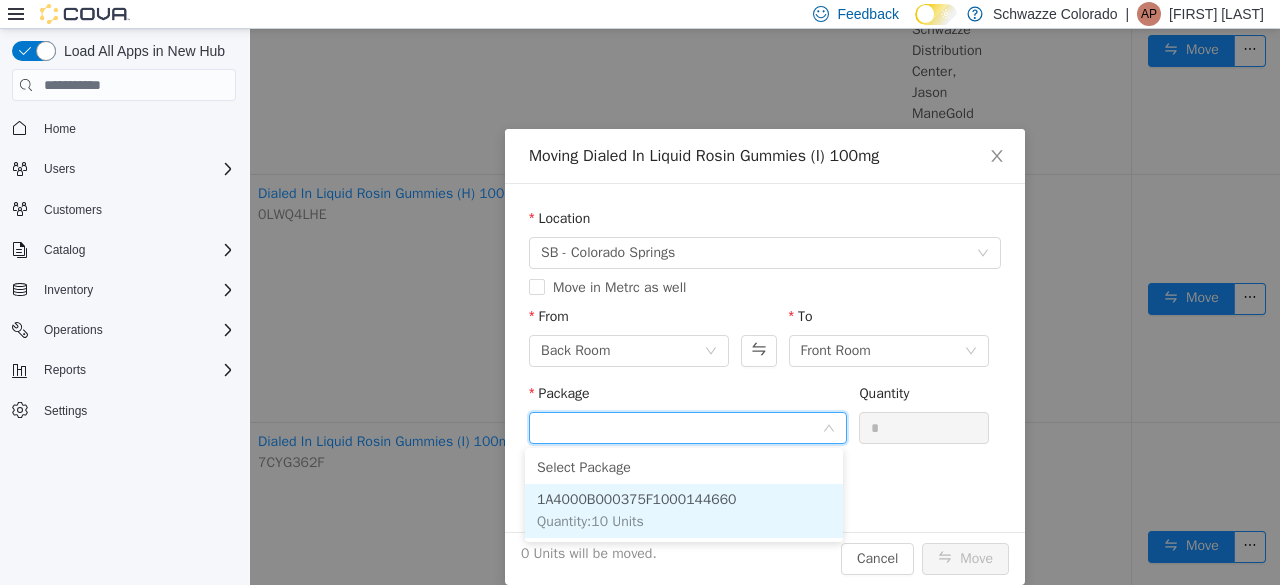 click on "1A4000B000375F1000144660 Quantity :  10 Units" at bounding box center (684, 511) 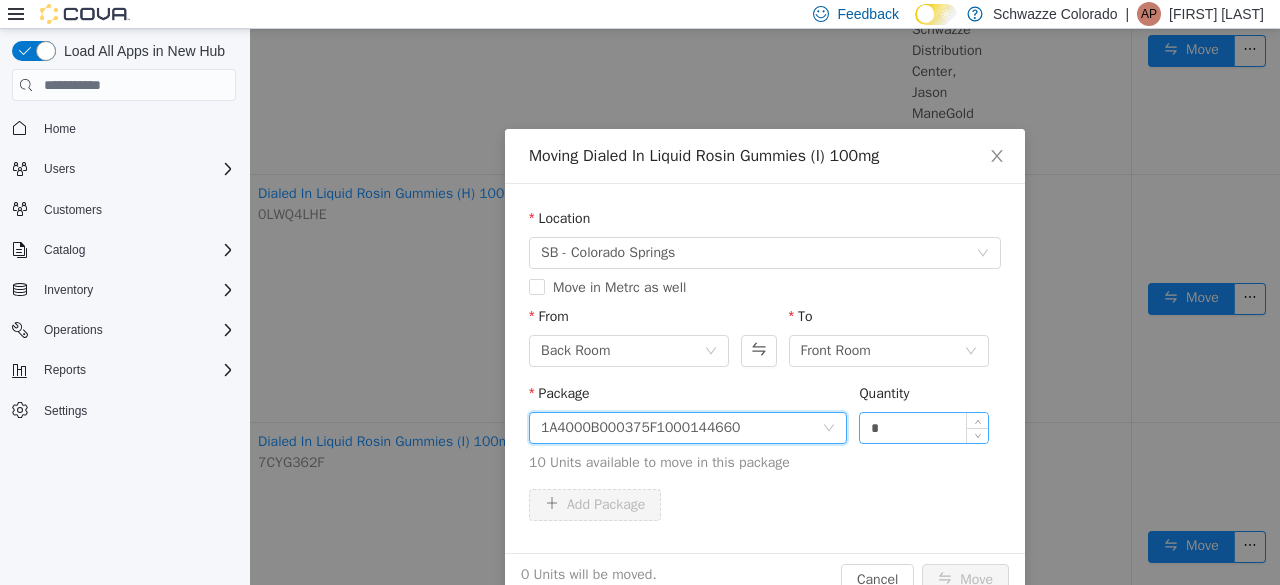 click on "*" at bounding box center (924, 428) 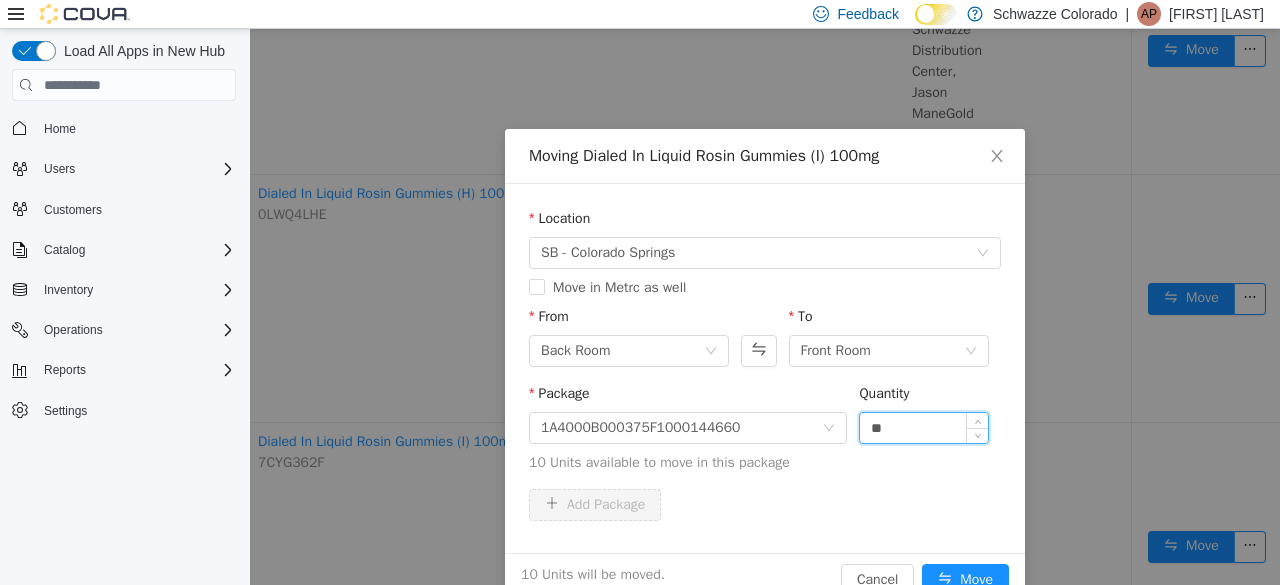 type on "**" 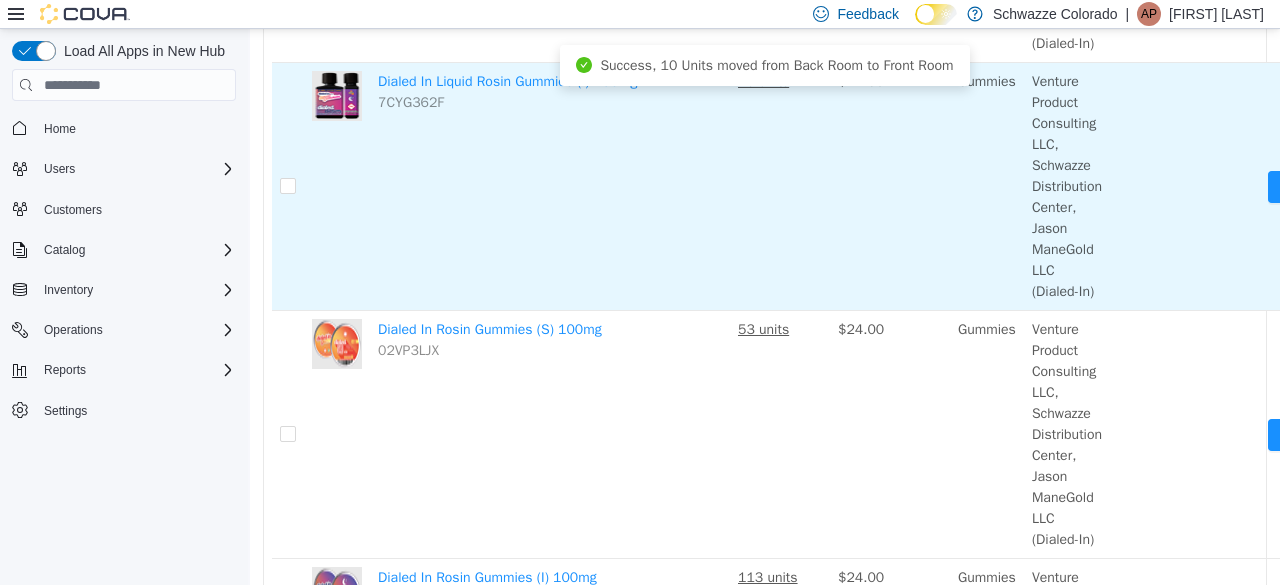scroll, scrollTop: 1245, scrollLeft: 0, axis: vertical 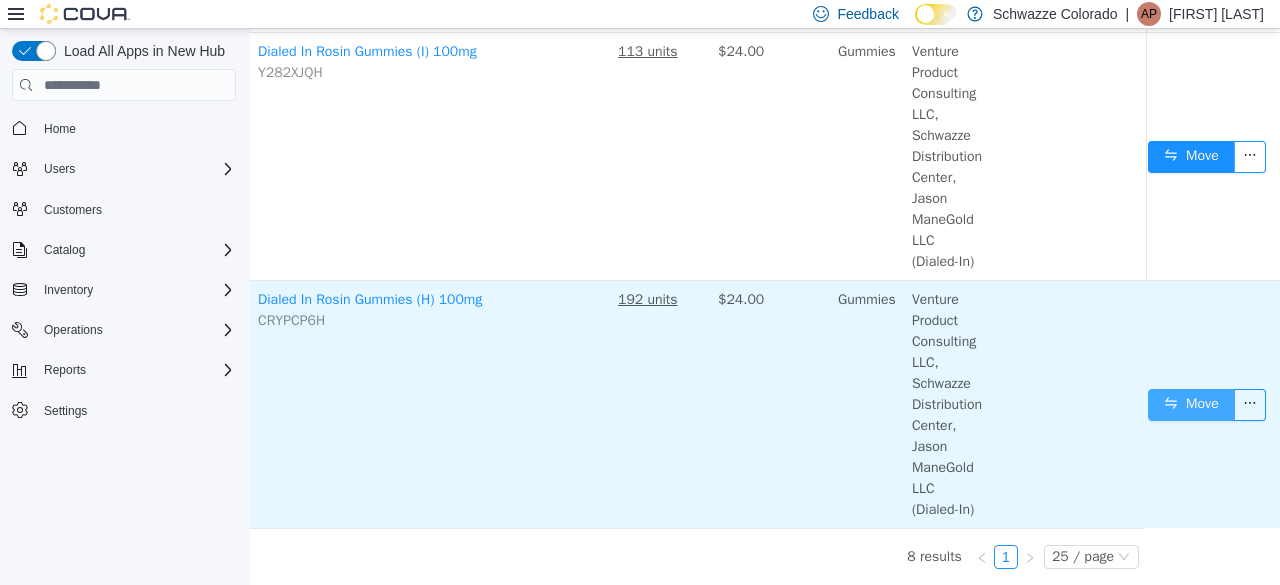click on "Move" at bounding box center (1191, 405) 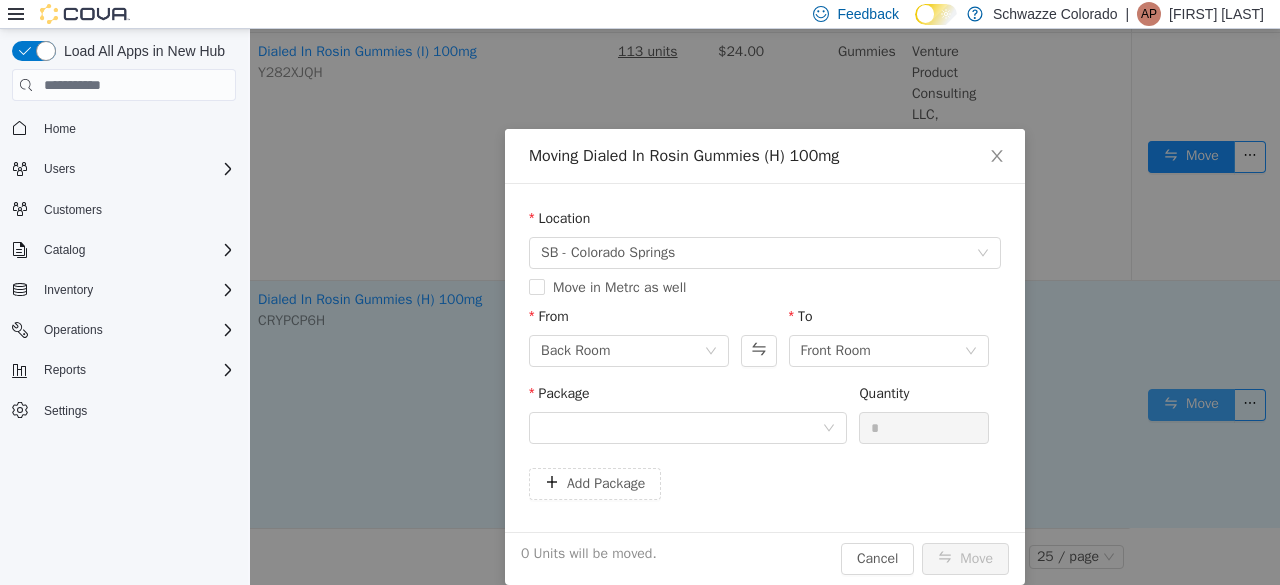 scroll, scrollTop: 1766, scrollLeft: 123, axis: both 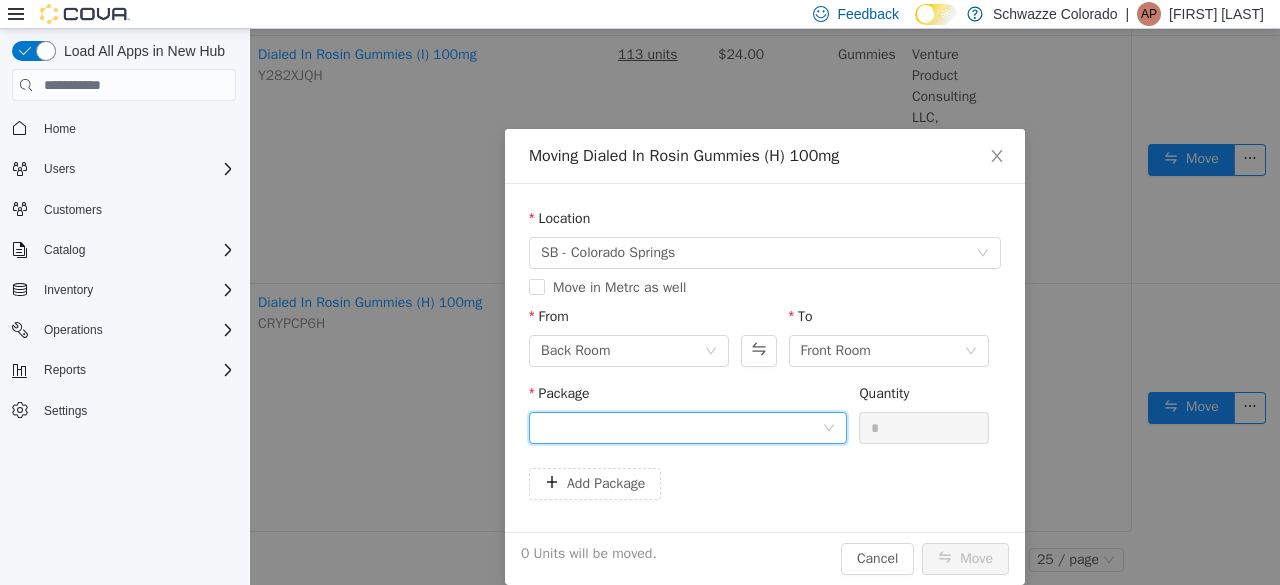 click at bounding box center (681, 428) 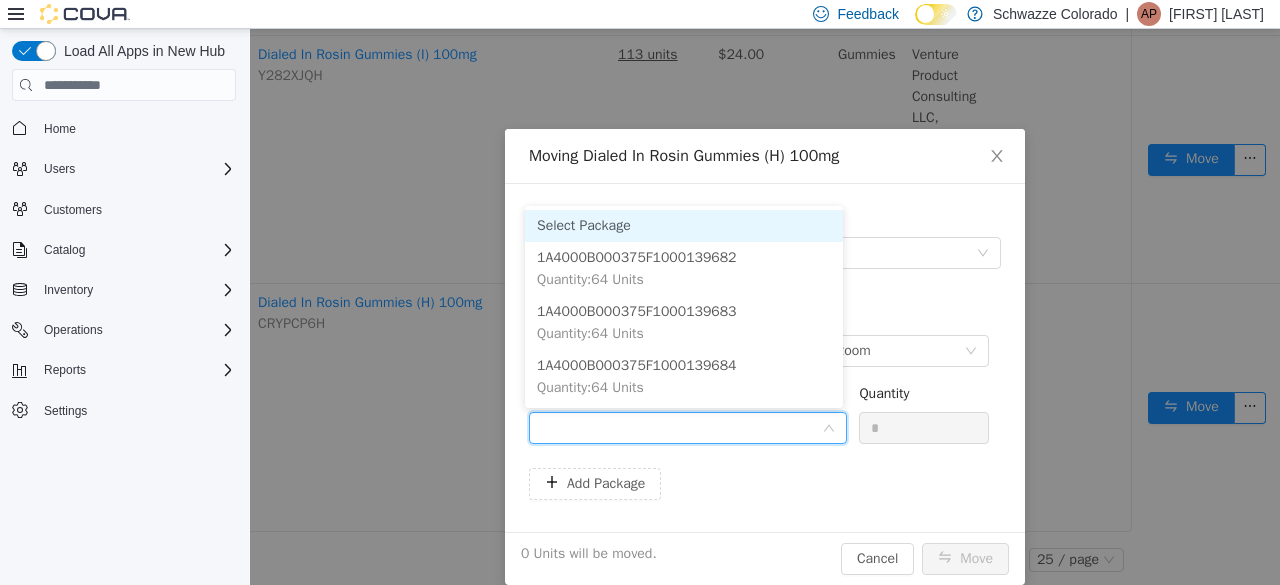click on "Select Package 1A4000B000375F1000139682 Quantity :  64 Units 1A4000B000375F1000139683 Quantity :  64 Units 1A4000B000375F1000139684 Quantity :  64 Units" at bounding box center (684, 307) 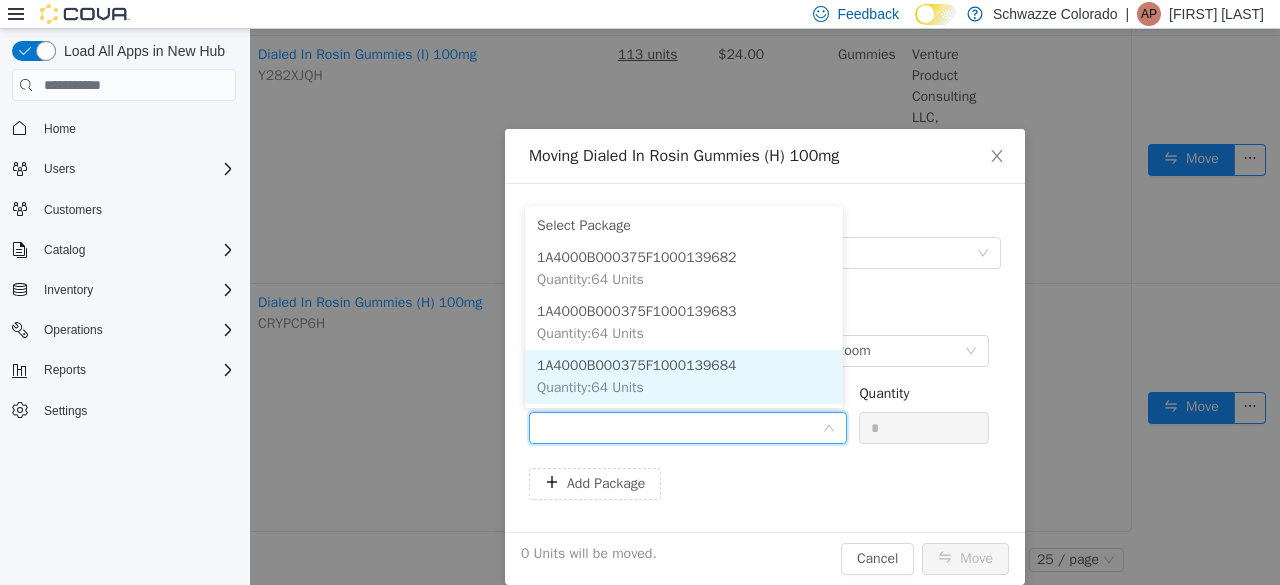 click on "1A4000B000375F1000139684 Quantity :  64 Units" at bounding box center [684, 377] 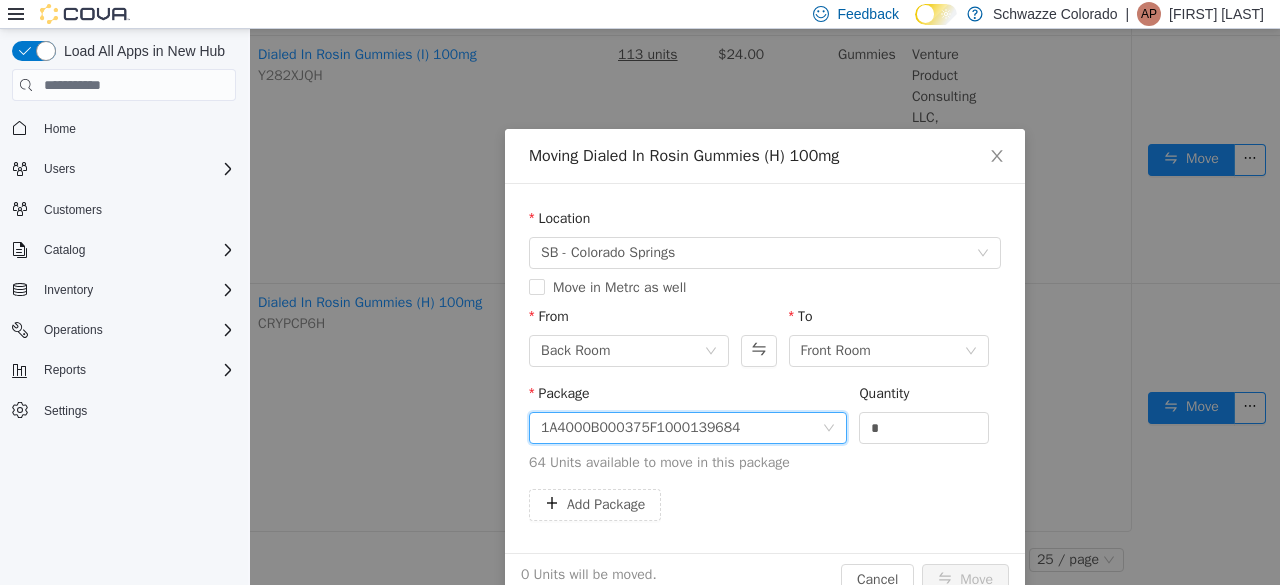 scroll, scrollTop: 44, scrollLeft: 0, axis: vertical 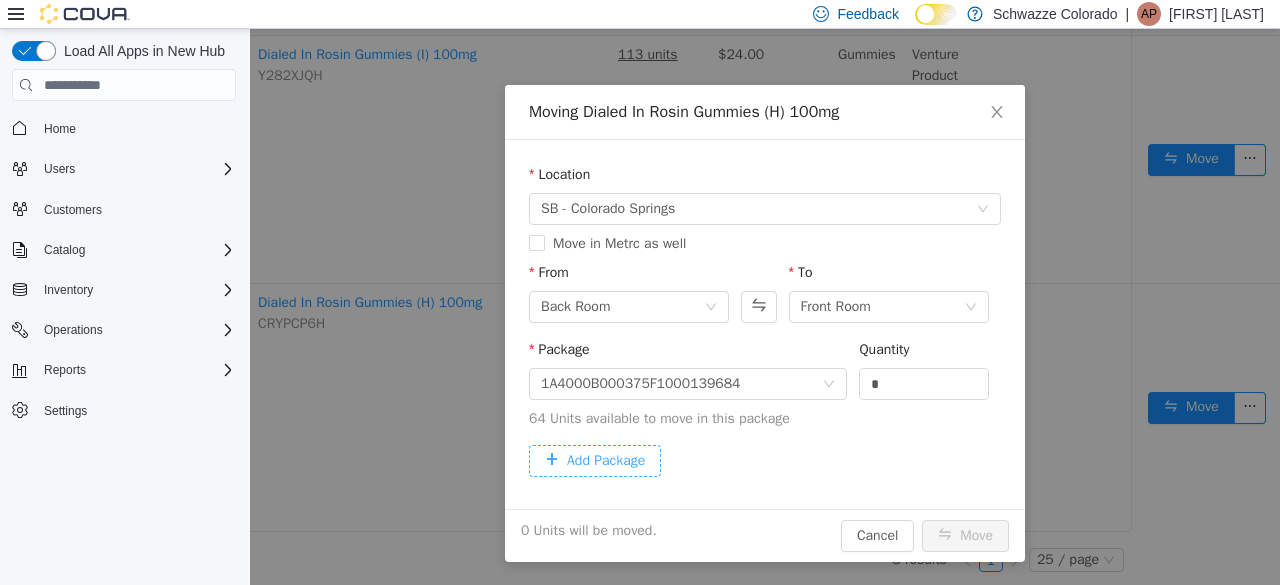 click on "Add Package" at bounding box center (595, 461) 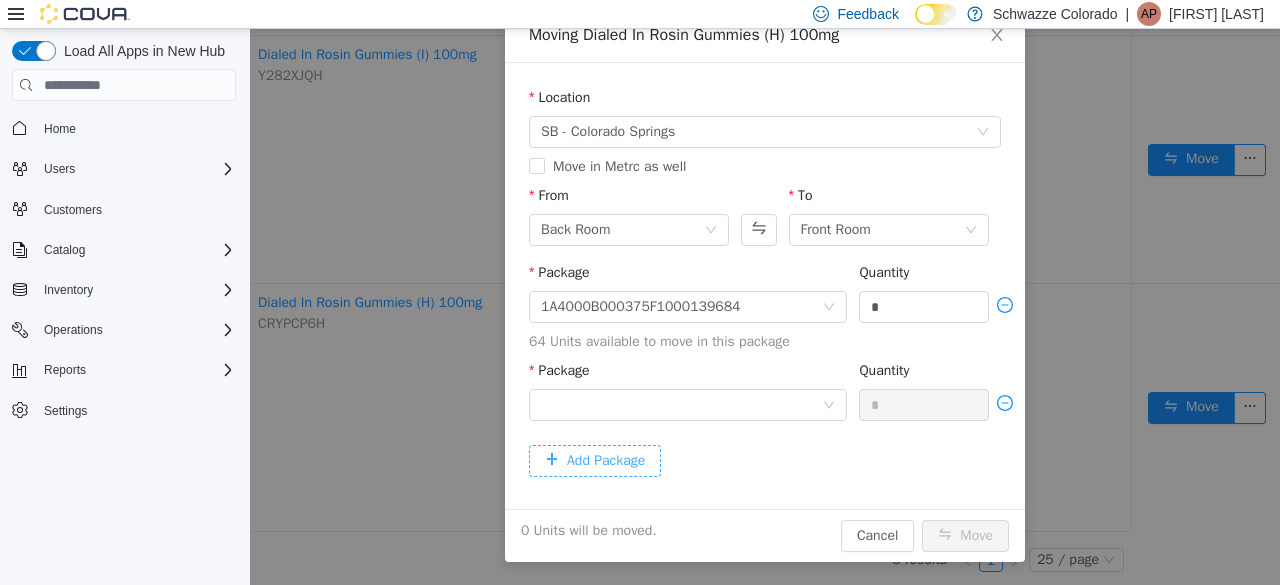 click on "Add Package" at bounding box center [595, 461] 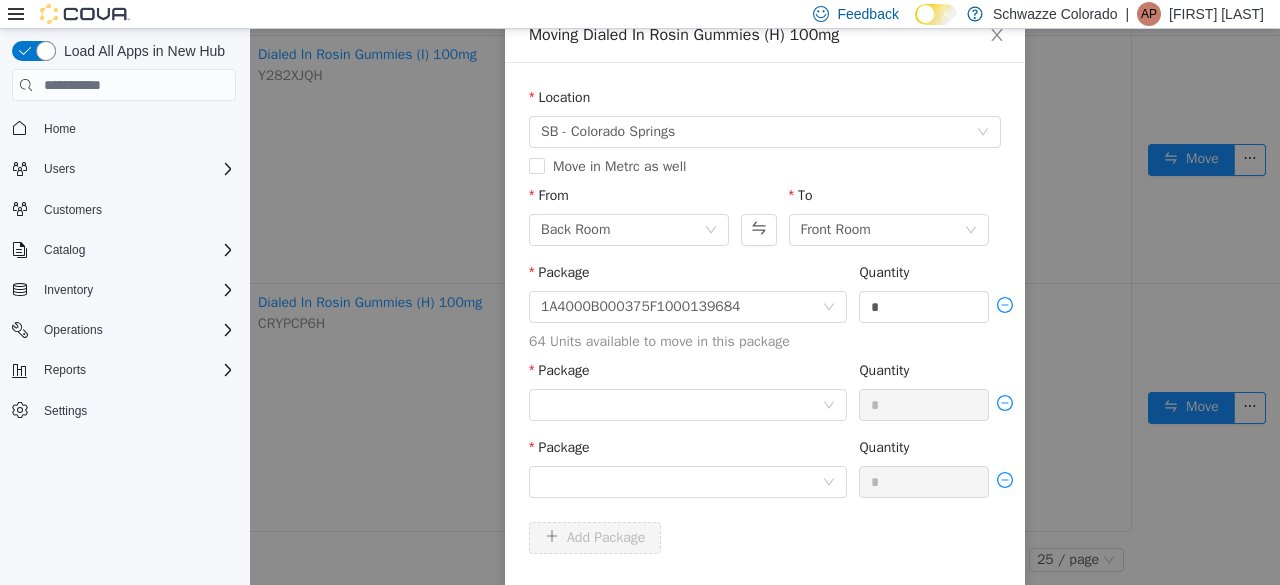 scroll, scrollTop: 198, scrollLeft: 0, axis: vertical 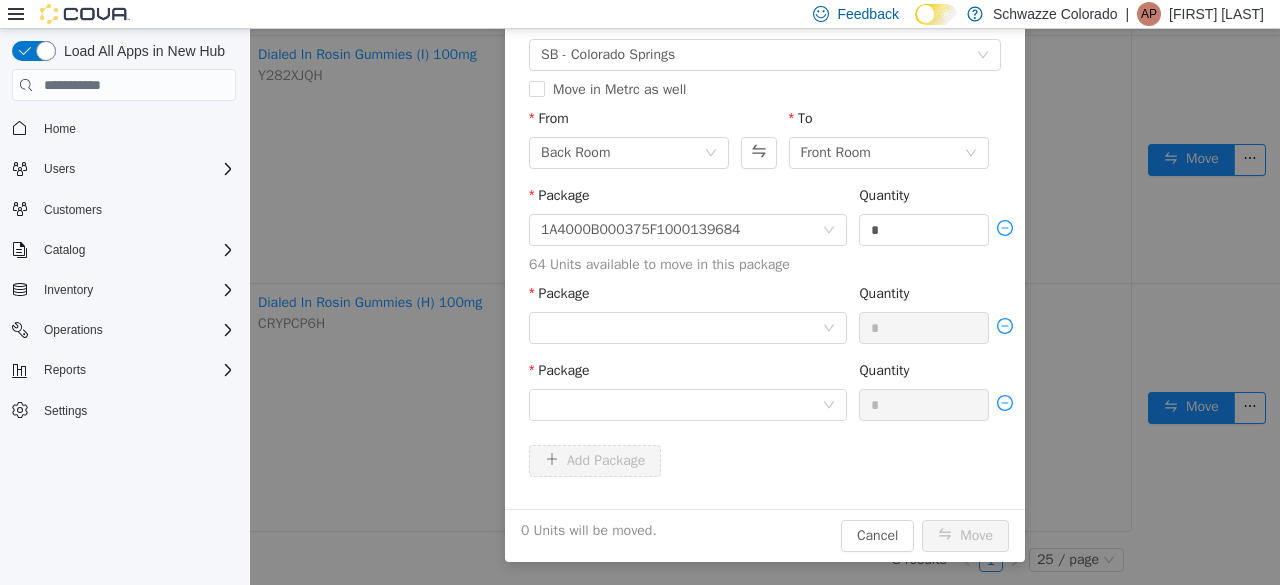 click on "Package" at bounding box center (688, 394) 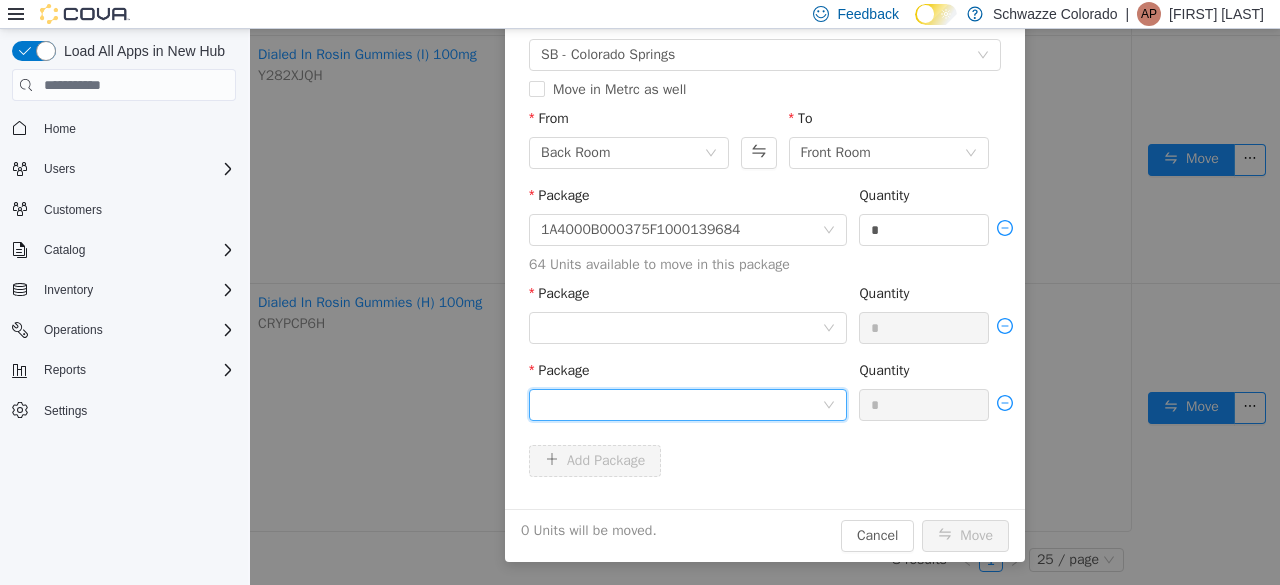 click at bounding box center [681, 405] 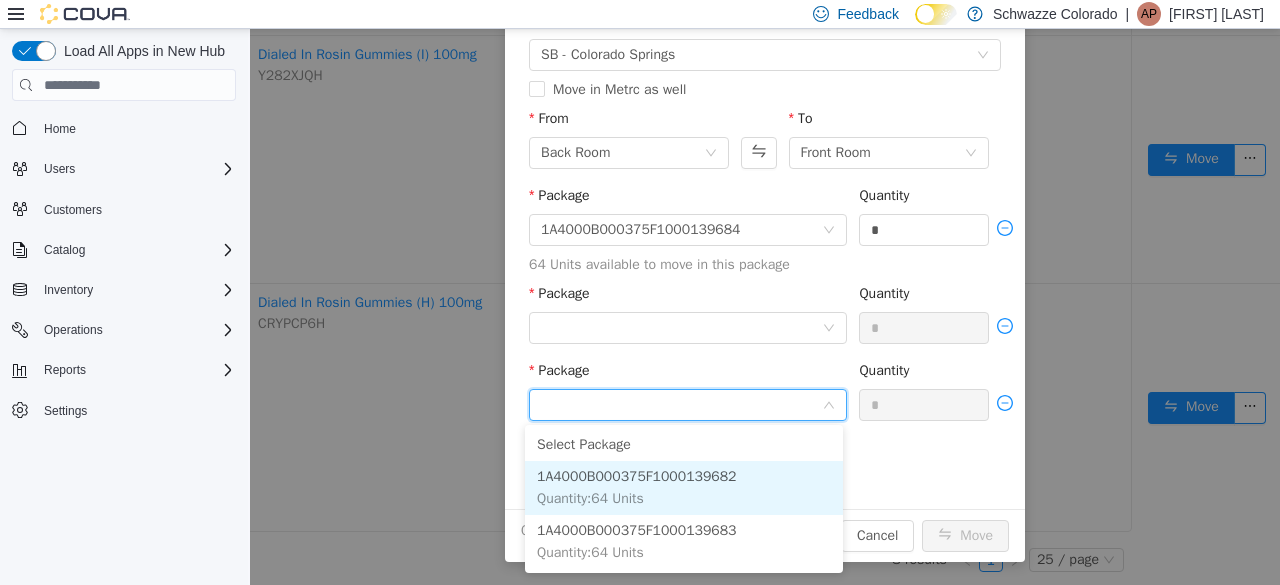 click on "1A4000B000375F1000139682" at bounding box center (637, 476) 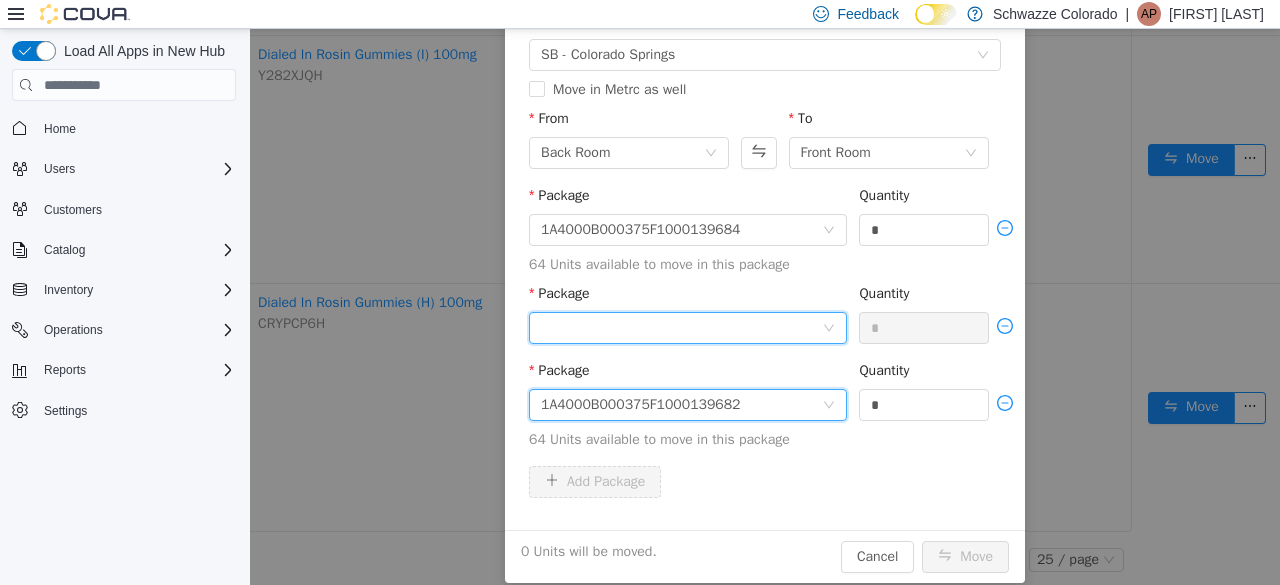 click at bounding box center (681, 328) 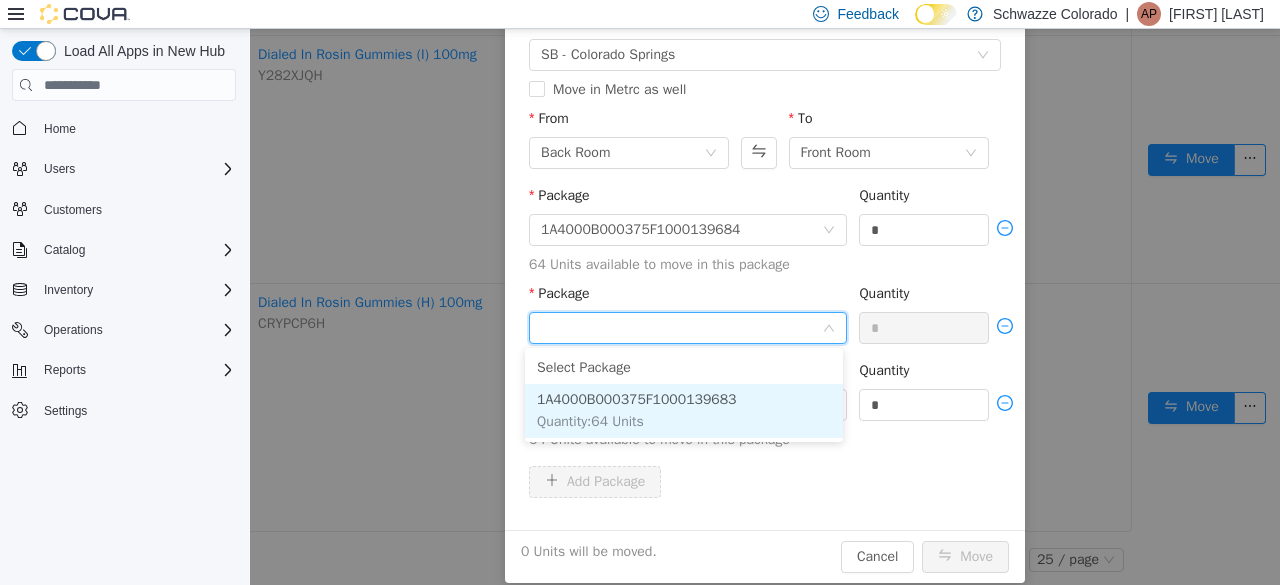 click on "Quantity :  64 Units" at bounding box center (590, 421) 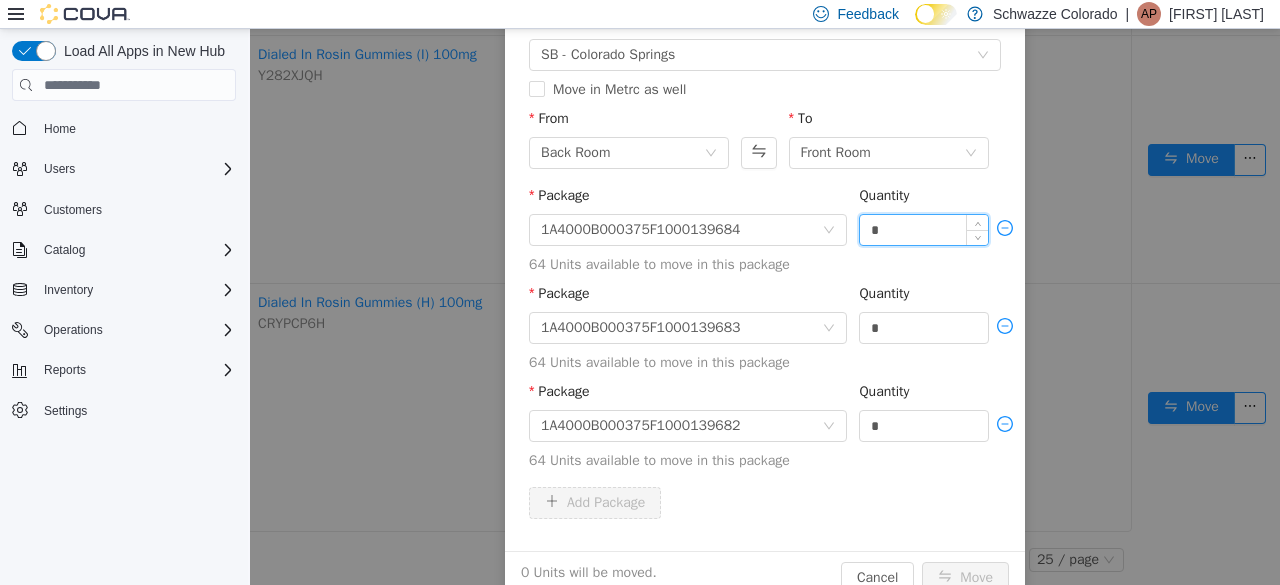click on "*" at bounding box center (924, 230) 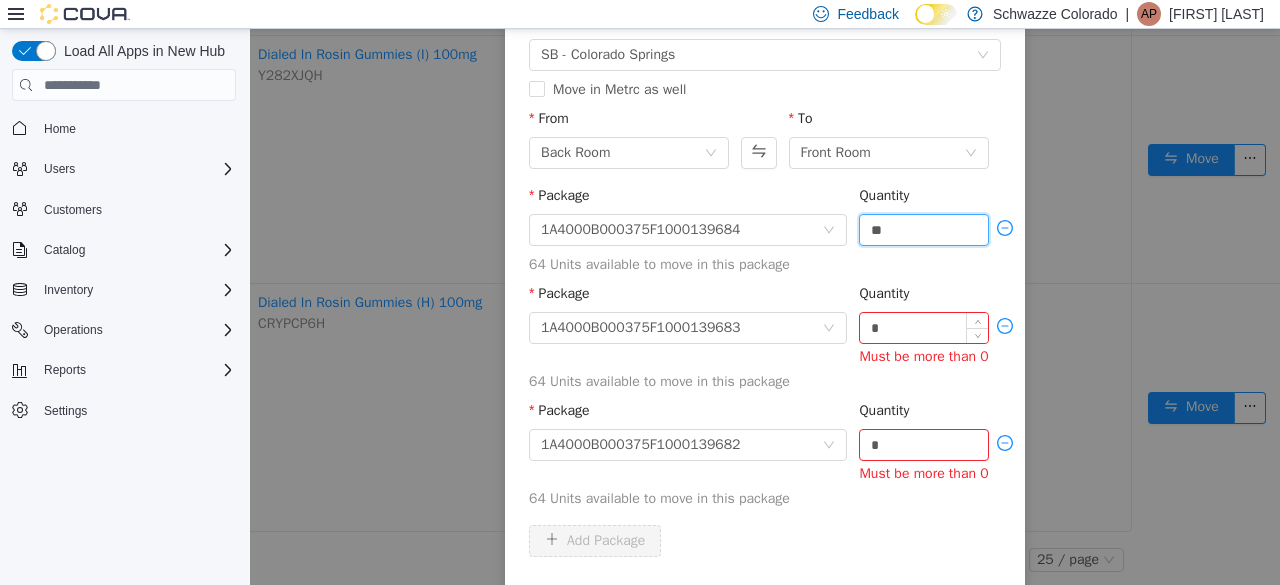 type on "**" 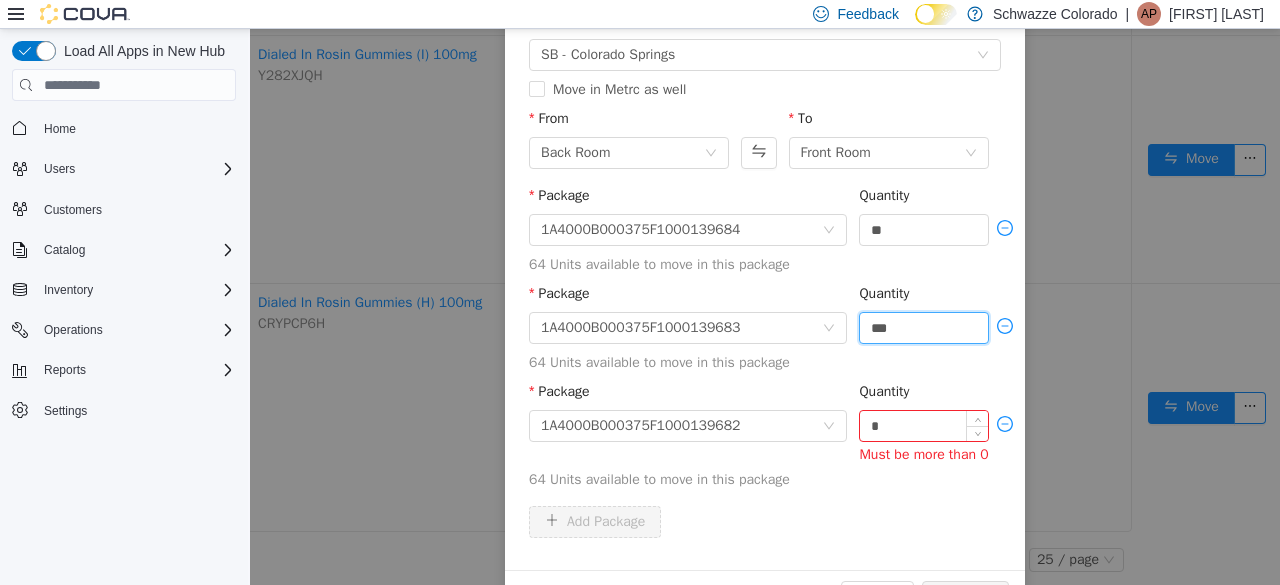 type on "**" 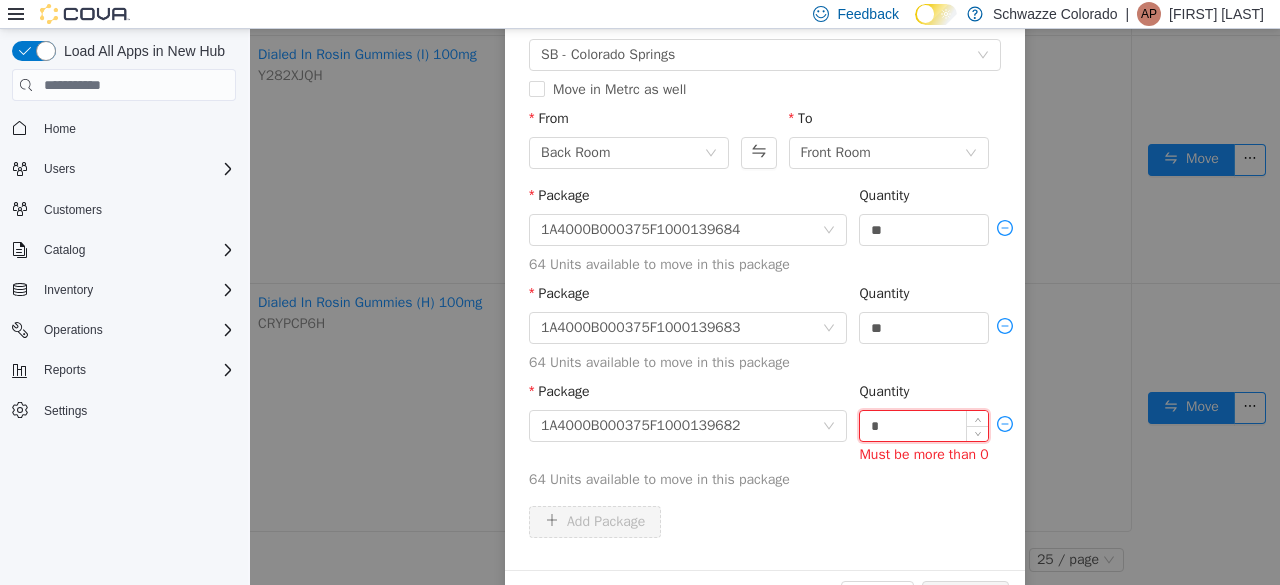 click on "*" at bounding box center (924, 426) 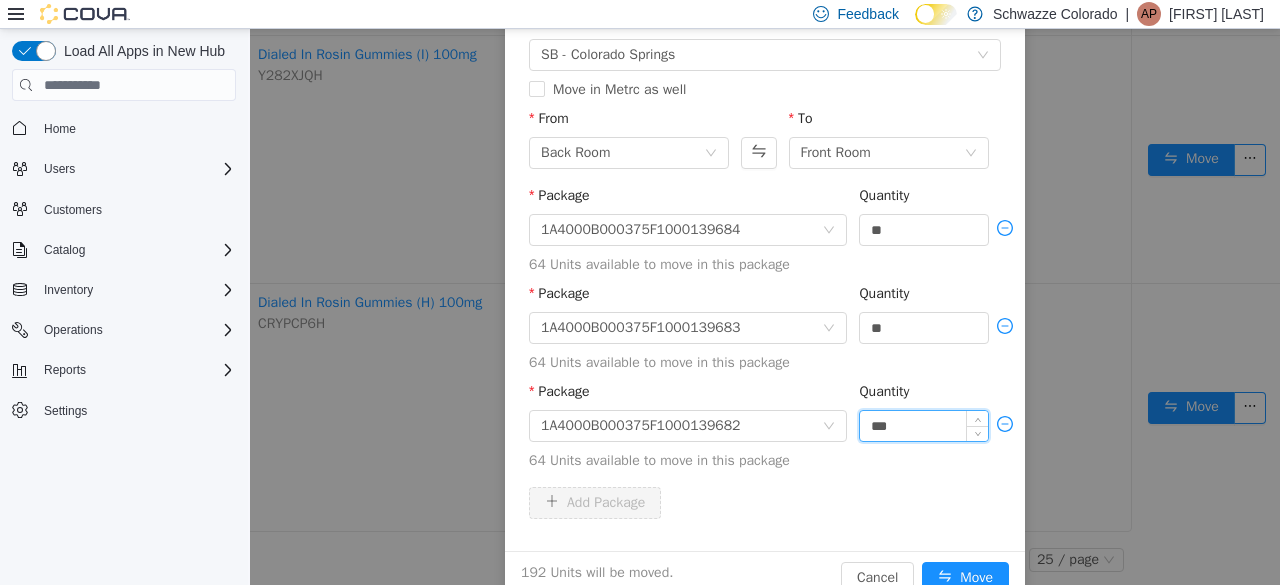 scroll, scrollTop: 240, scrollLeft: 0, axis: vertical 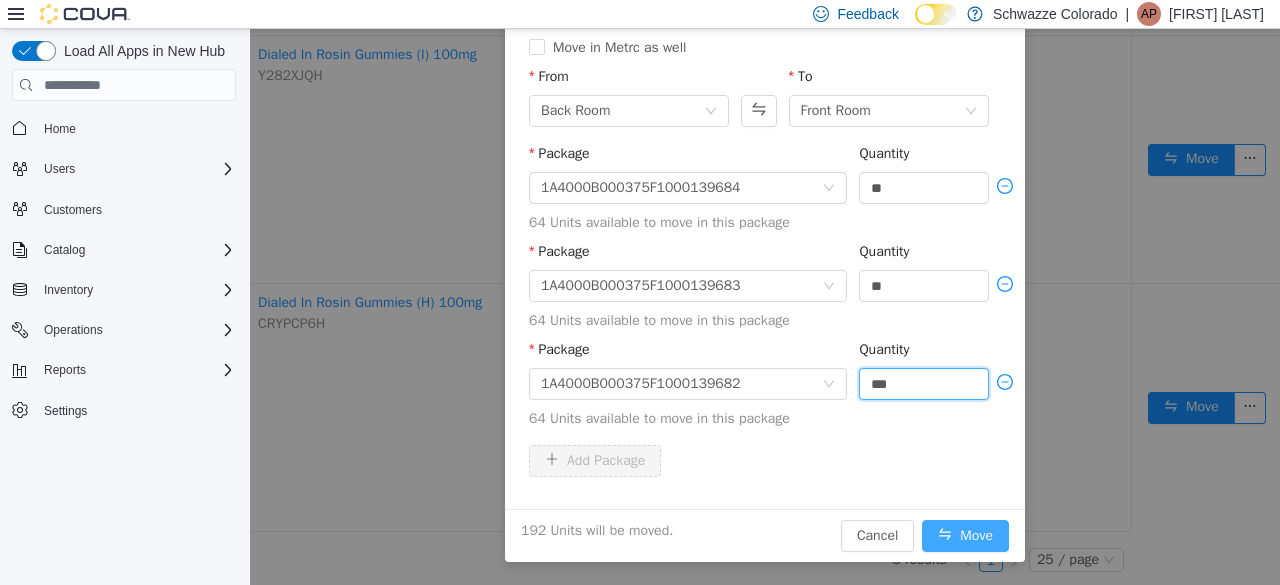 type on "**" 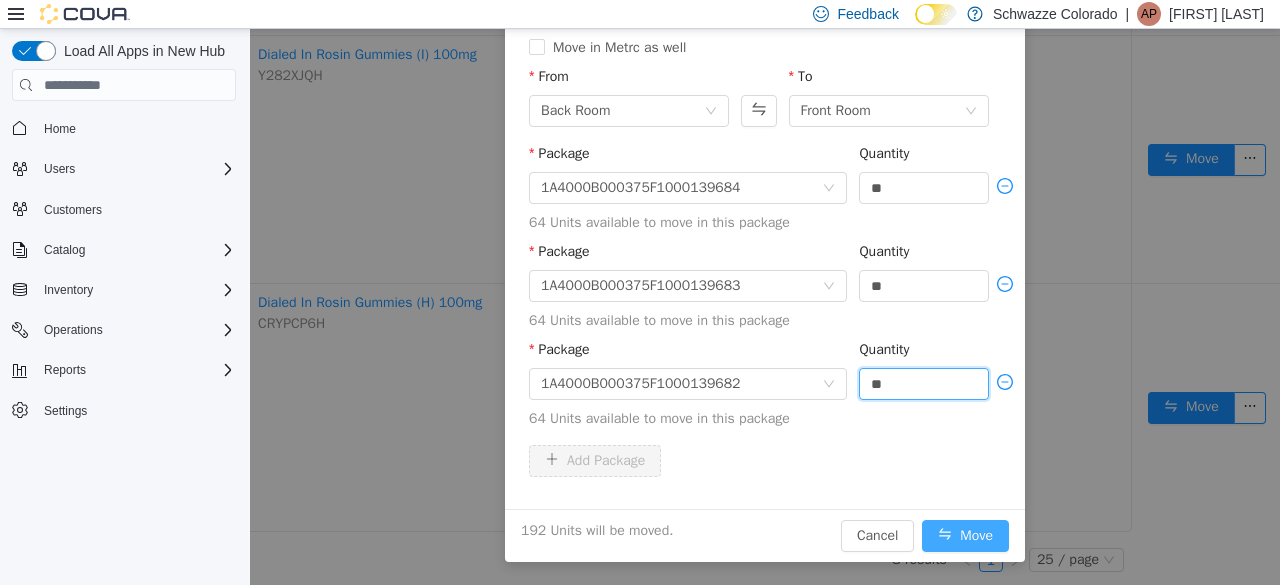 click on "Move" at bounding box center (965, 536) 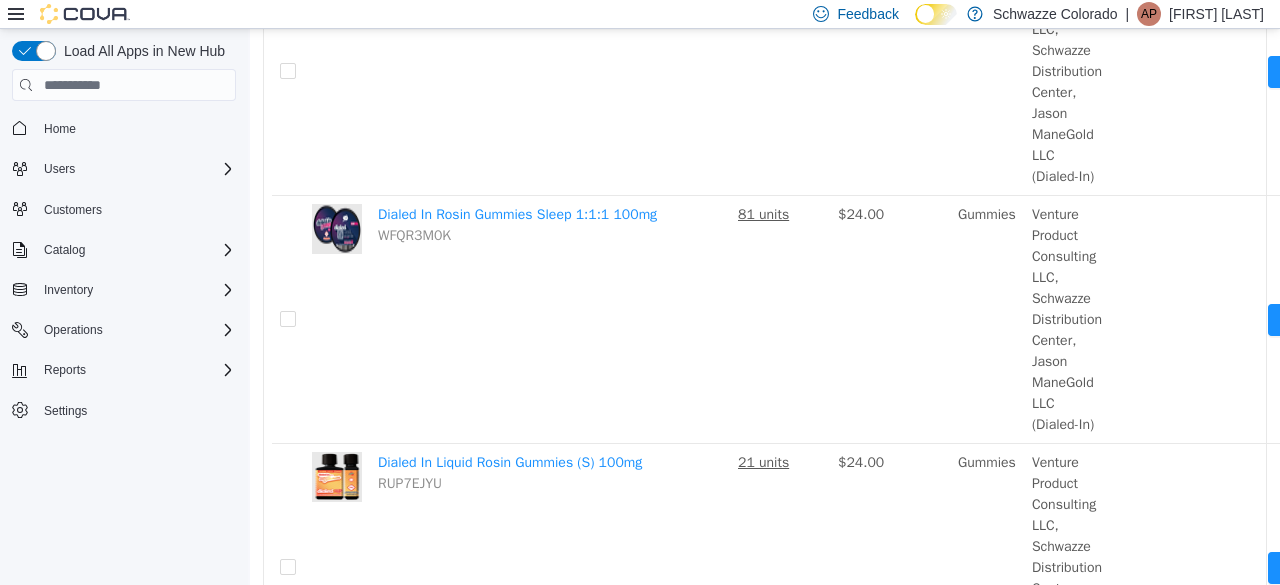 scroll, scrollTop: 0, scrollLeft: 0, axis: both 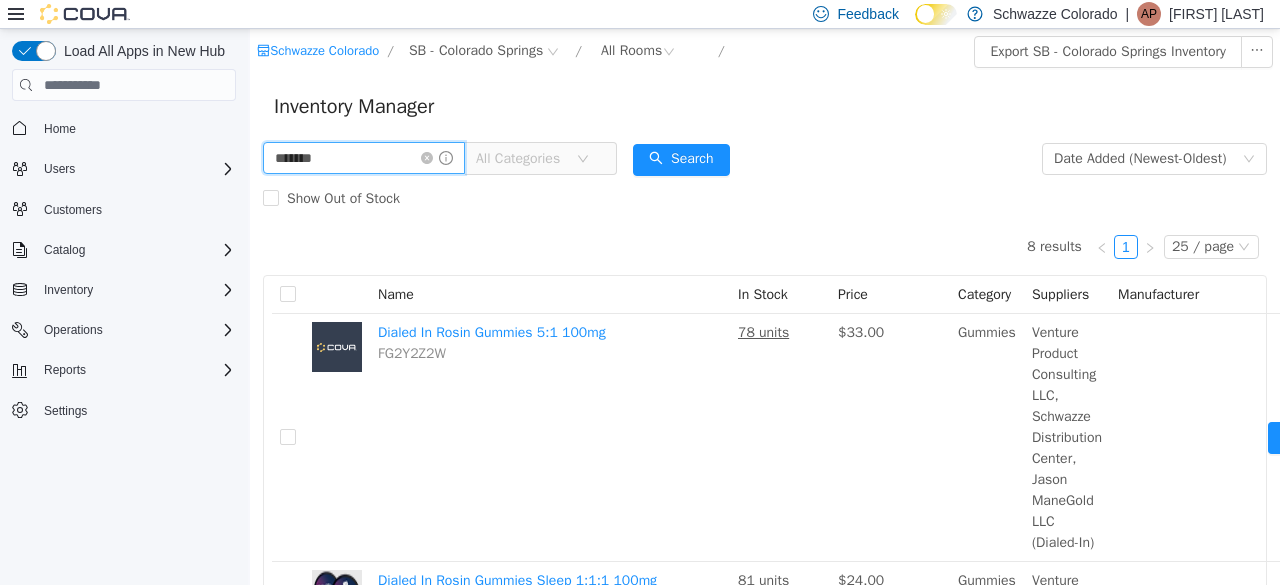 click on "******" at bounding box center [364, 158] 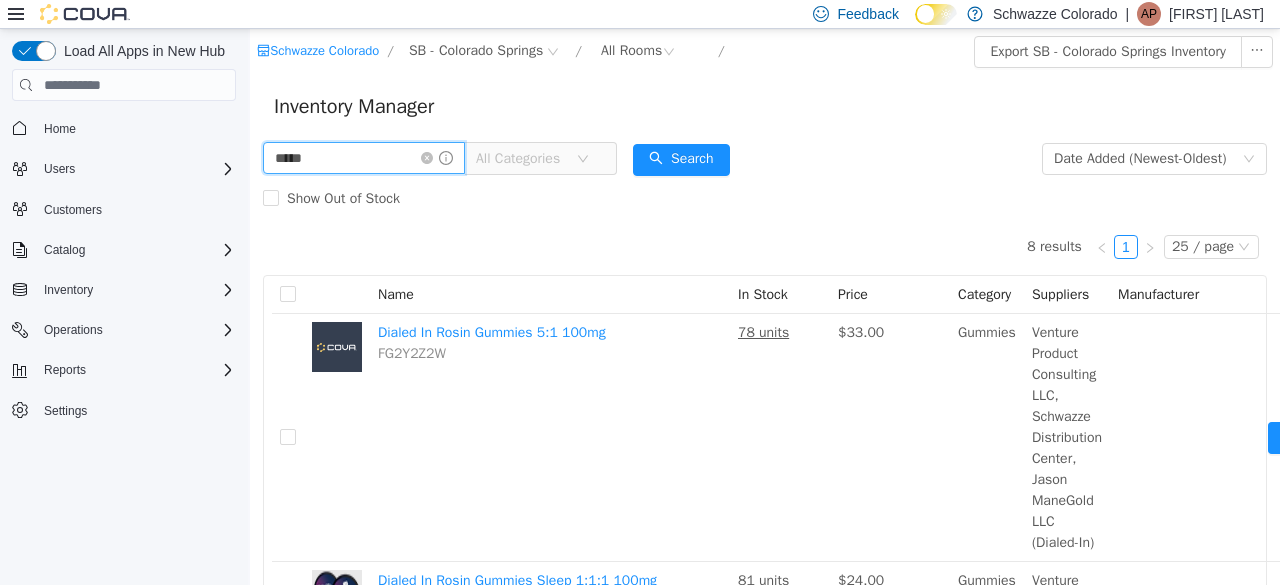 type on "*****" 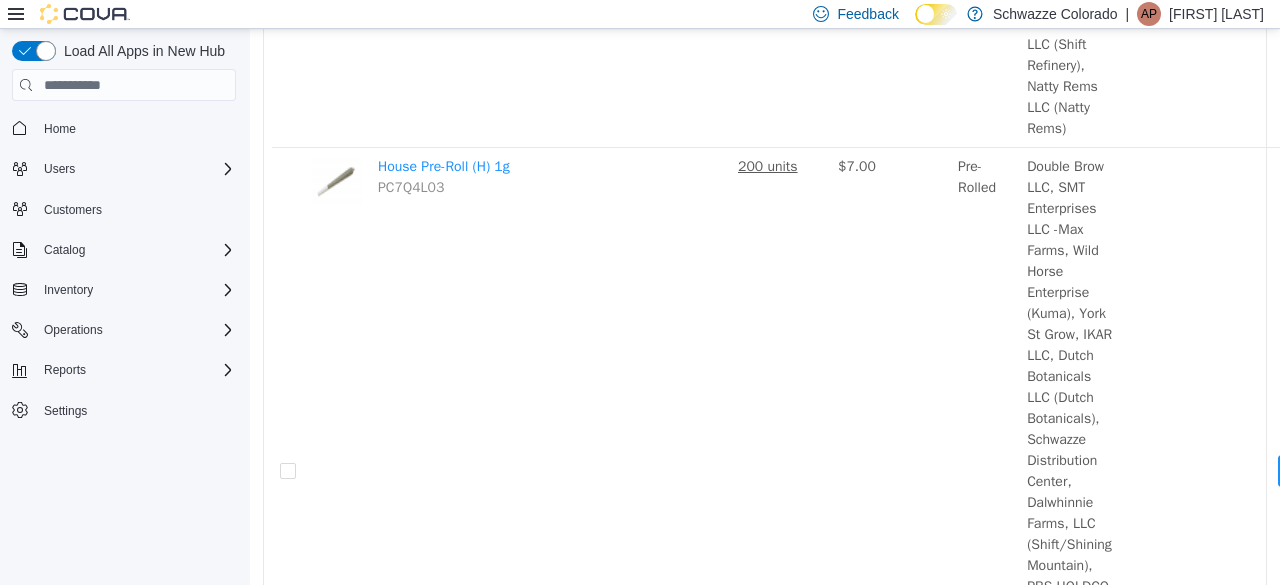 scroll, scrollTop: 2230, scrollLeft: 0, axis: vertical 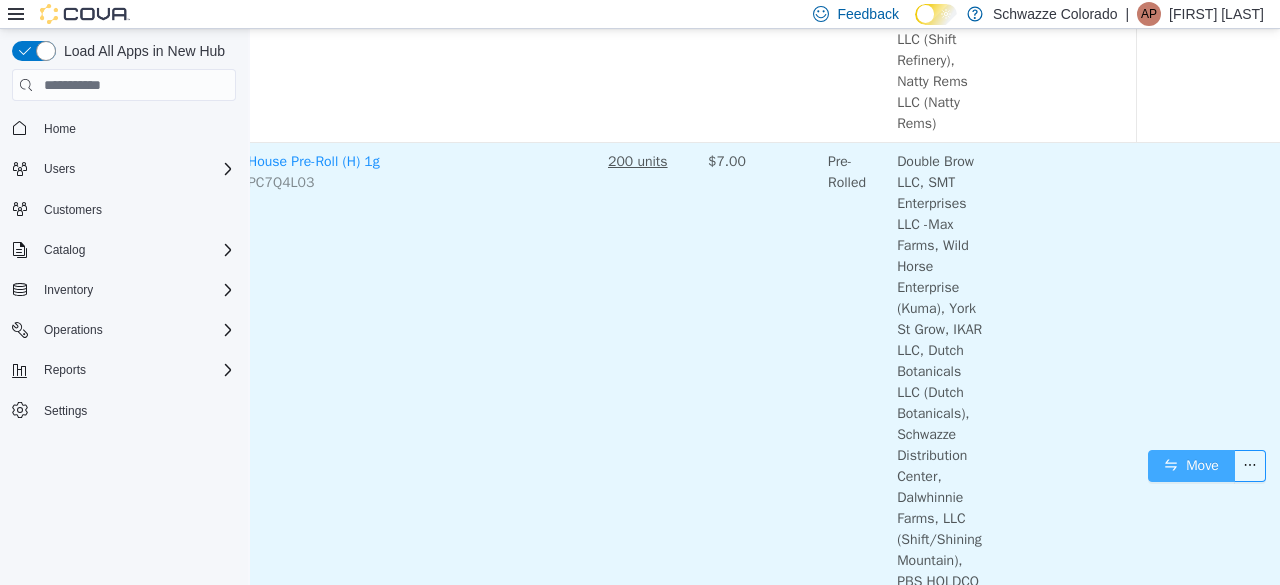 click on "Move" at bounding box center (1191, 466) 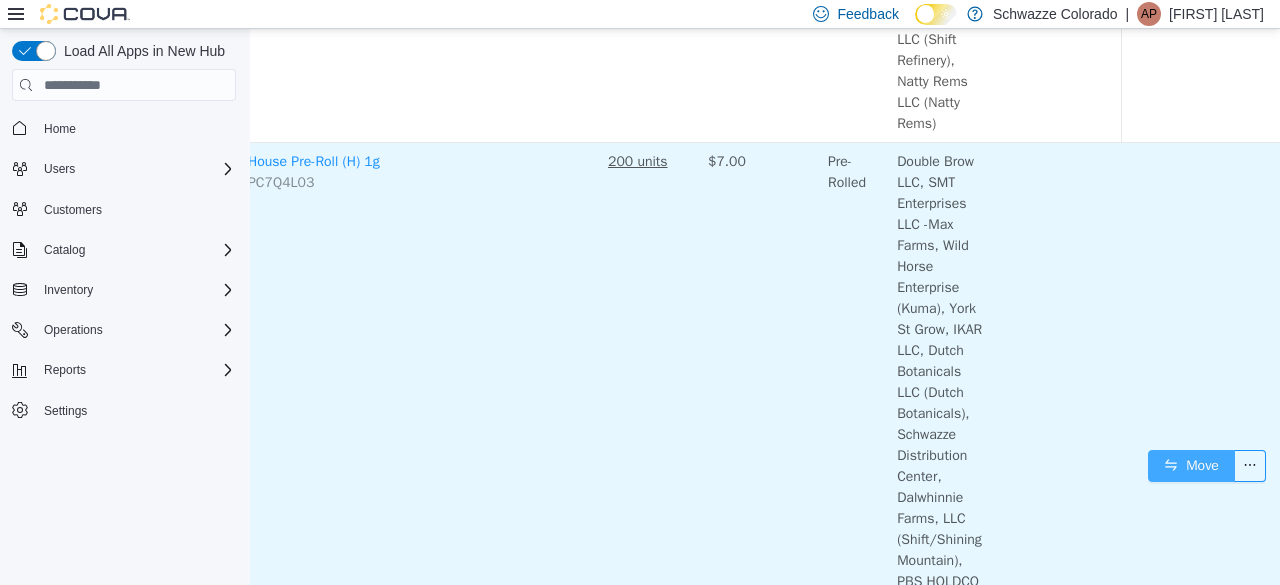 scroll, scrollTop: 2230, scrollLeft: 134, axis: both 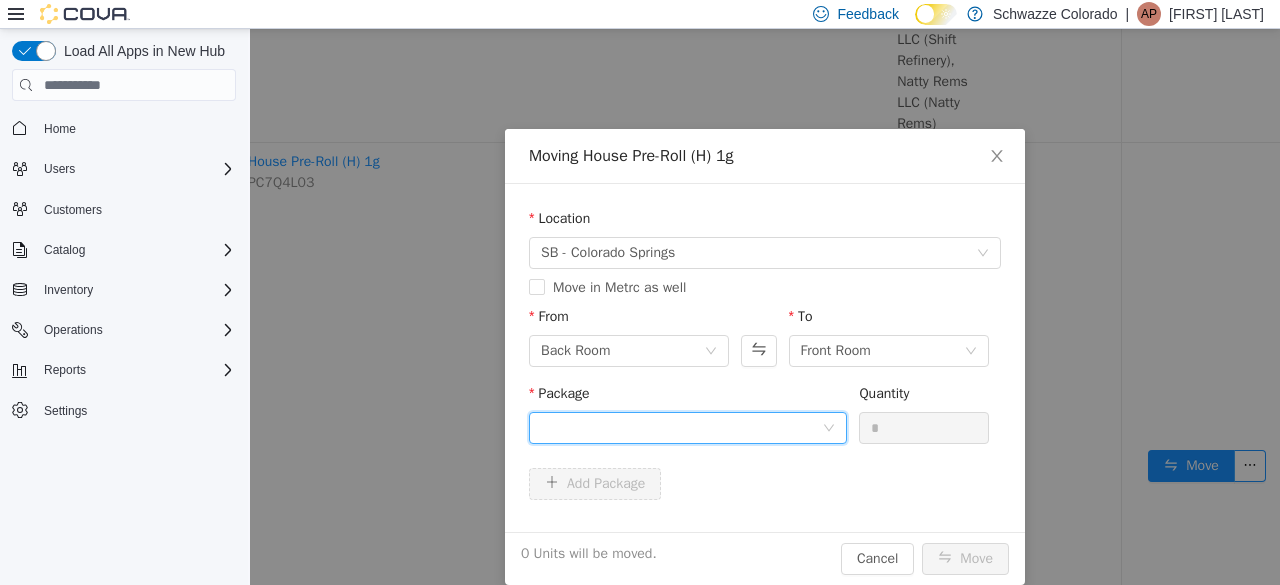 click at bounding box center [681, 428] 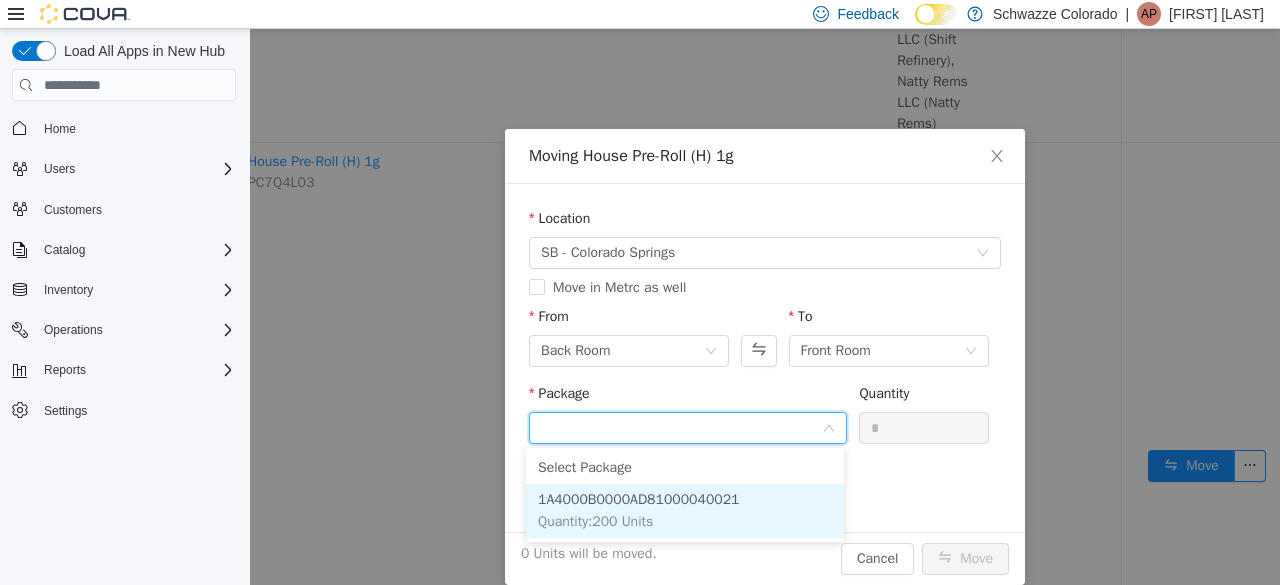 click on "1A4000B0000AD81000040021" at bounding box center (638, 499) 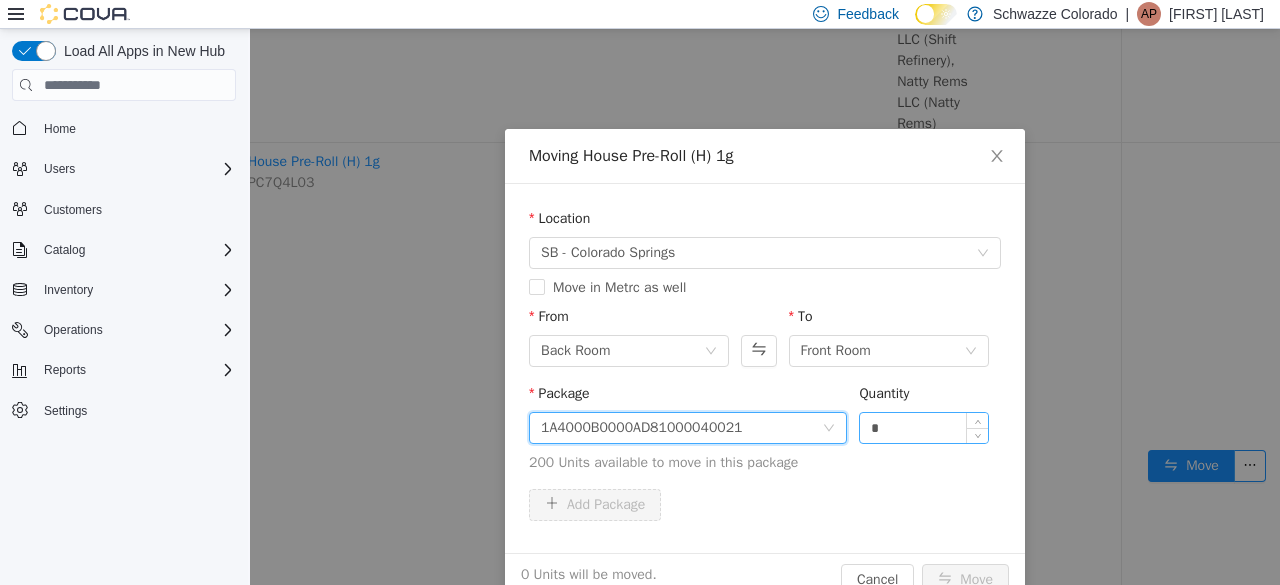click on "*" at bounding box center [924, 428] 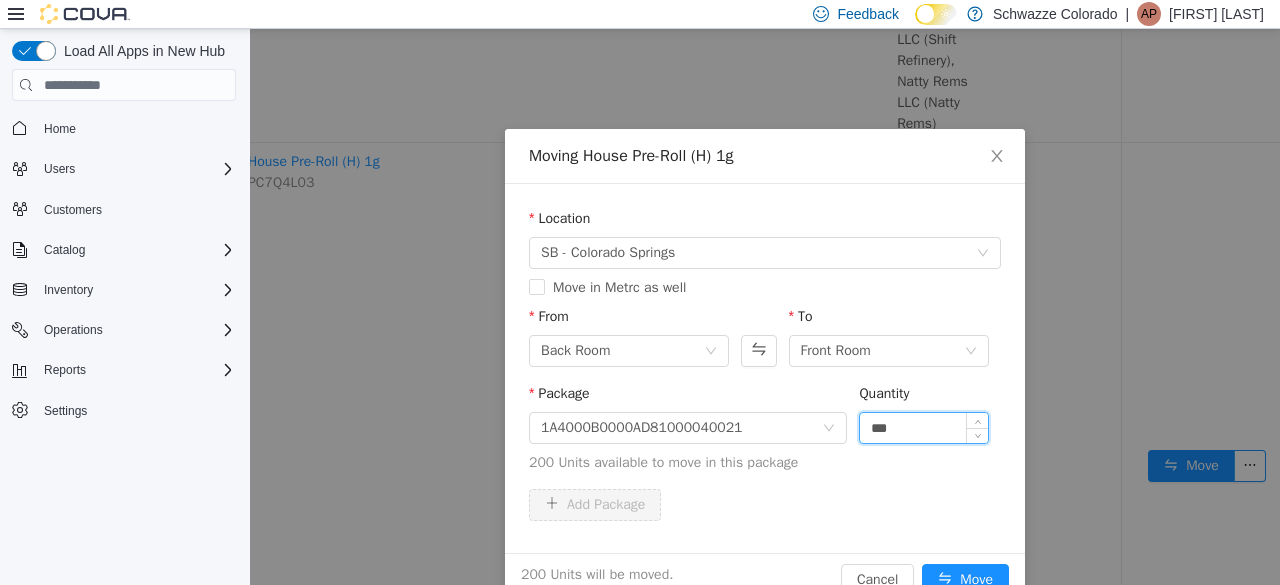type on "***" 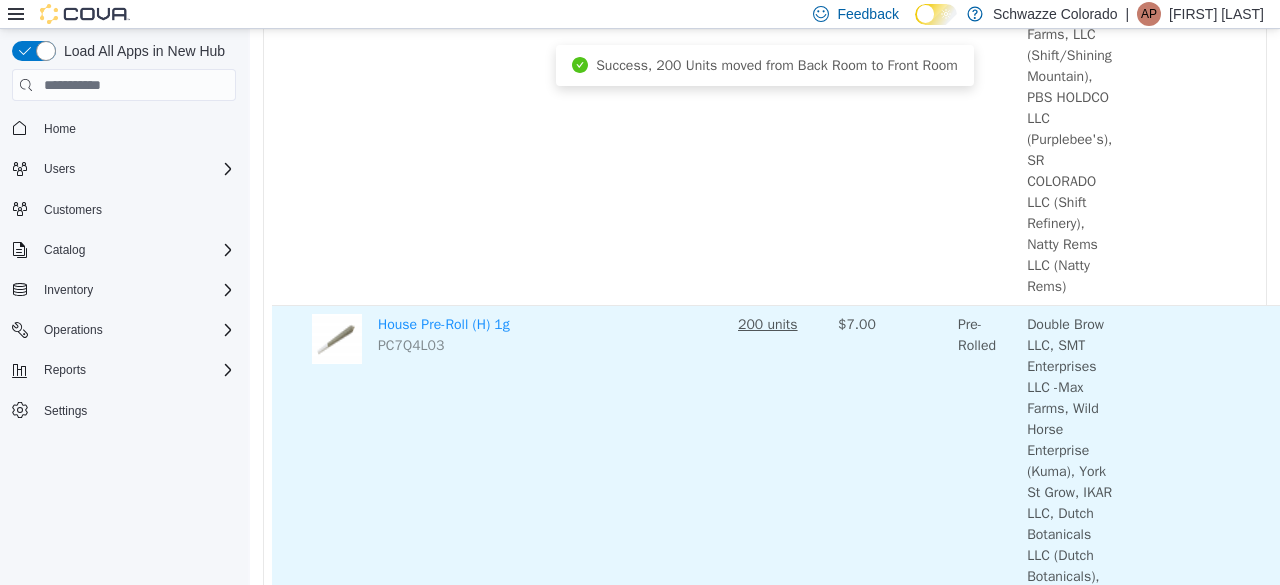 scroll, scrollTop: 2070, scrollLeft: 0, axis: vertical 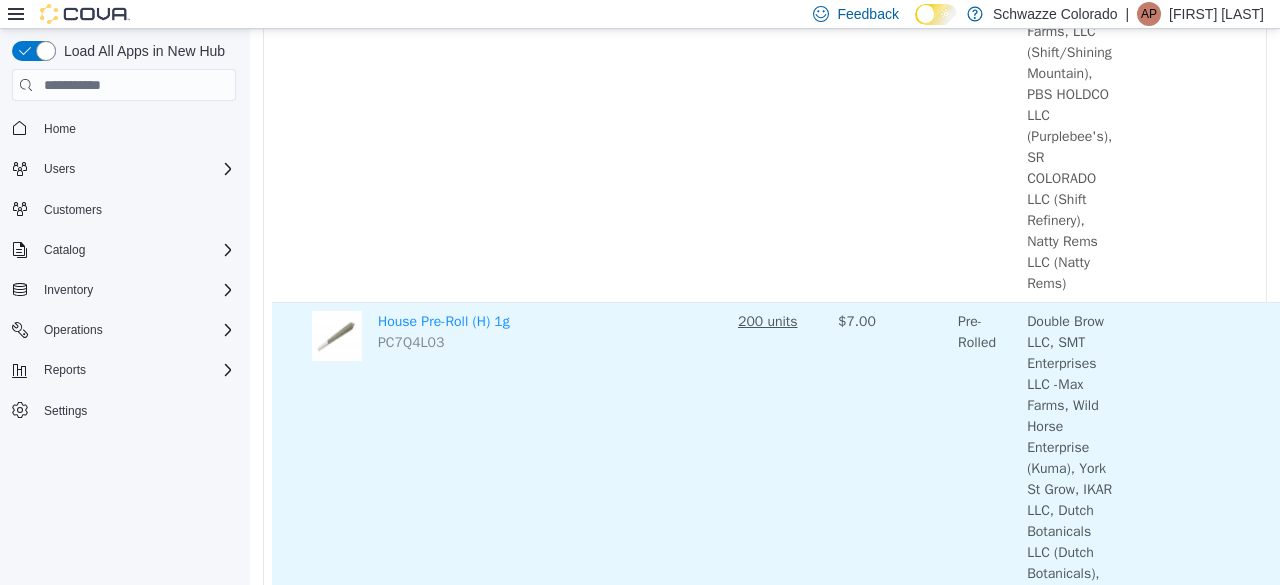 click on "House Pre-Roll (I) 1g GPF4VHVA" at bounding box center [550, -21] 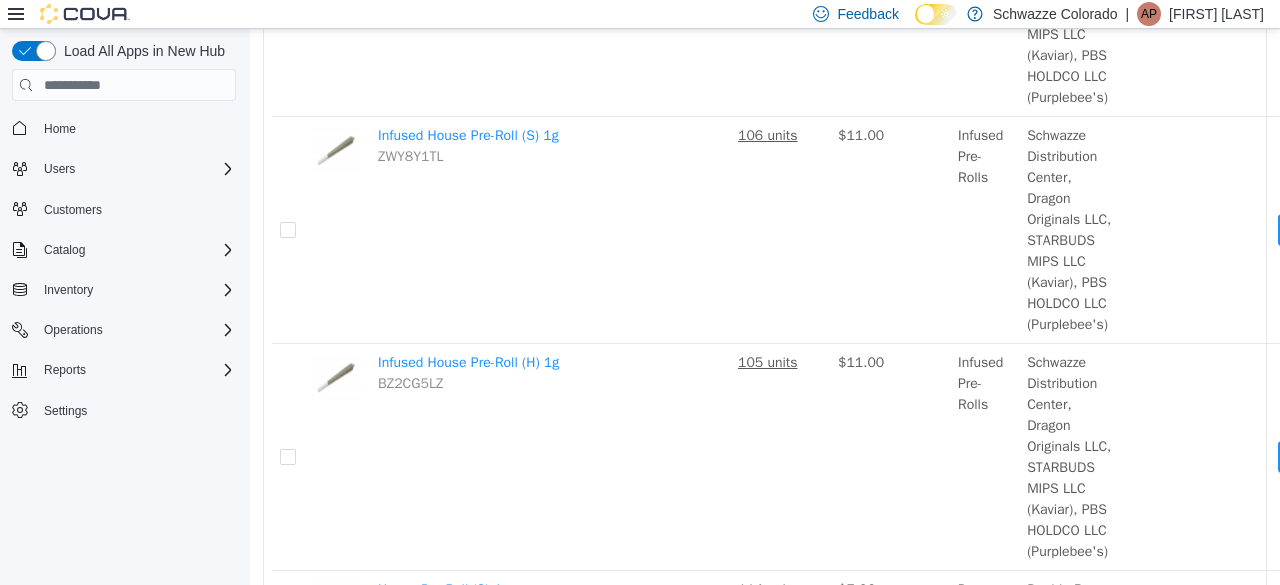 scroll, scrollTop: 0, scrollLeft: 0, axis: both 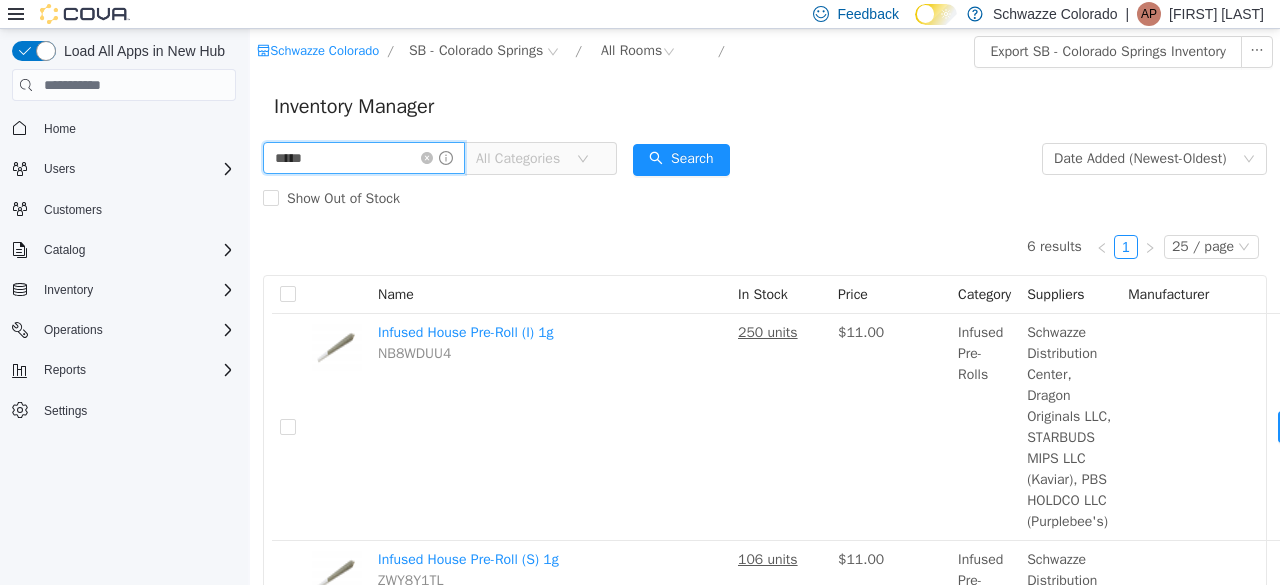 click on "*****" at bounding box center [364, 158] 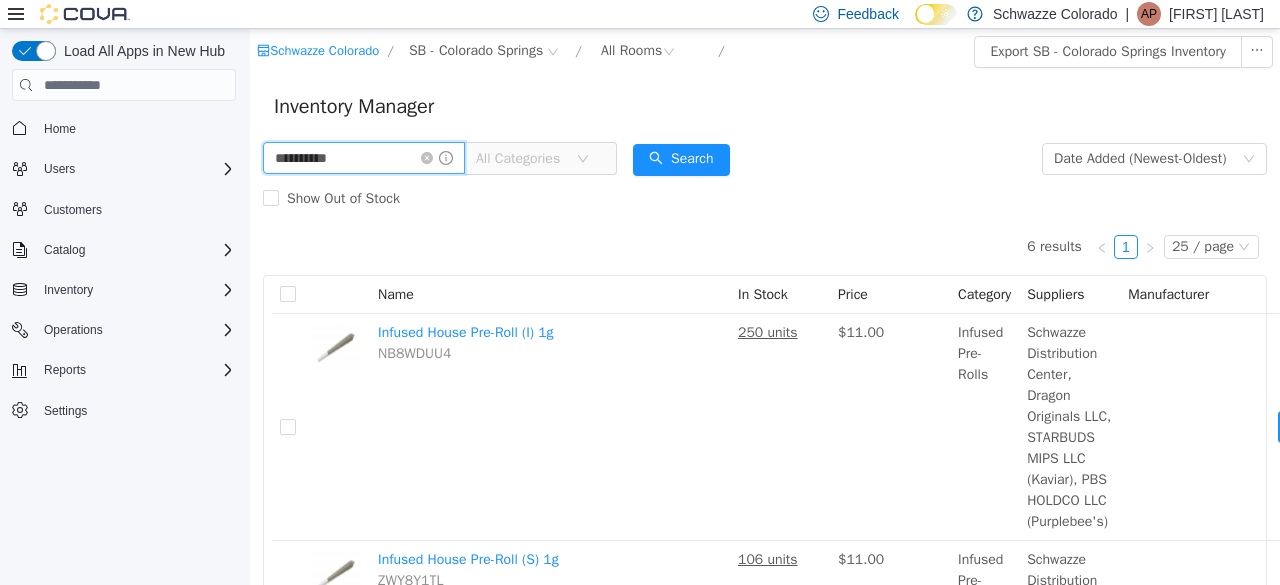 type on "**********" 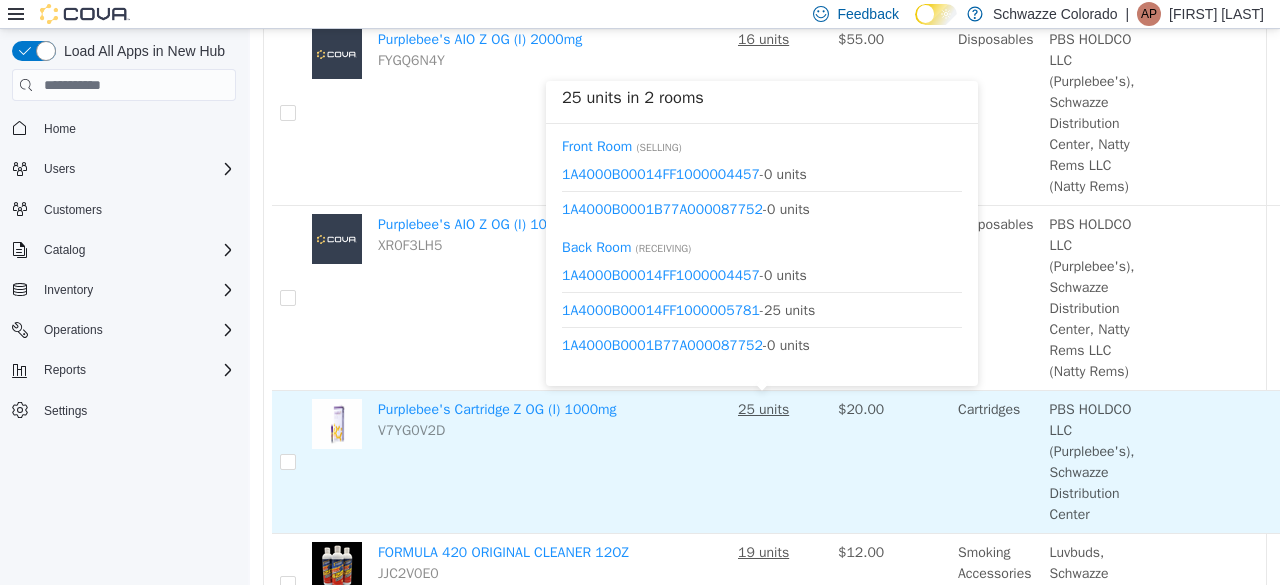 scroll, scrollTop: 504, scrollLeft: 0, axis: vertical 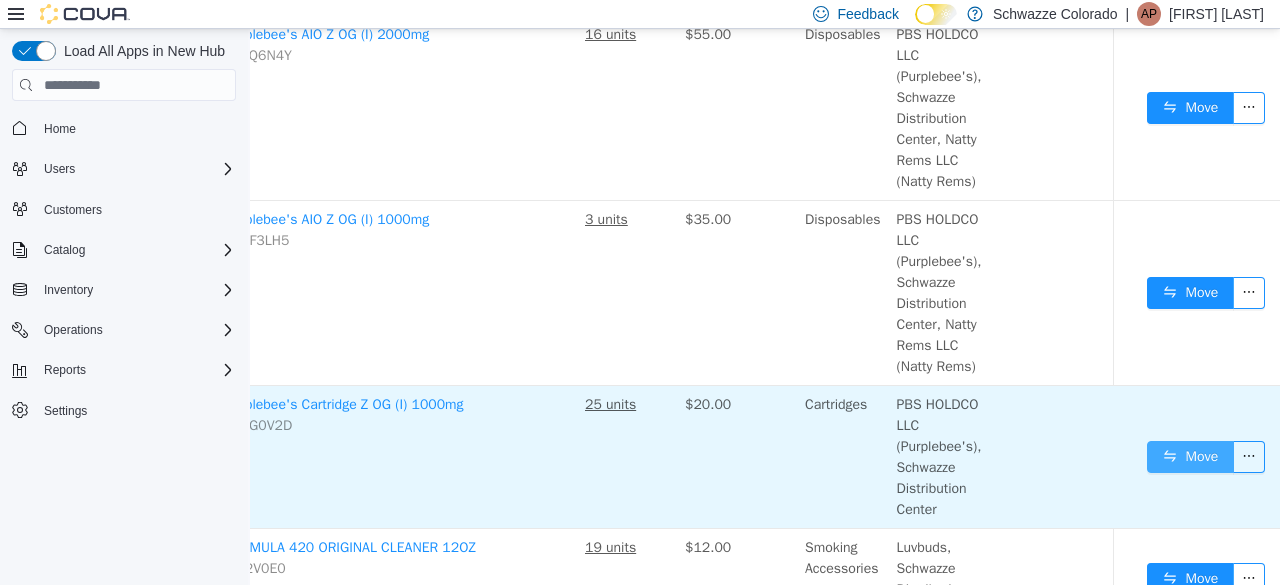 click on "Move" at bounding box center (1190, 457) 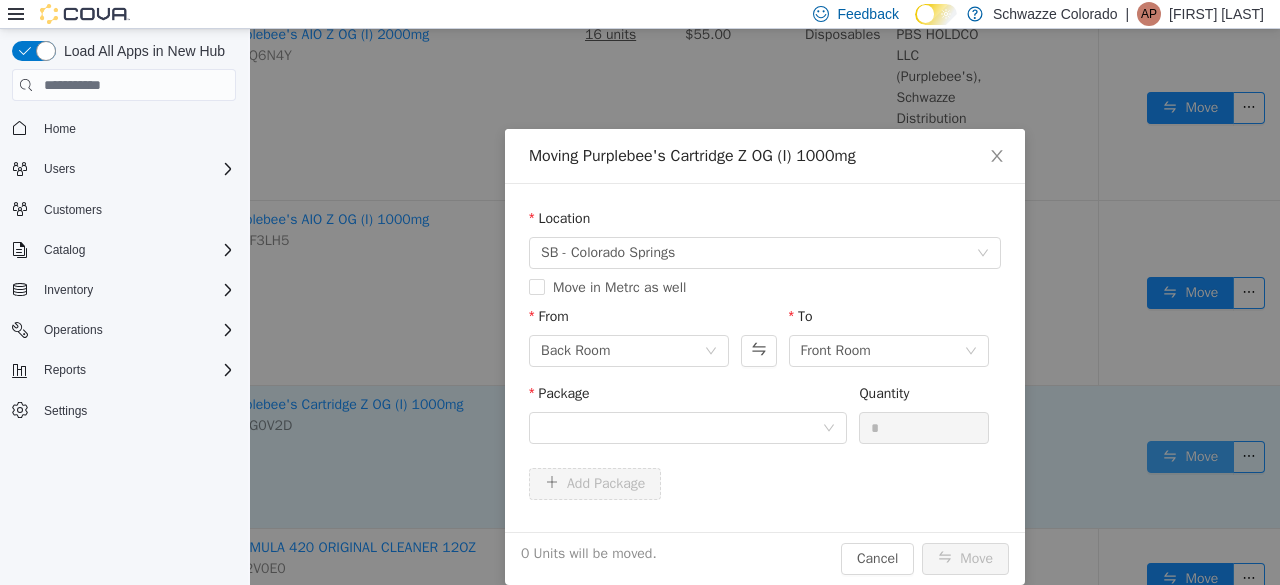 scroll, scrollTop: 504, scrollLeft: 149, axis: both 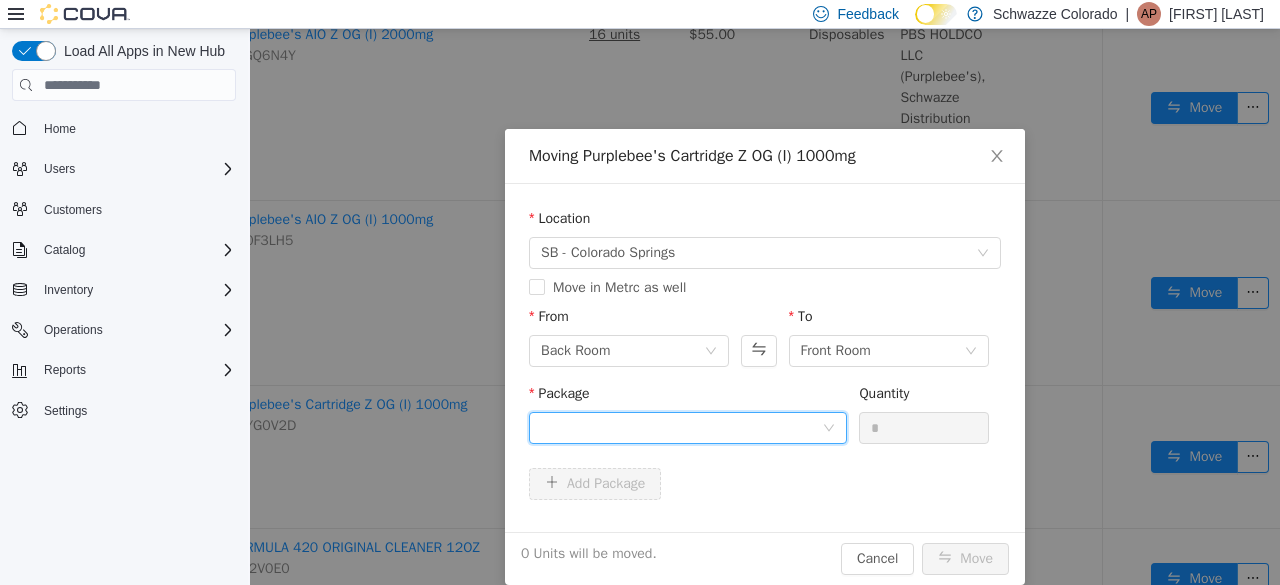 click at bounding box center [681, 428] 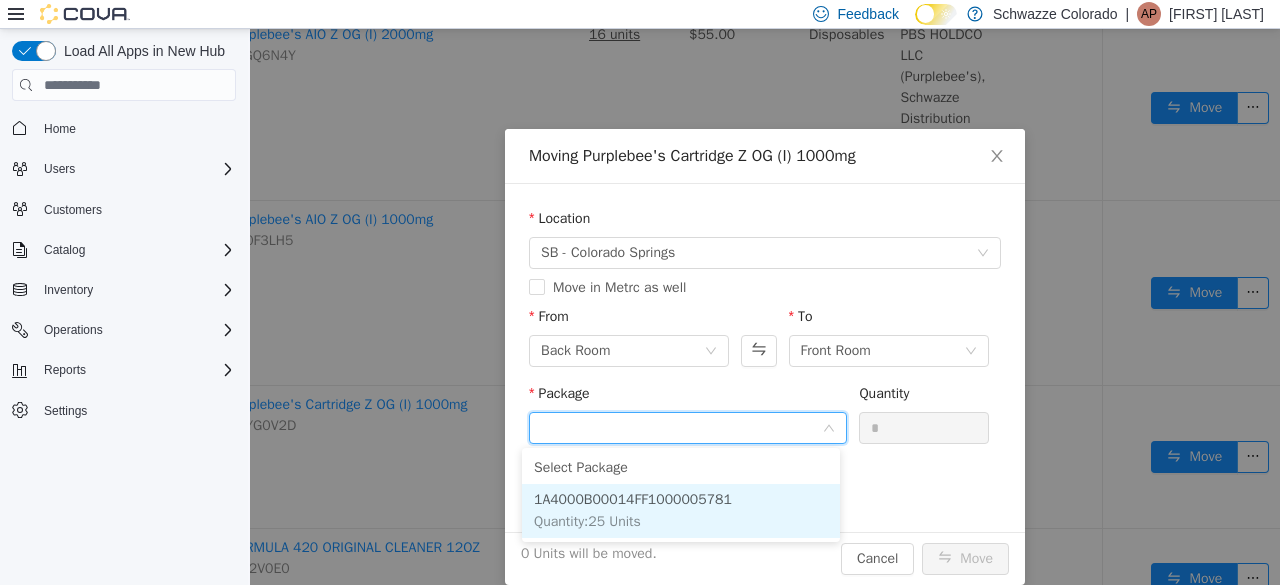 click on "1A4000B00014FF1000005781" at bounding box center (633, 499) 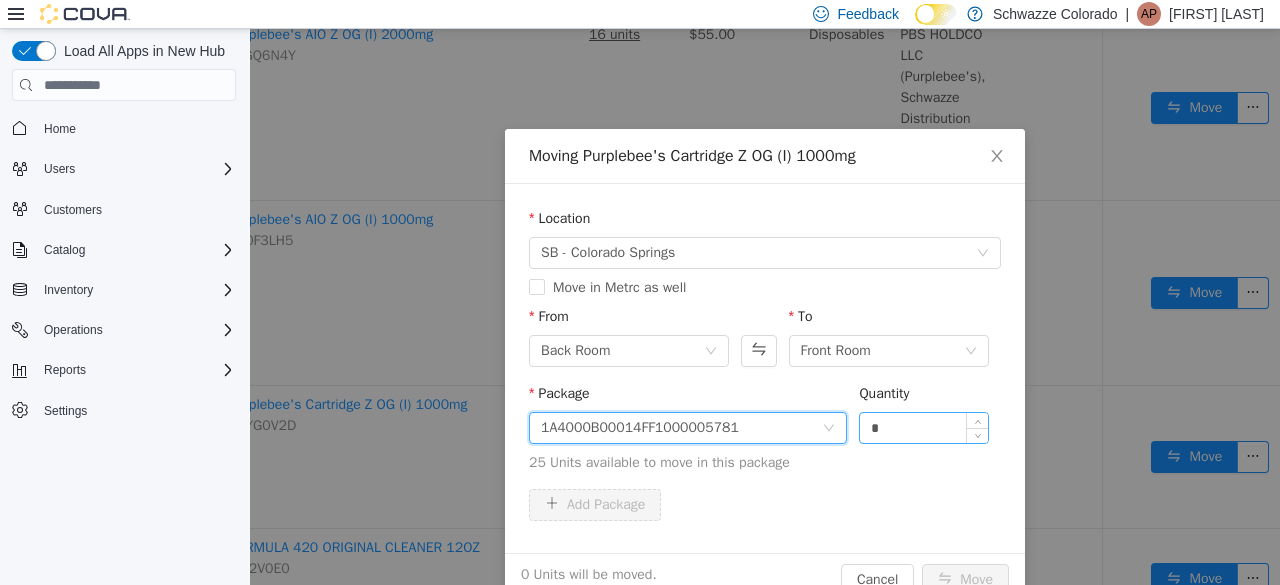 click on "*" at bounding box center [924, 428] 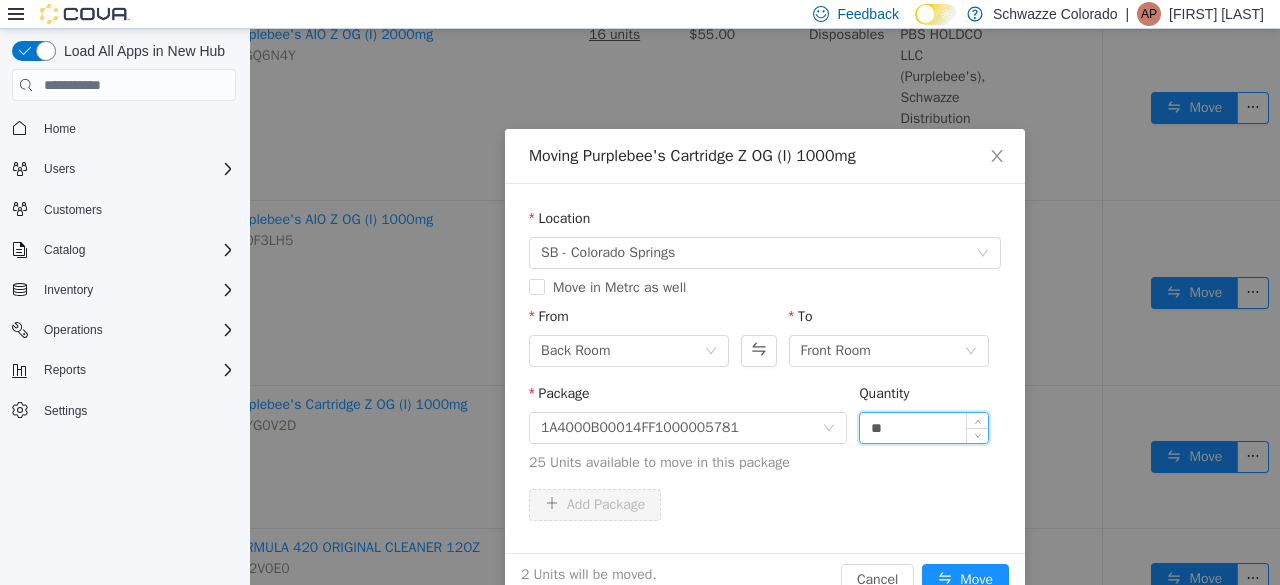 type on "**" 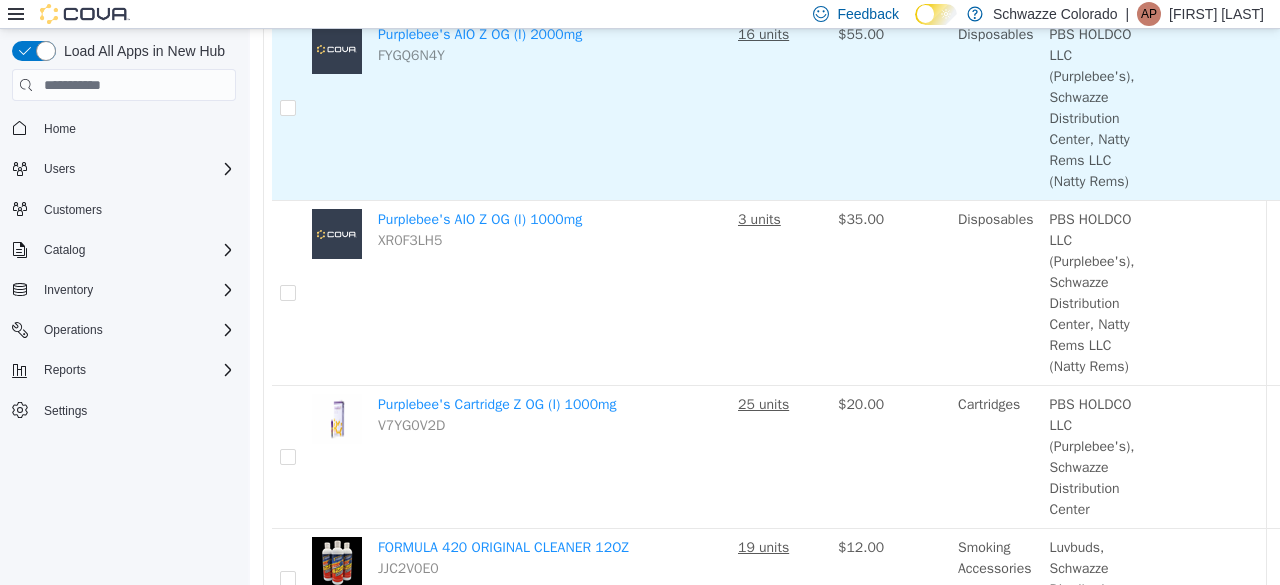 scroll, scrollTop: 0, scrollLeft: 0, axis: both 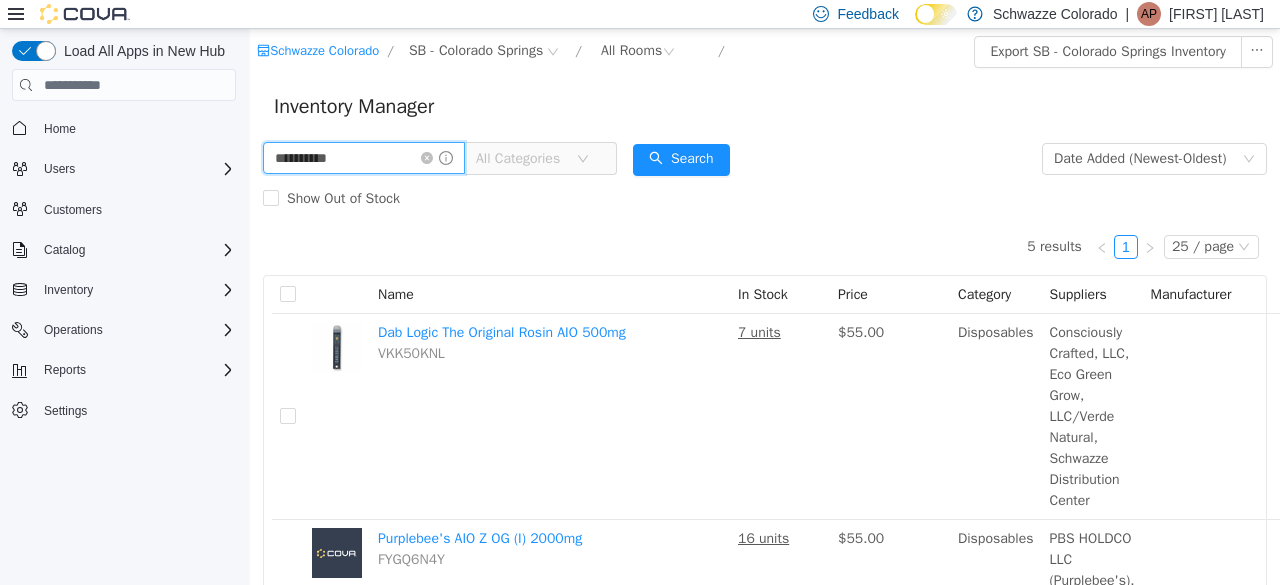 click on "**********" at bounding box center [364, 158] 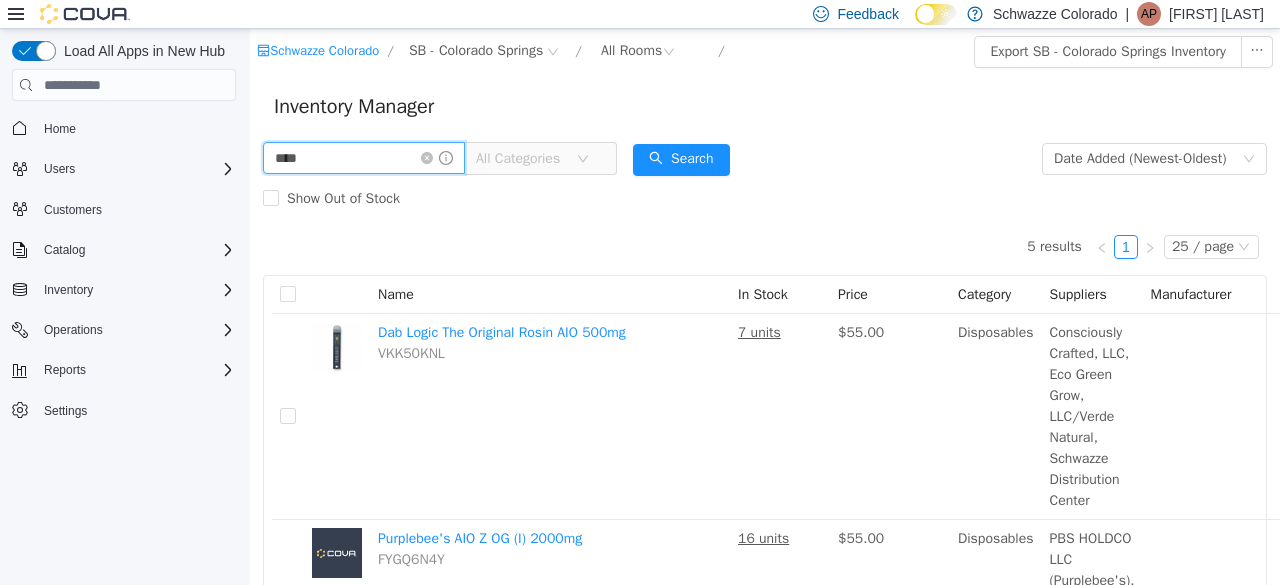 type on "****" 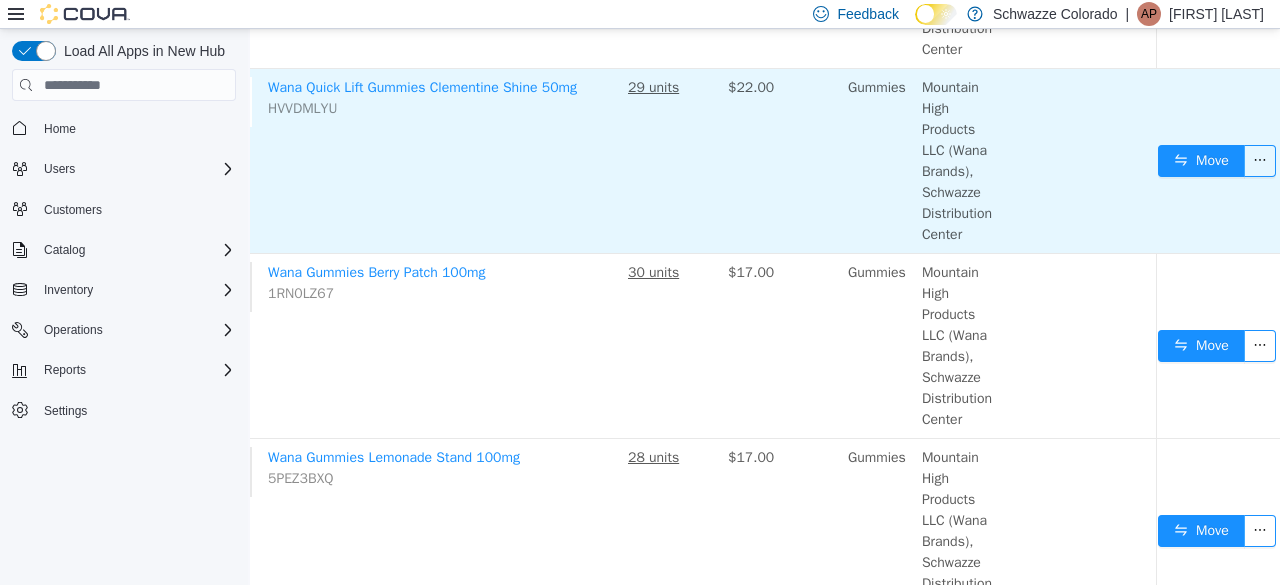 scroll, scrollTop: 615, scrollLeft: 112, axis: both 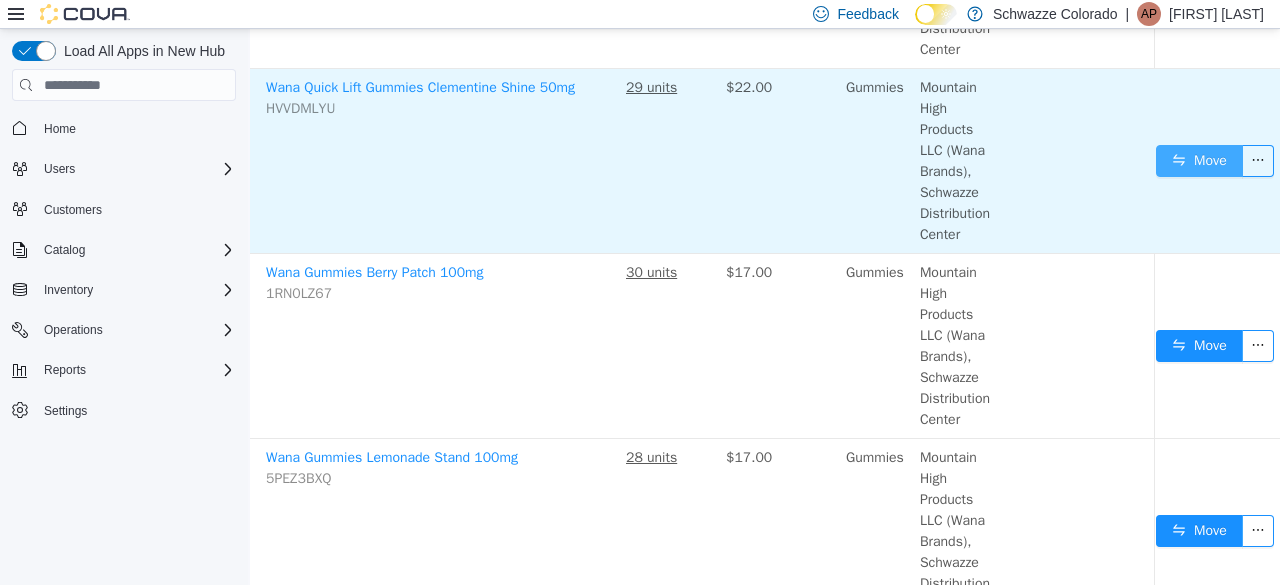 click on "Move" at bounding box center (1199, 161) 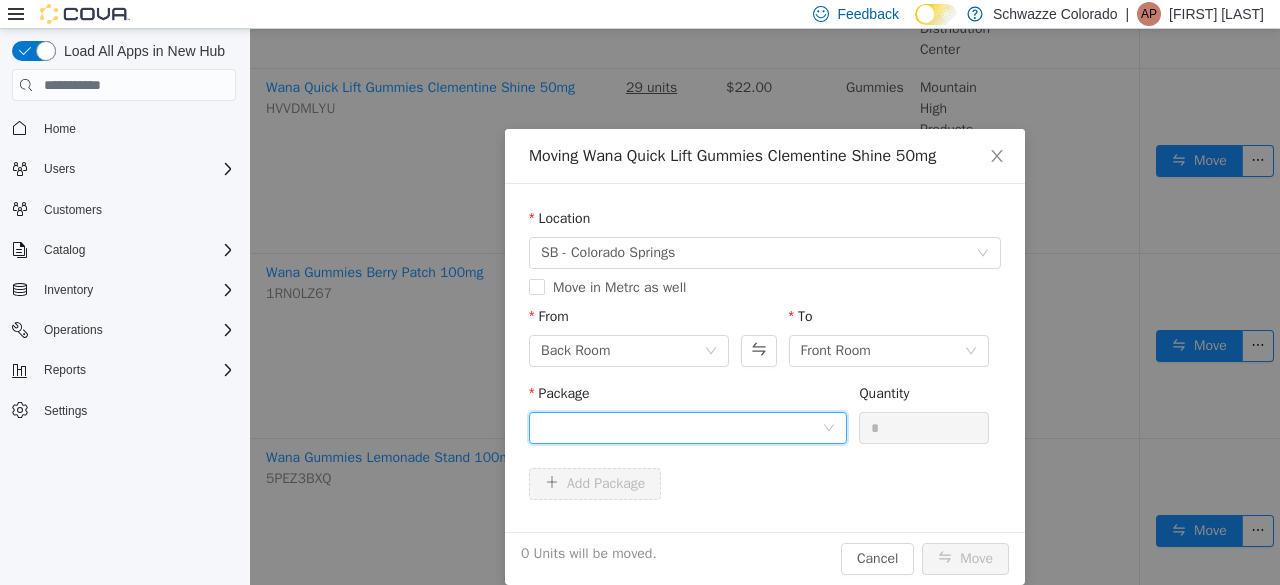 click at bounding box center [681, 428] 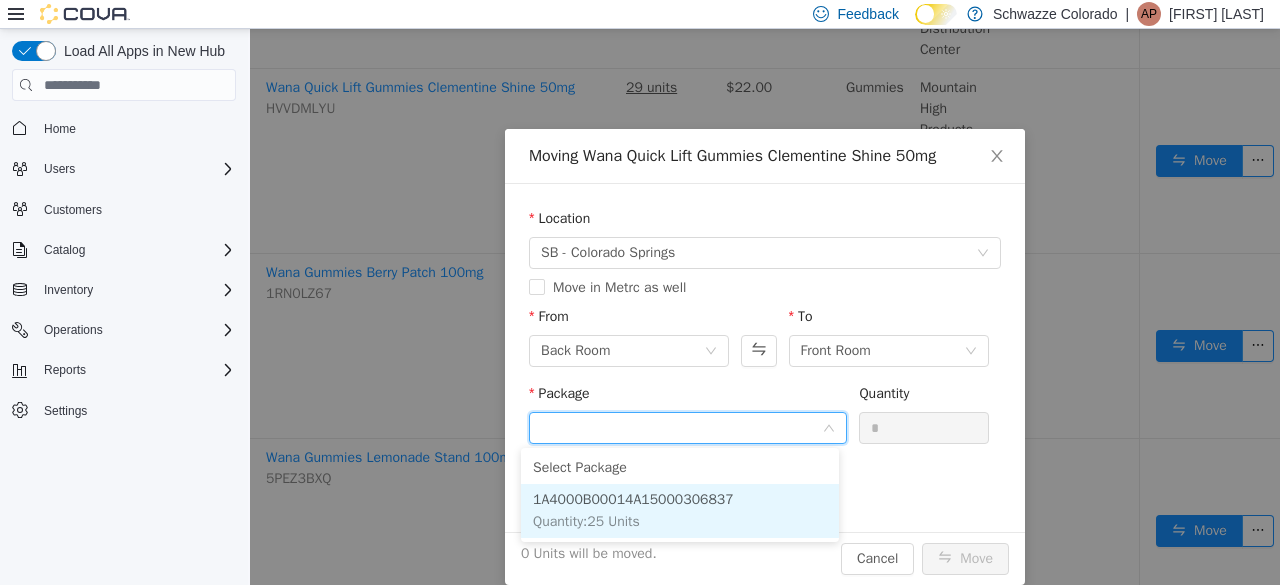 click on "1A4000B00014A15000306837" at bounding box center [633, 499] 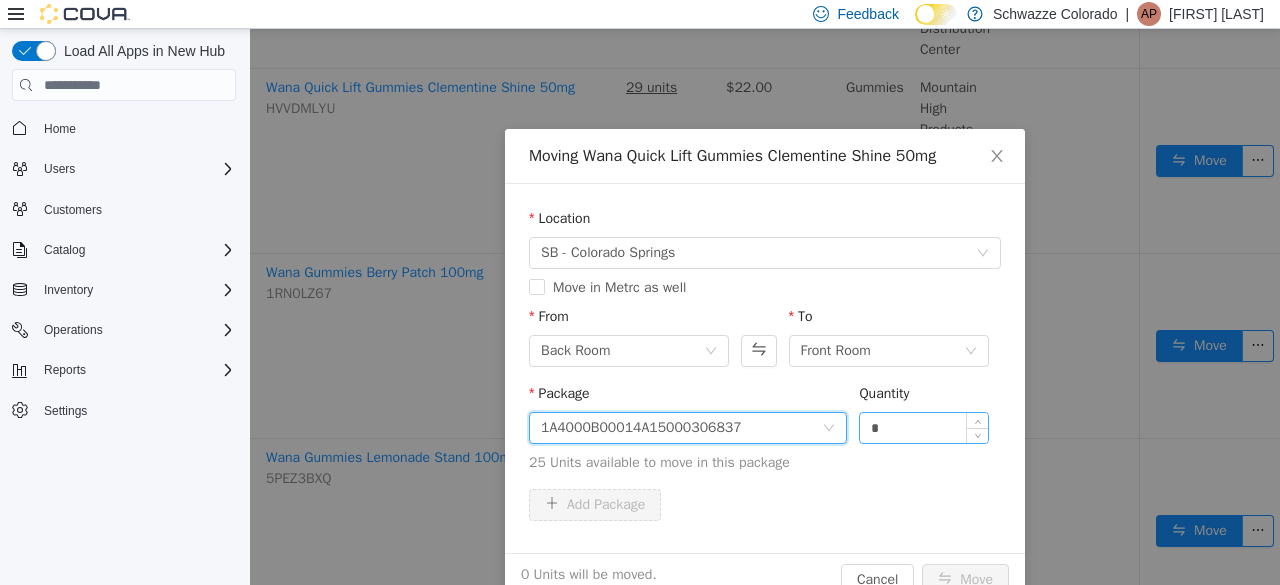 click on "*" at bounding box center [924, 428] 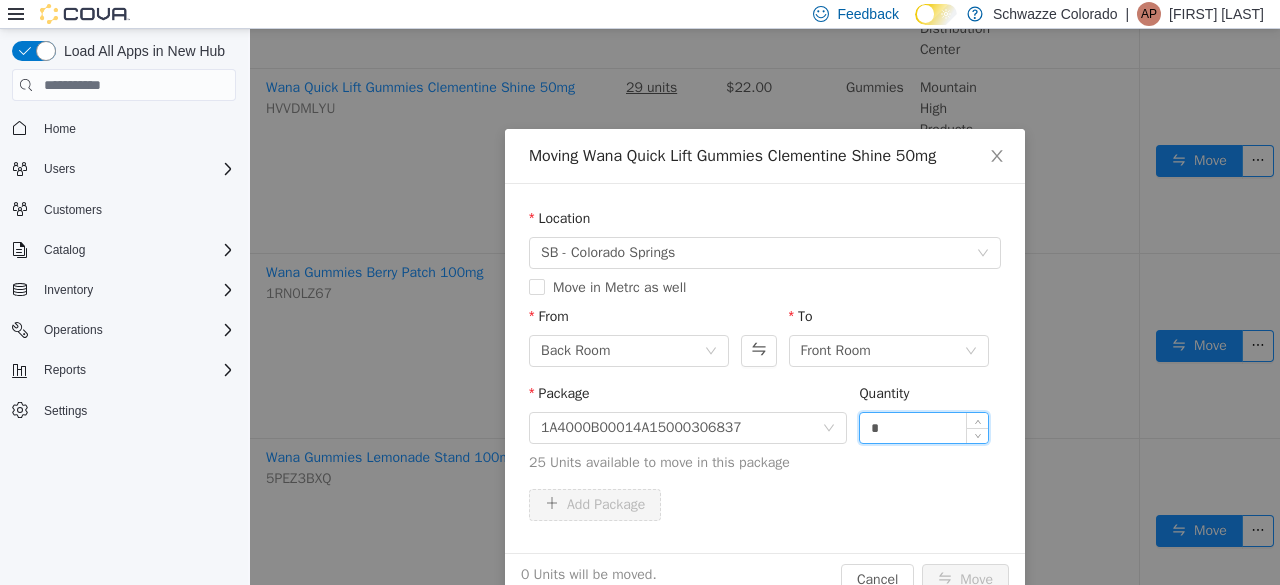 click on "*" at bounding box center [924, 428] 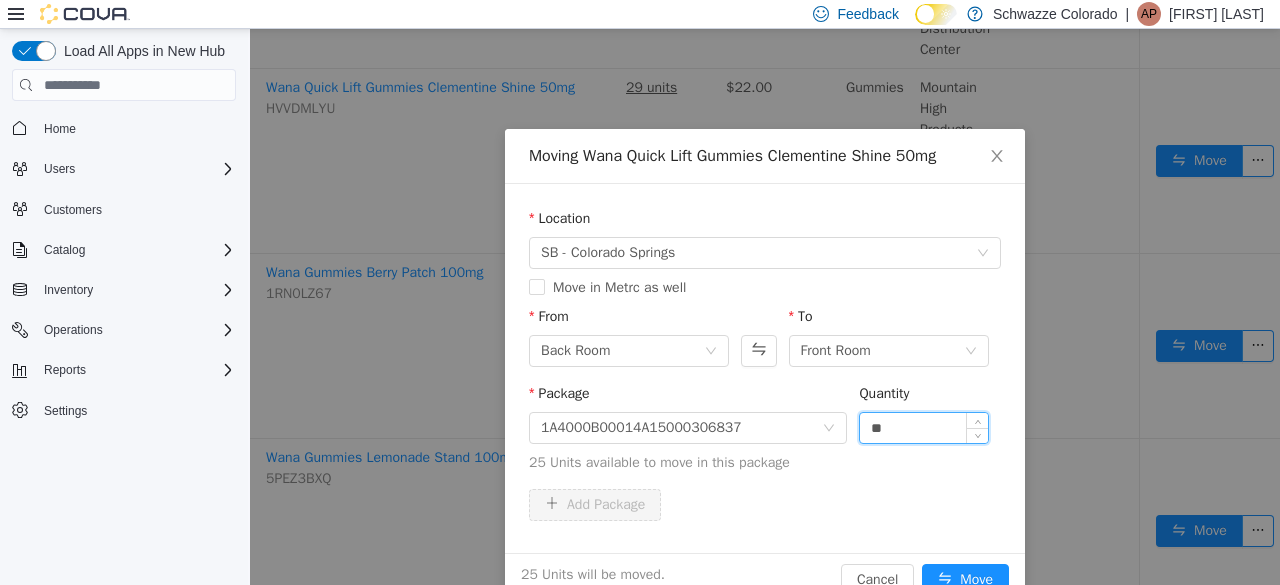 type on "**" 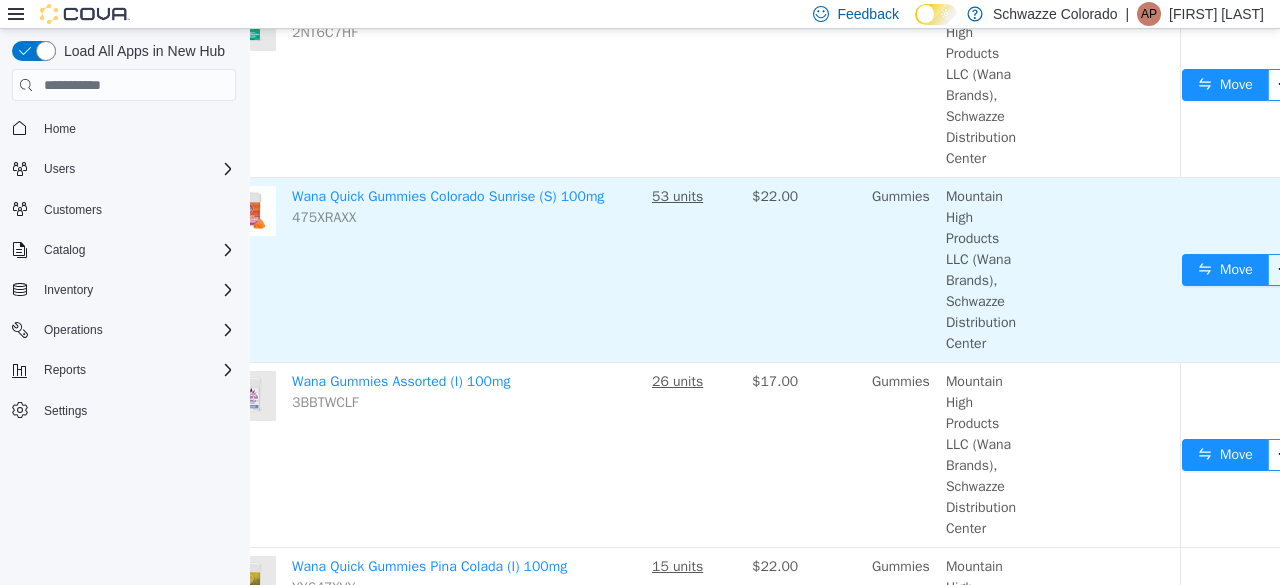 scroll, scrollTop: 2234, scrollLeft: 82, axis: both 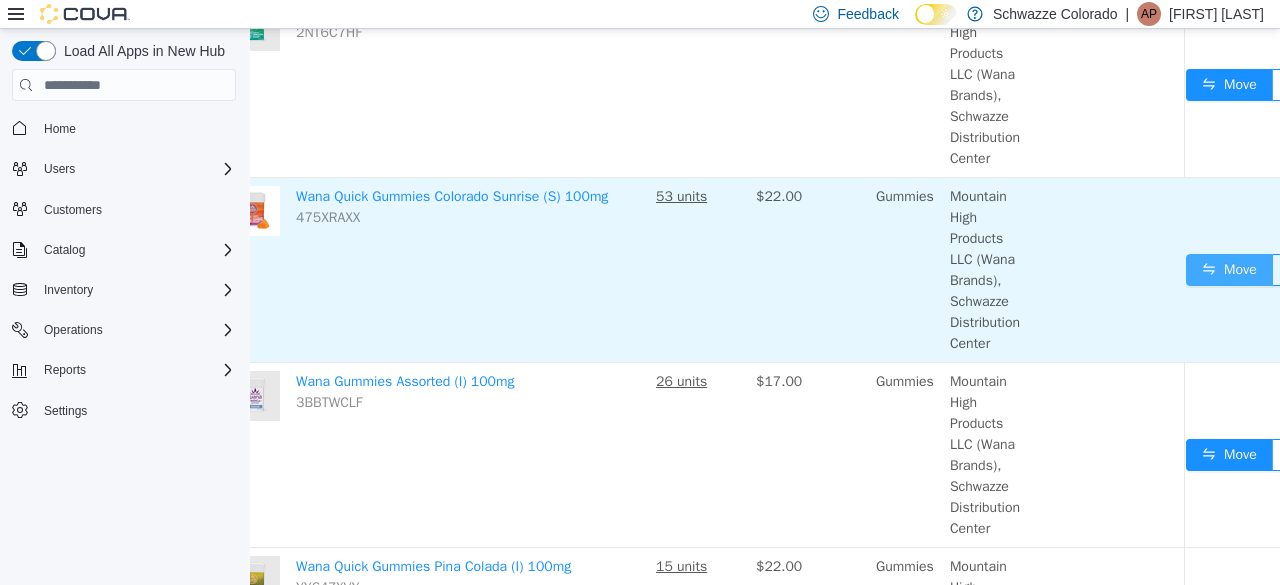 click on "Move" at bounding box center (1229, 270) 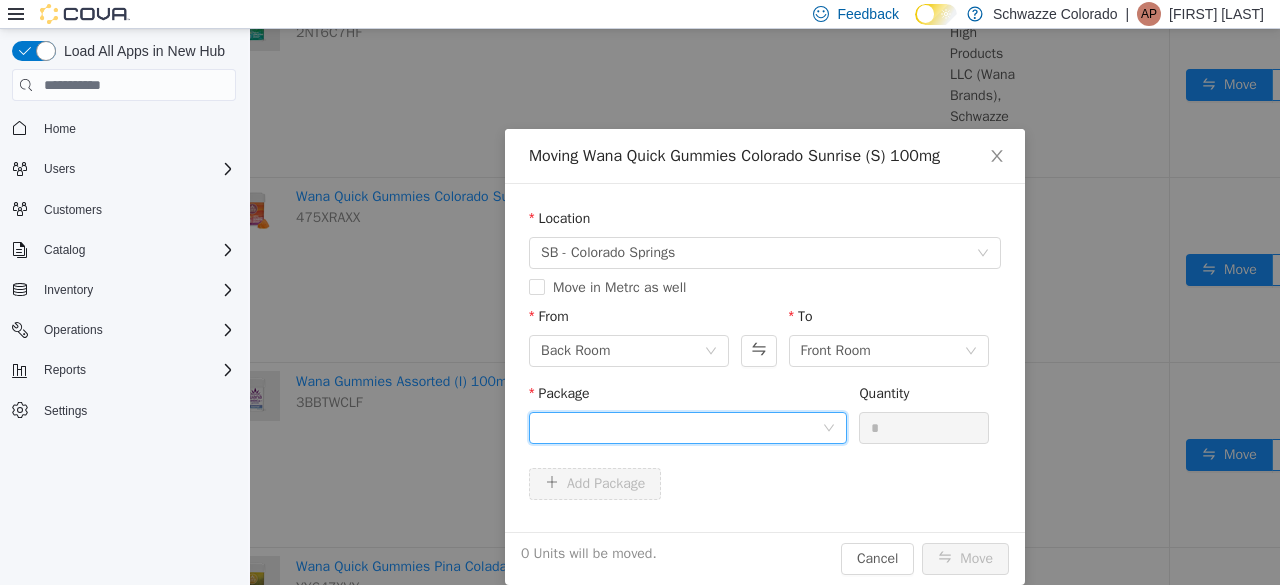click at bounding box center [681, 428] 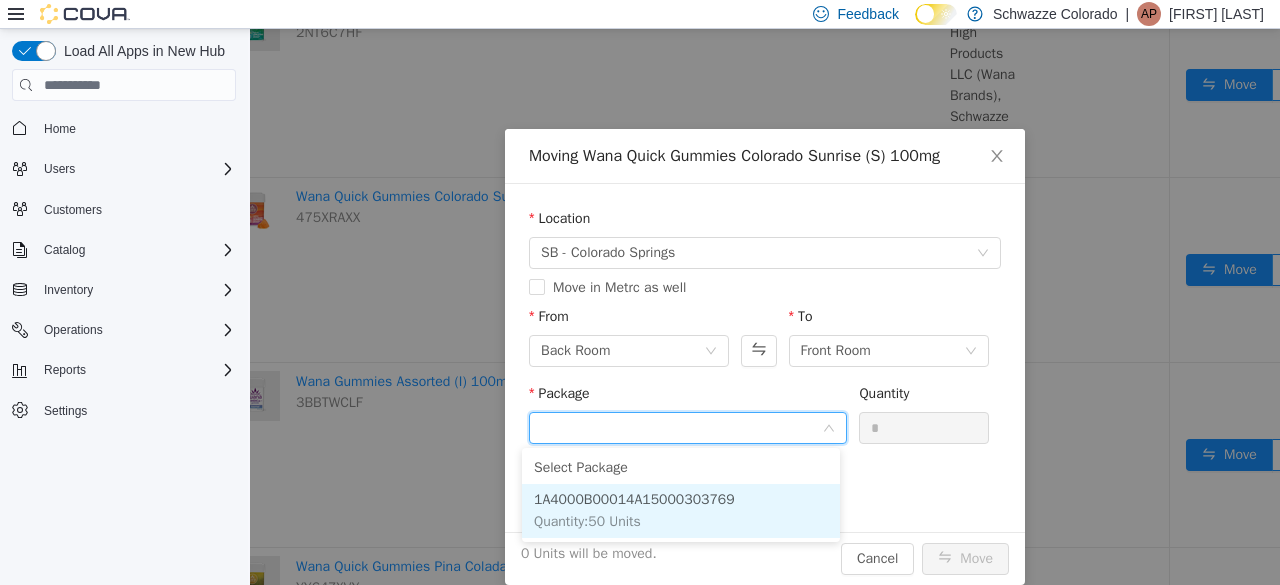 click on "1A4000B00014A15000303769 Quantity :  50 Units" at bounding box center (681, 511) 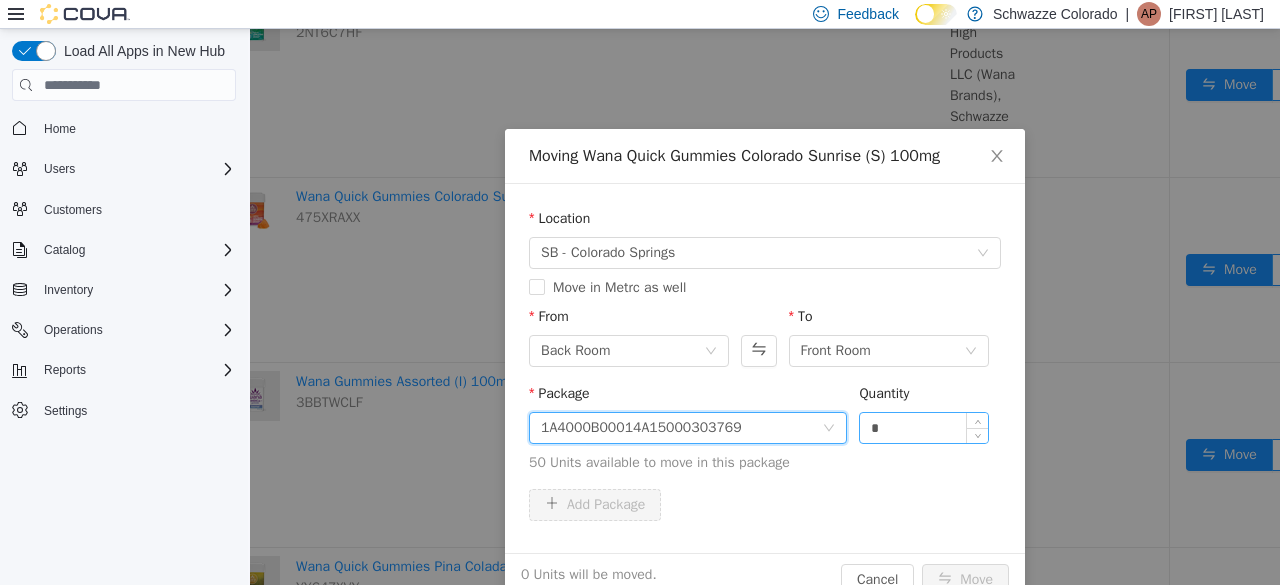 click on "*" at bounding box center (924, 428) 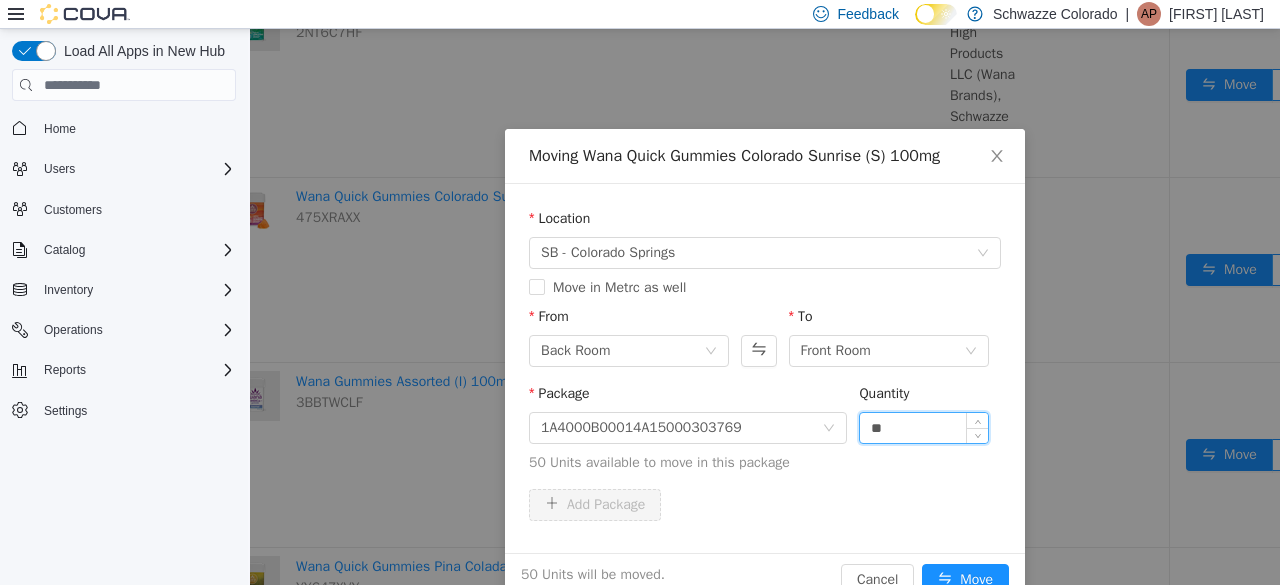 type on "**" 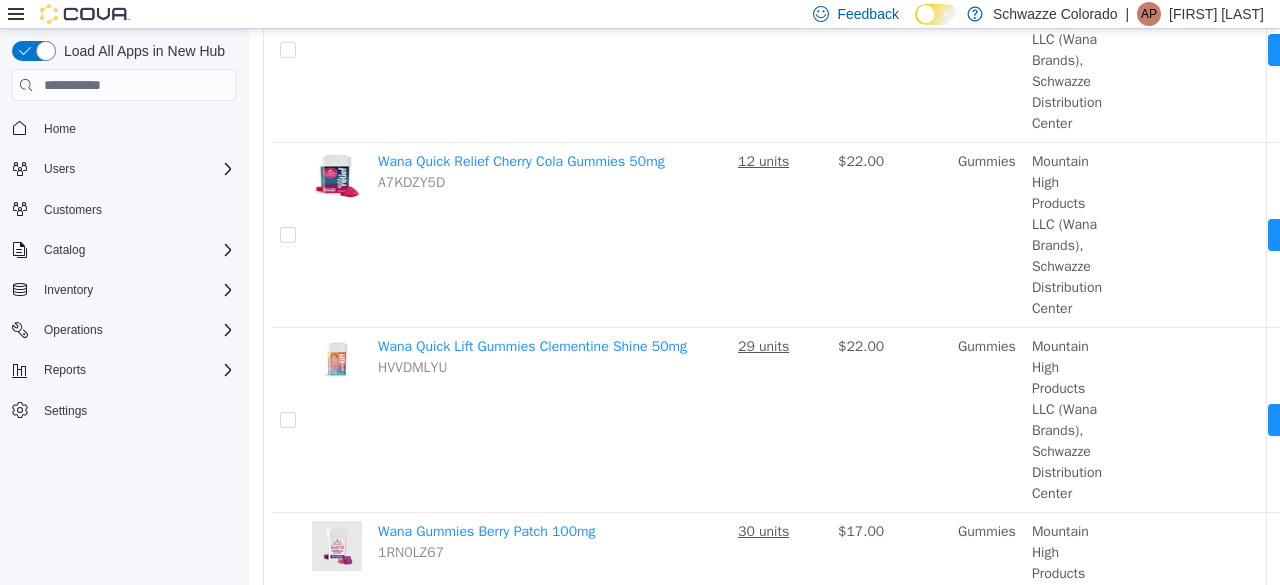 scroll, scrollTop: 0, scrollLeft: 0, axis: both 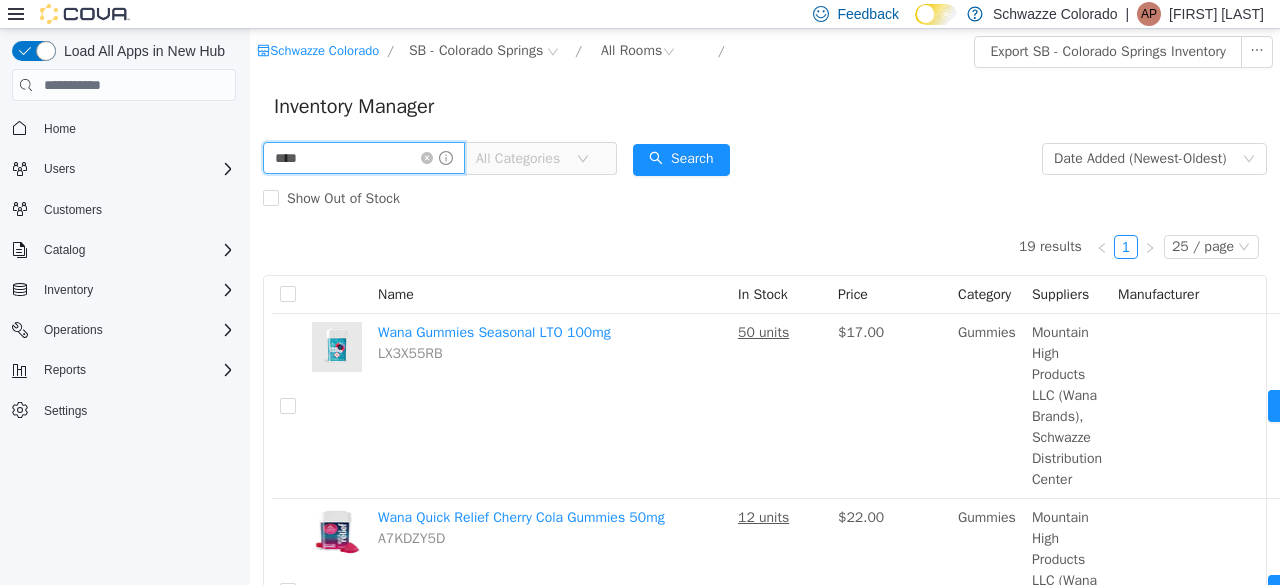 click on "****" at bounding box center (364, 158) 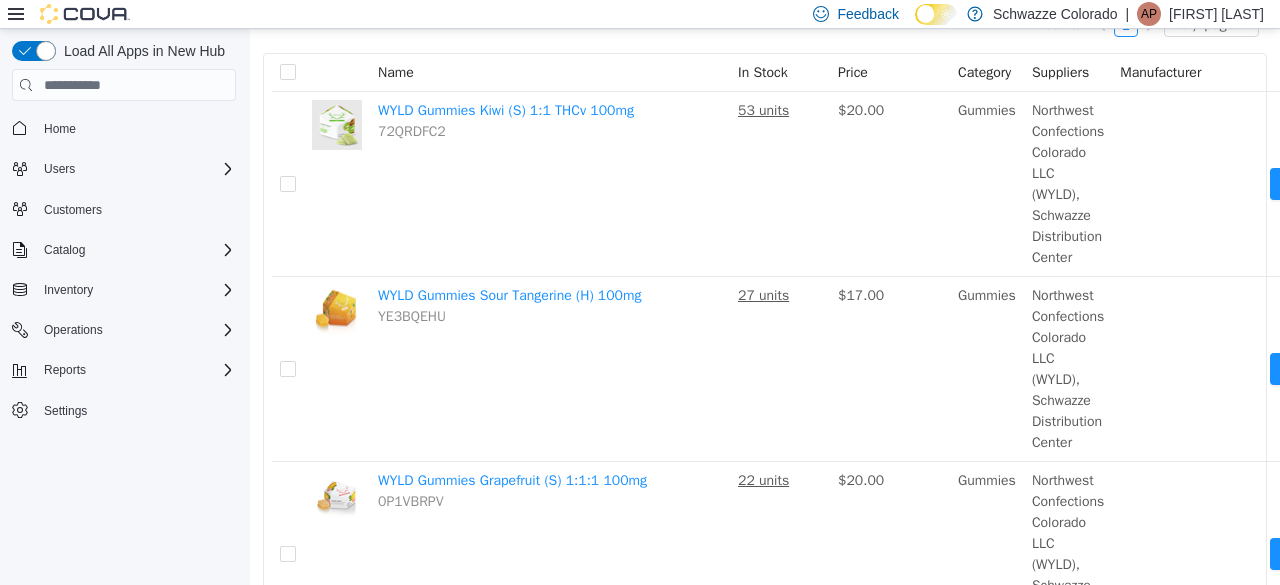 scroll, scrollTop: 0, scrollLeft: 0, axis: both 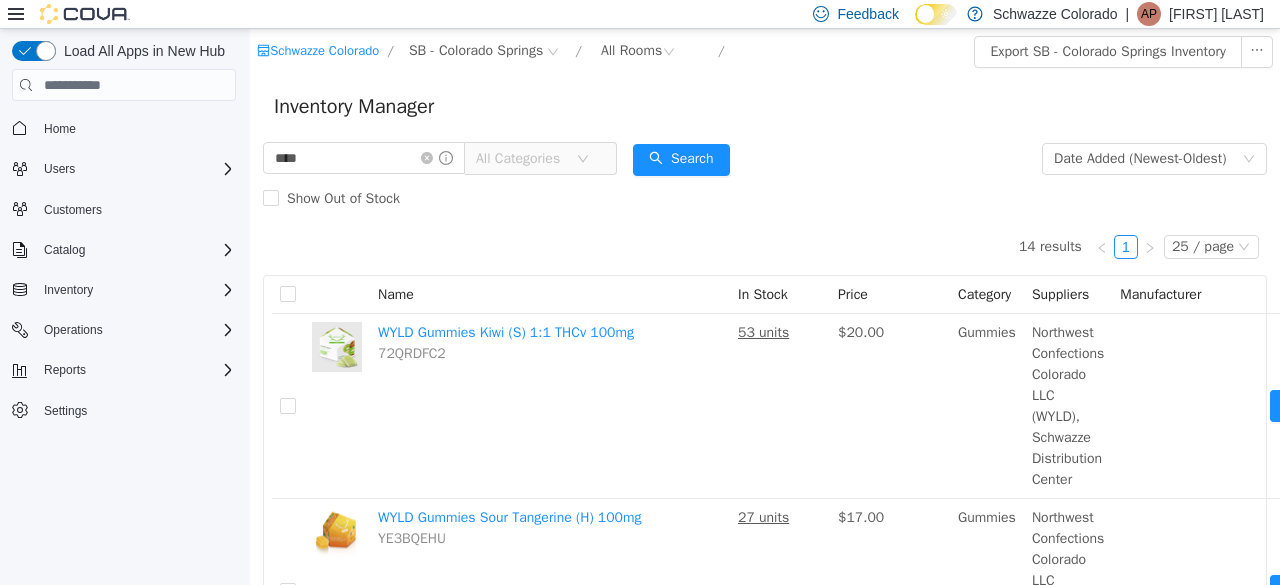 click 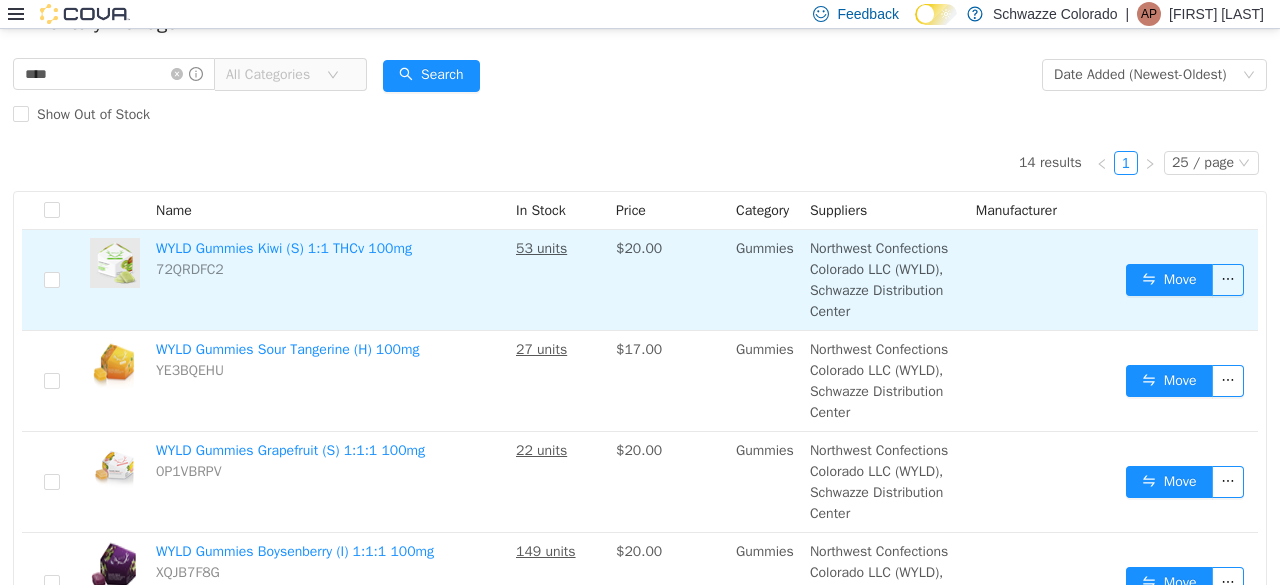 scroll, scrollTop: 0, scrollLeft: 0, axis: both 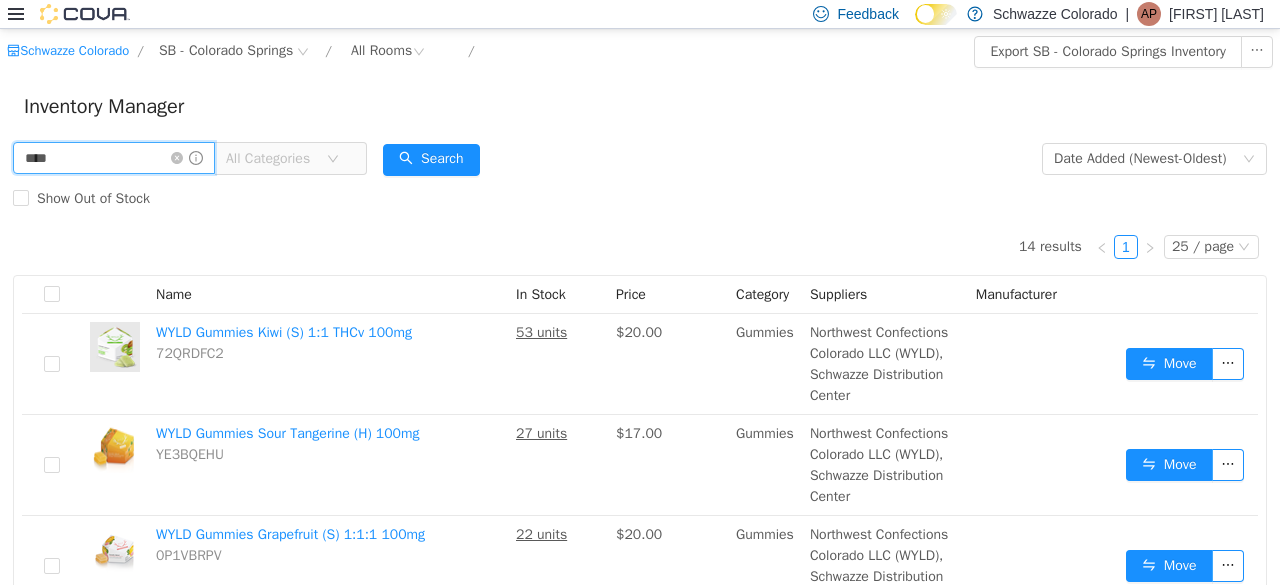 click on "****" at bounding box center (114, 158) 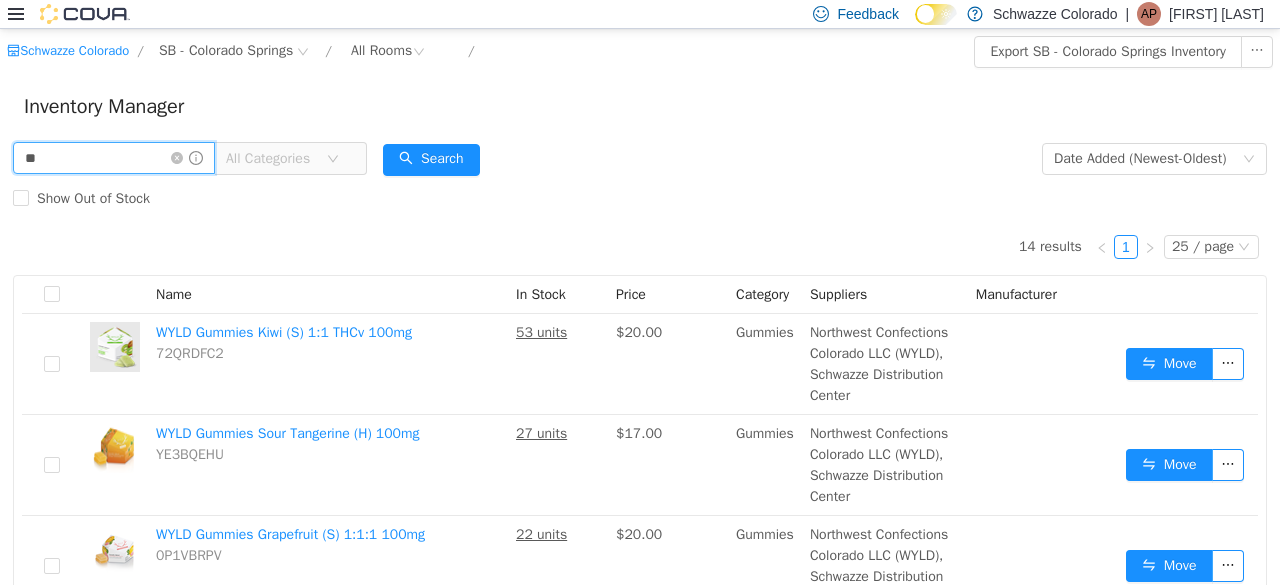 type on "*" 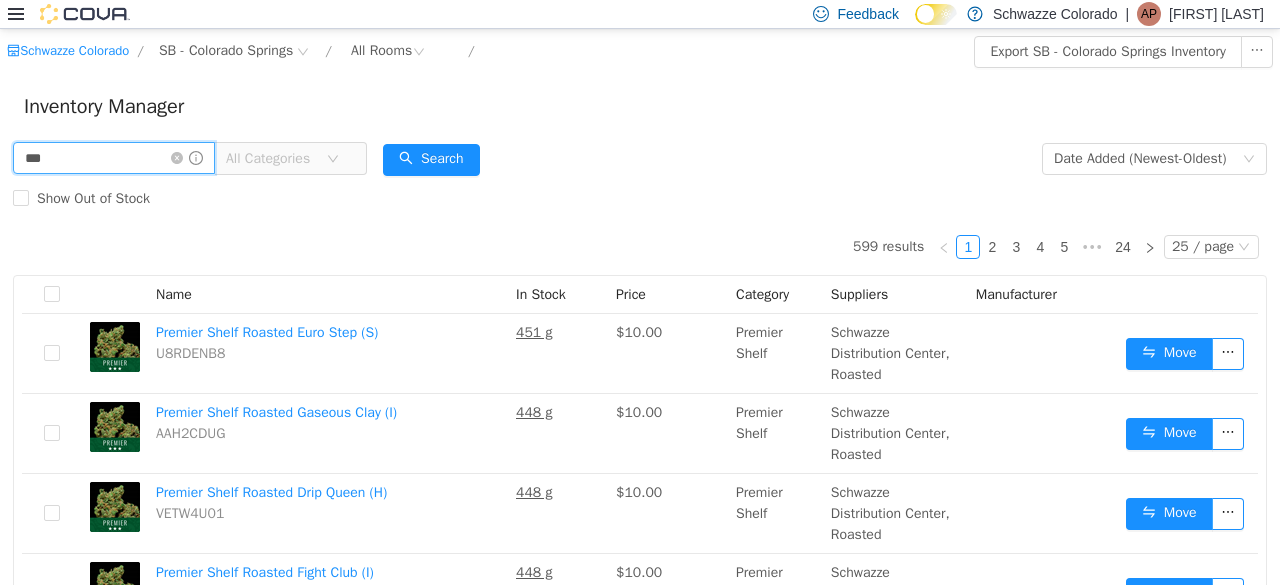 type on "****" 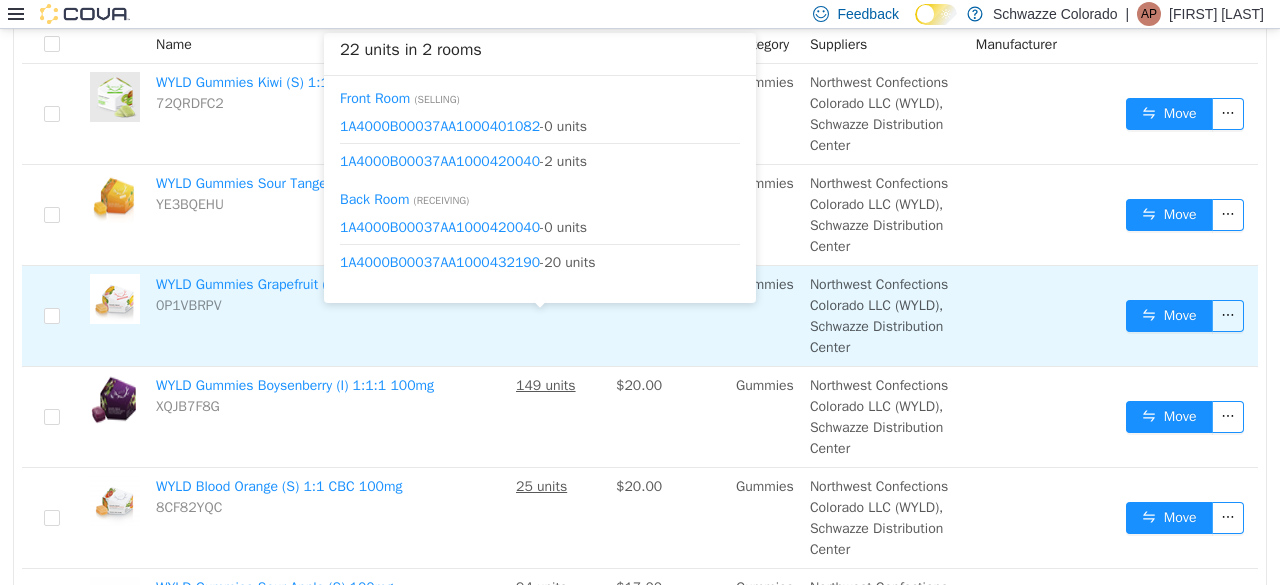 scroll, scrollTop: 250, scrollLeft: 0, axis: vertical 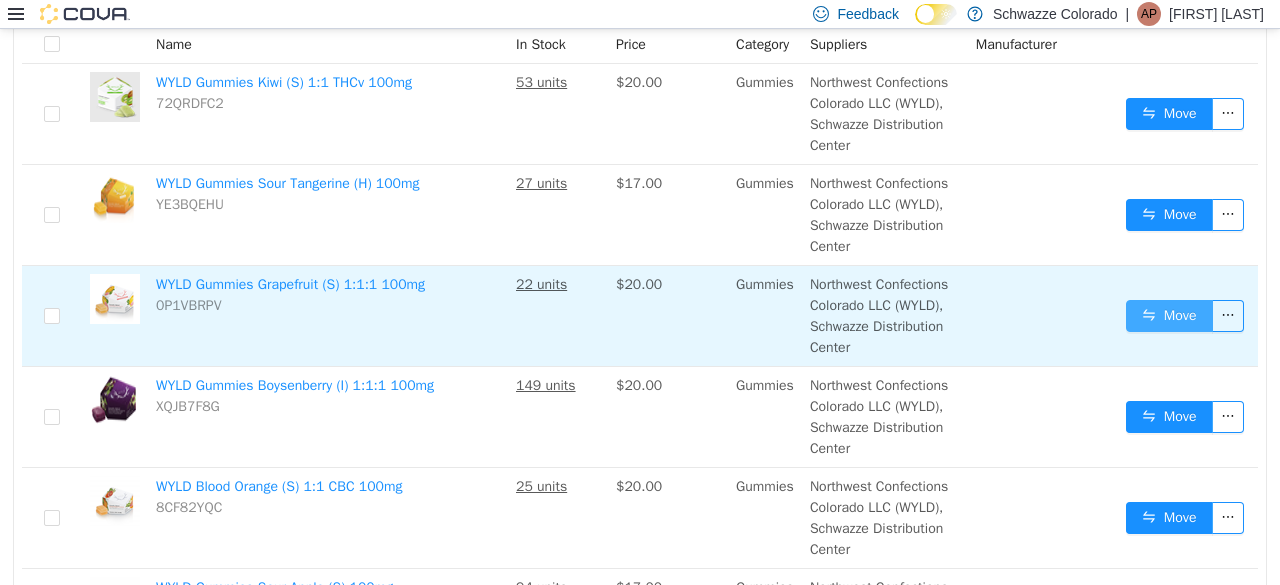 click on "Move" at bounding box center (1169, 316) 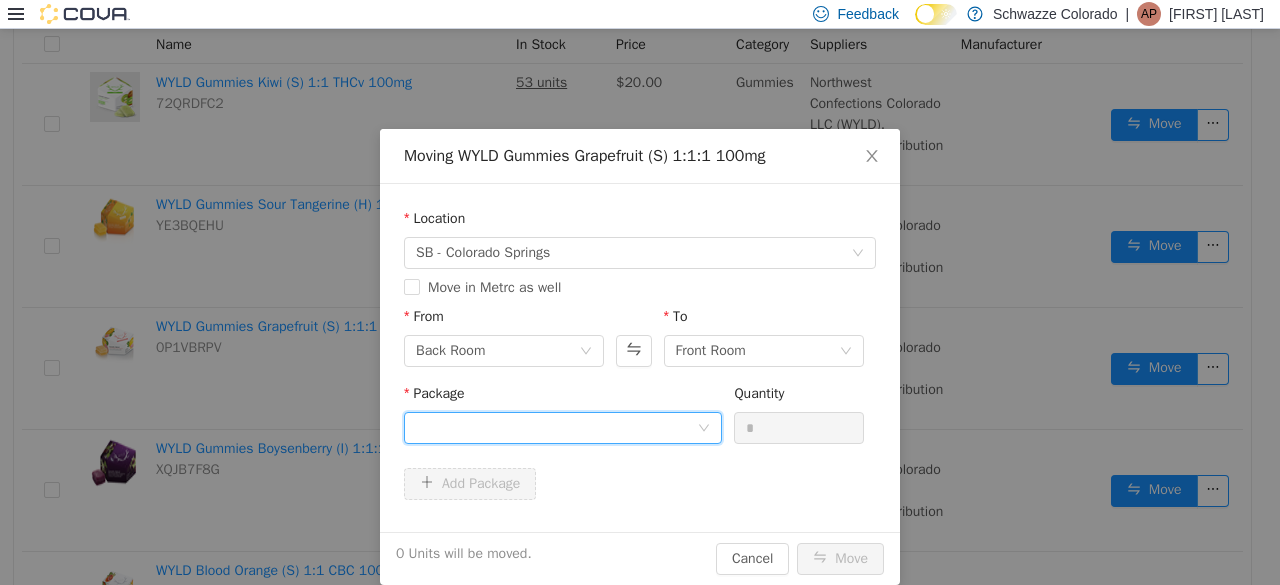 click at bounding box center (556, 428) 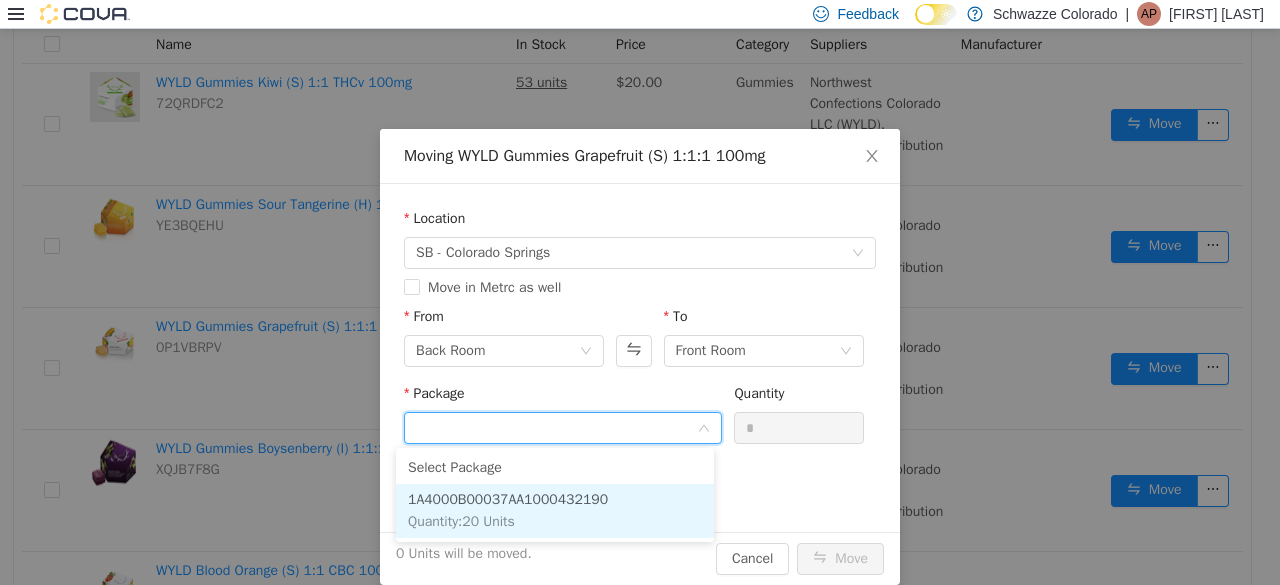 click on "1A4000B00037AA1000432190" at bounding box center [508, 499] 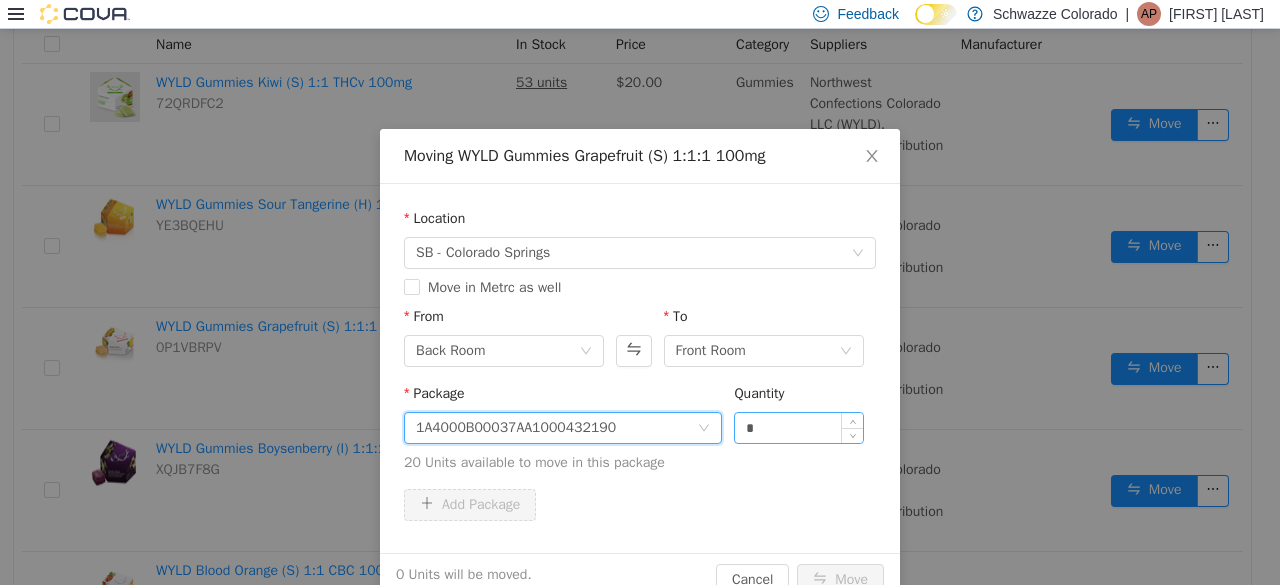 click on "*" at bounding box center [799, 428] 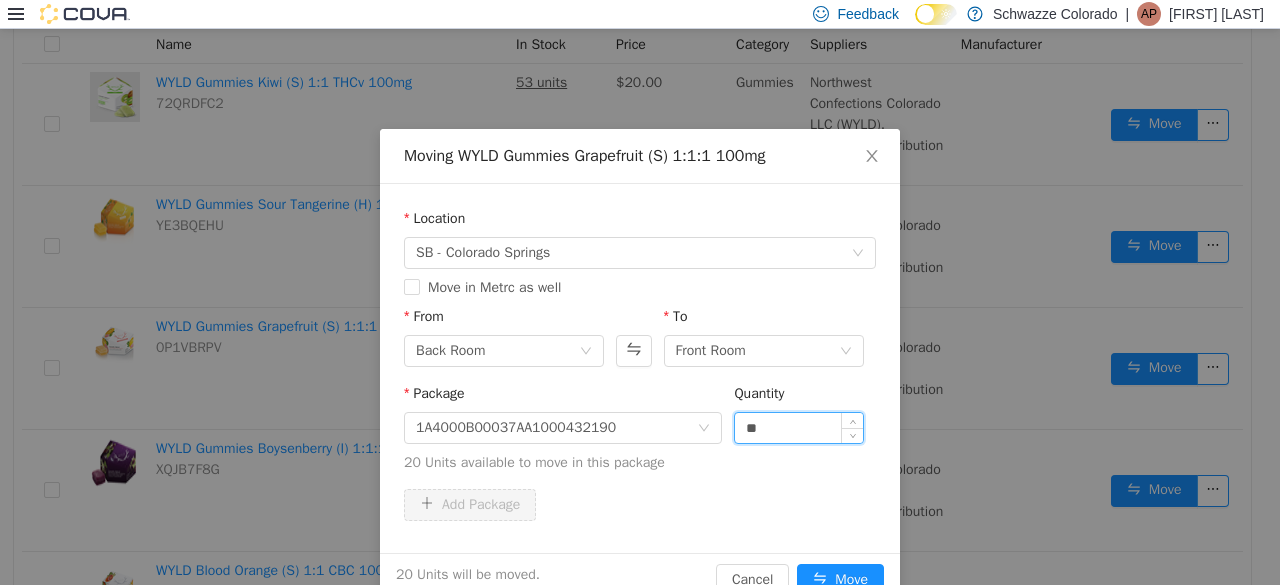 type on "**" 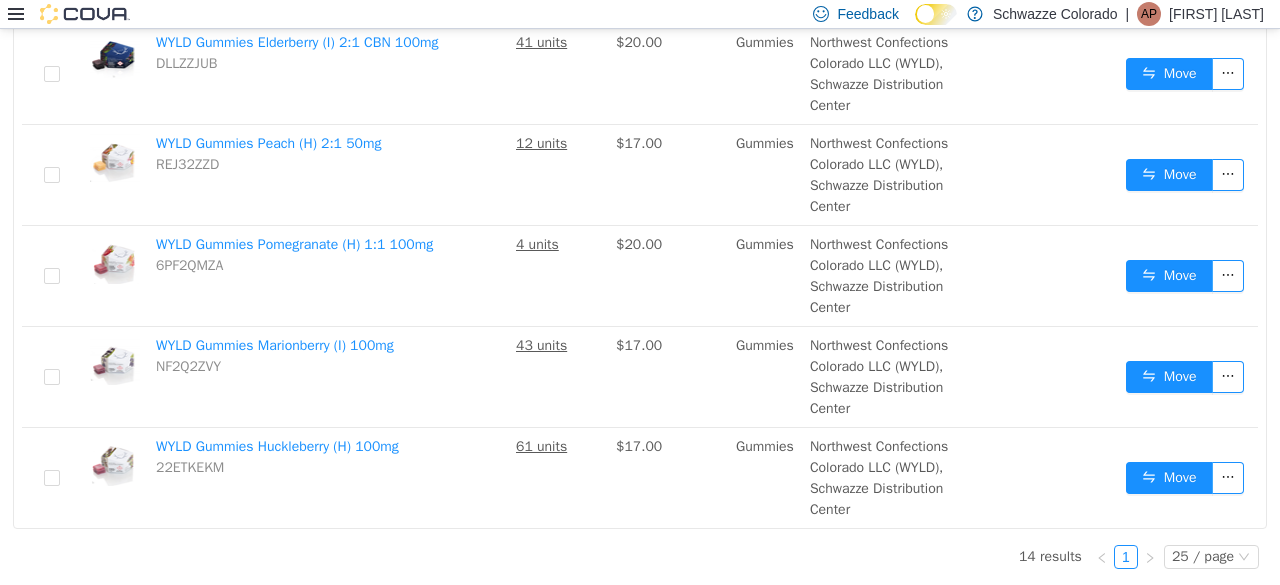 scroll, scrollTop: 1488, scrollLeft: 0, axis: vertical 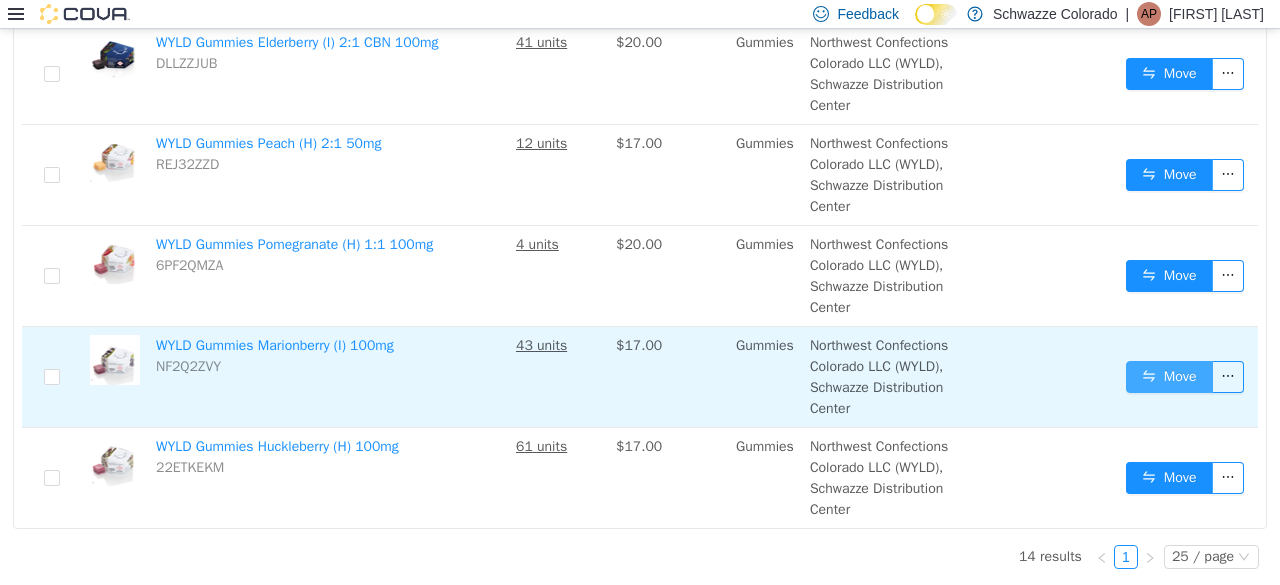 click on "Move" at bounding box center [1169, 377] 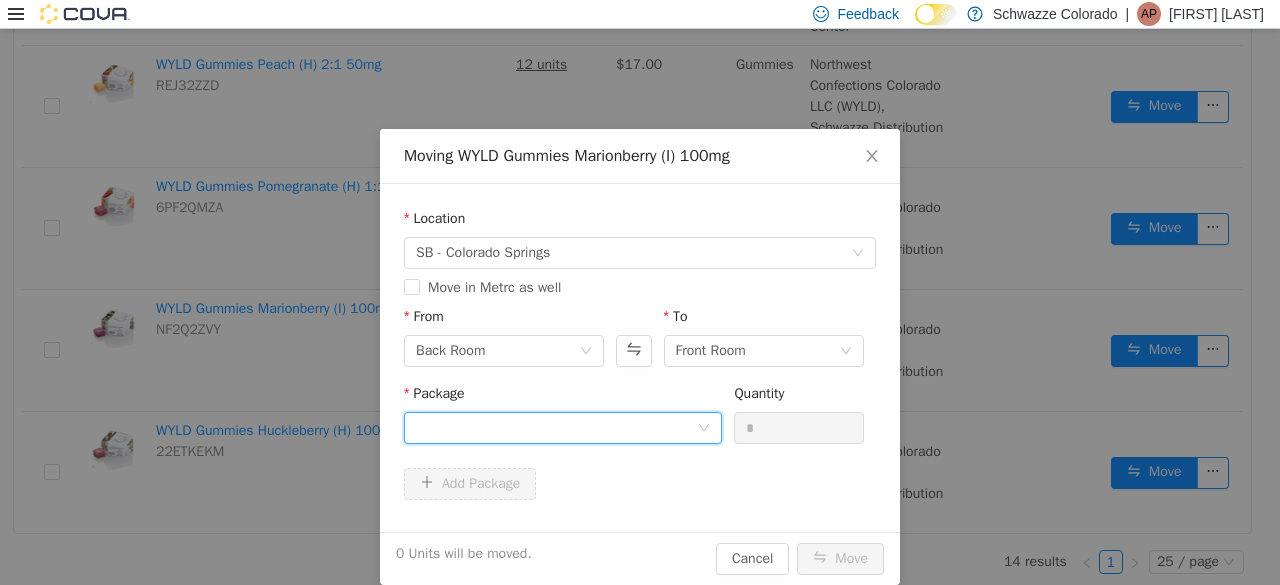 click at bounding box center [556, 428] 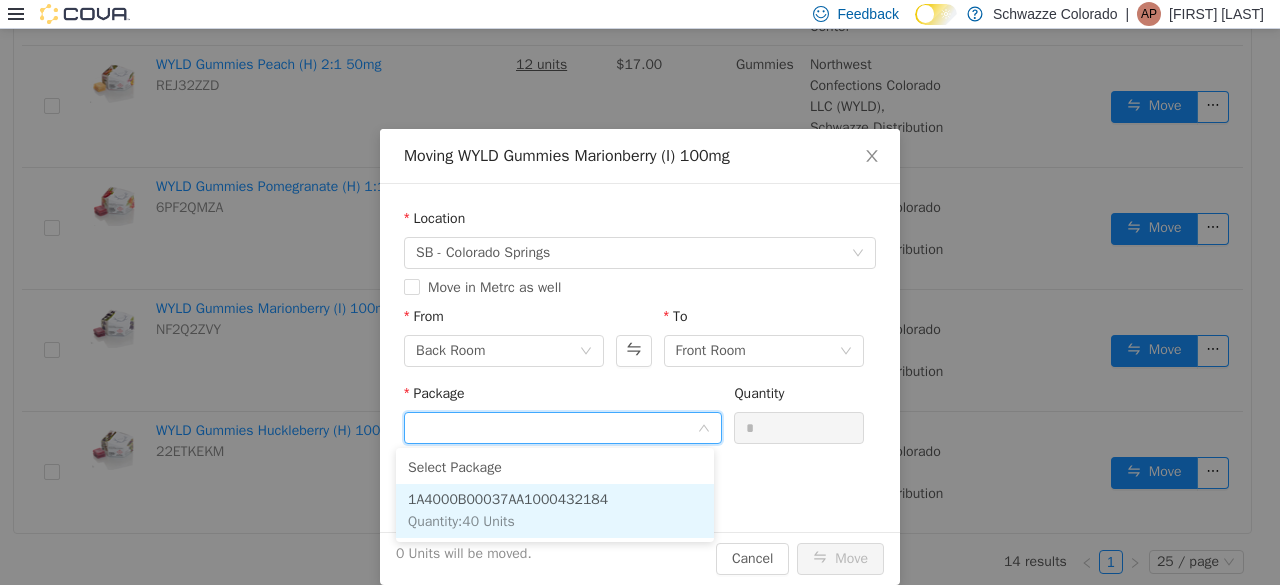 click on "1A4000B00037AA1000432184 Quantity :  40 Units" at bounding box center [555, 511] 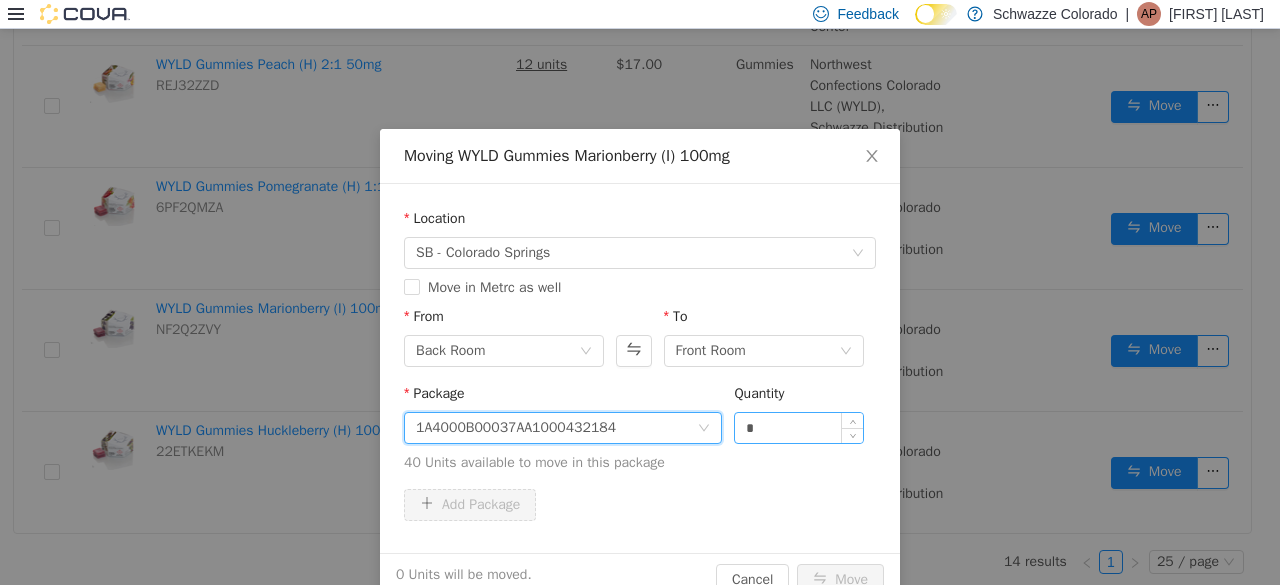 click on "*" at bounding box center (799, 428) 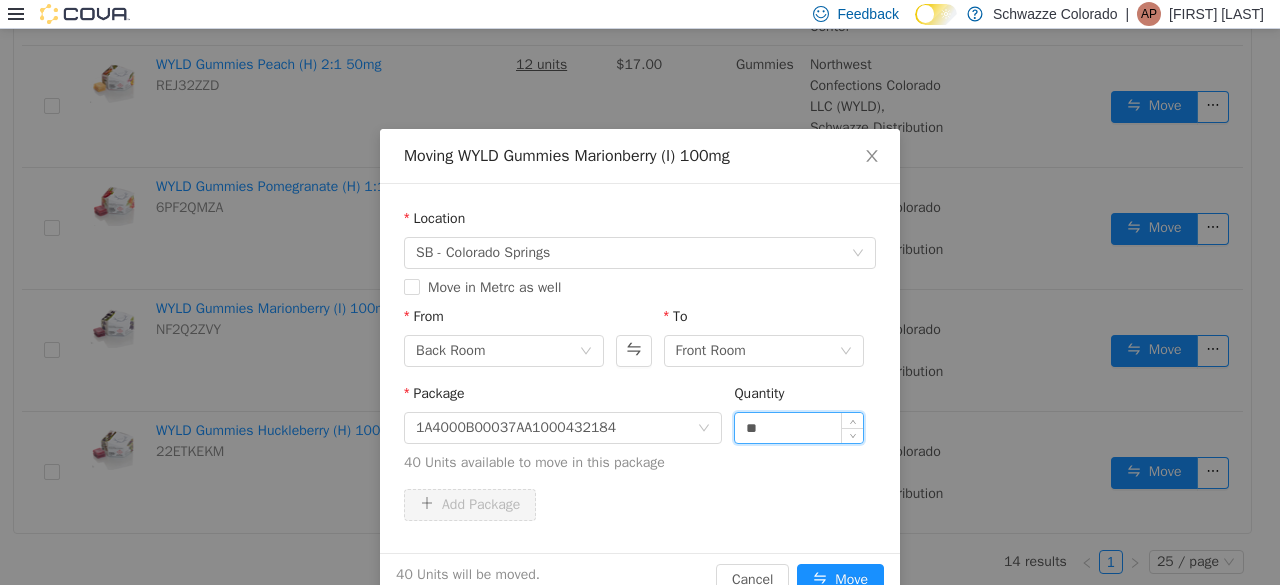 type on "**" 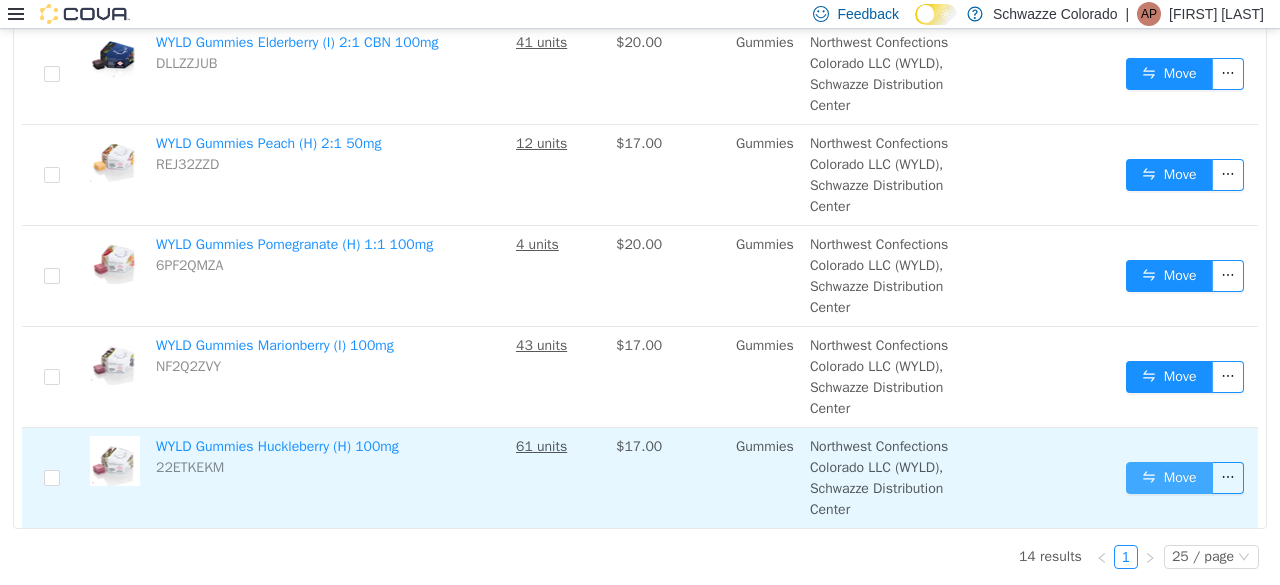click on "Move" at bounding box center (1169, 478) 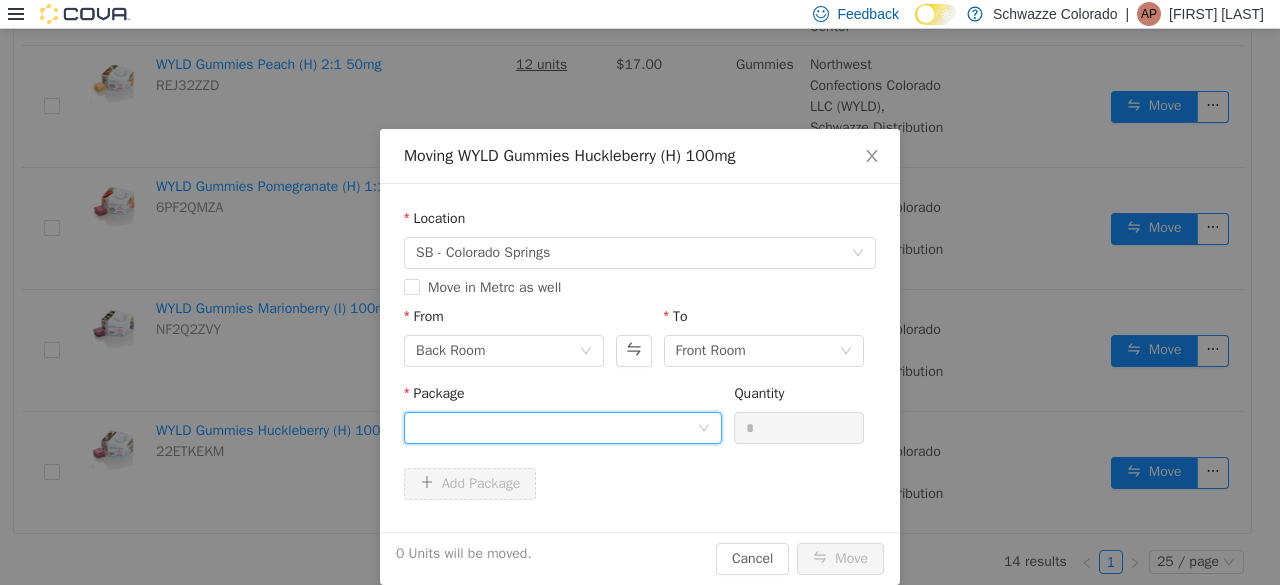 click at bounding box center [556, 428] 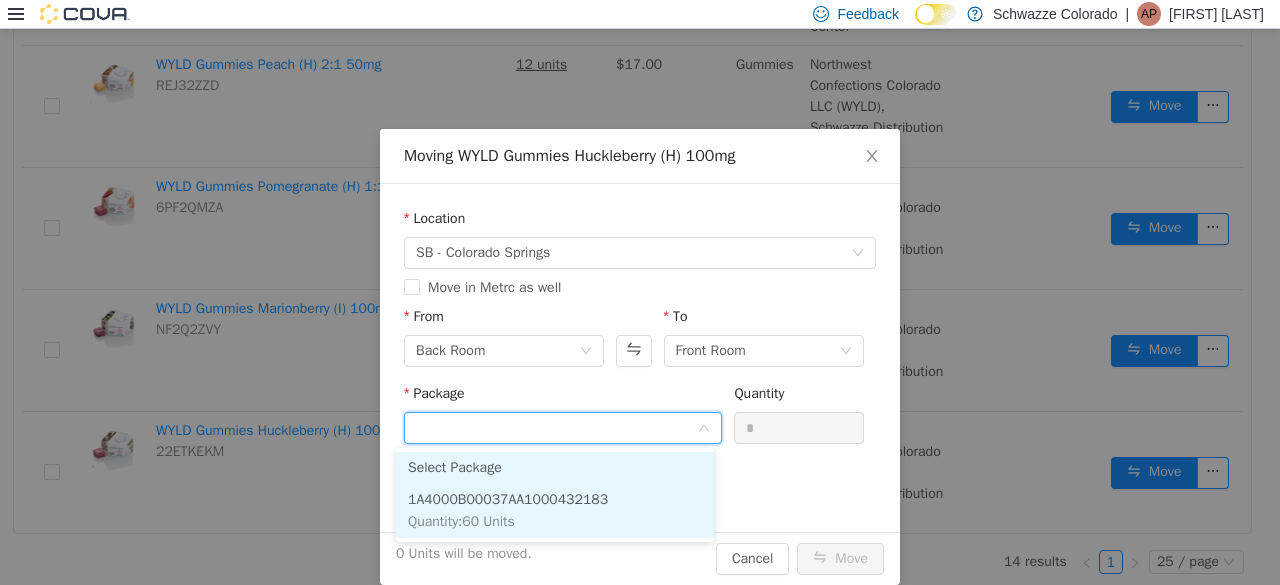 click on "1A4000B00037AA1000432183" at bounding box center (508, 499) 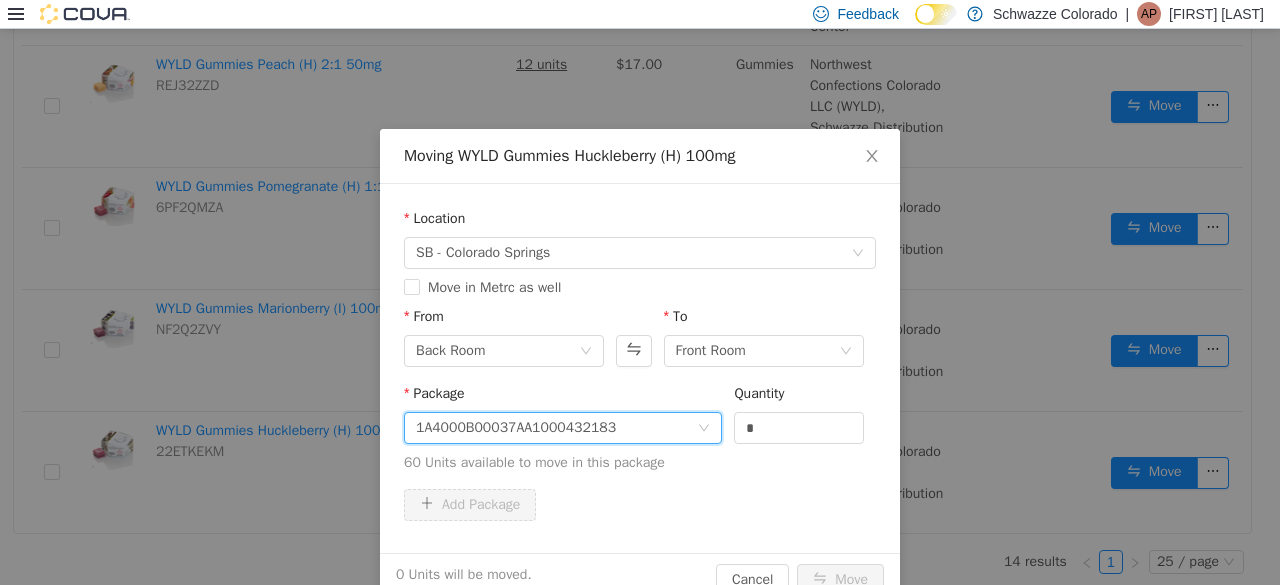 click on "Package 1A4000B00037AA1000432183   Quantity * 60 Units available to move in this package" at bounding box center (640, 428) 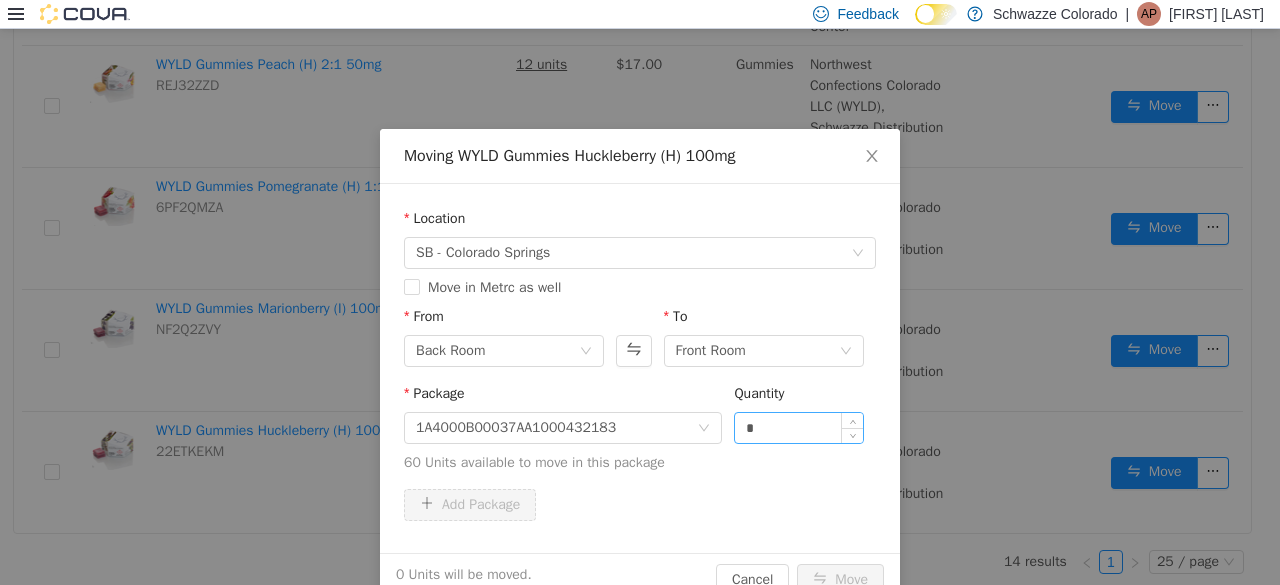 click on "*" at bounding box center (799, 428) 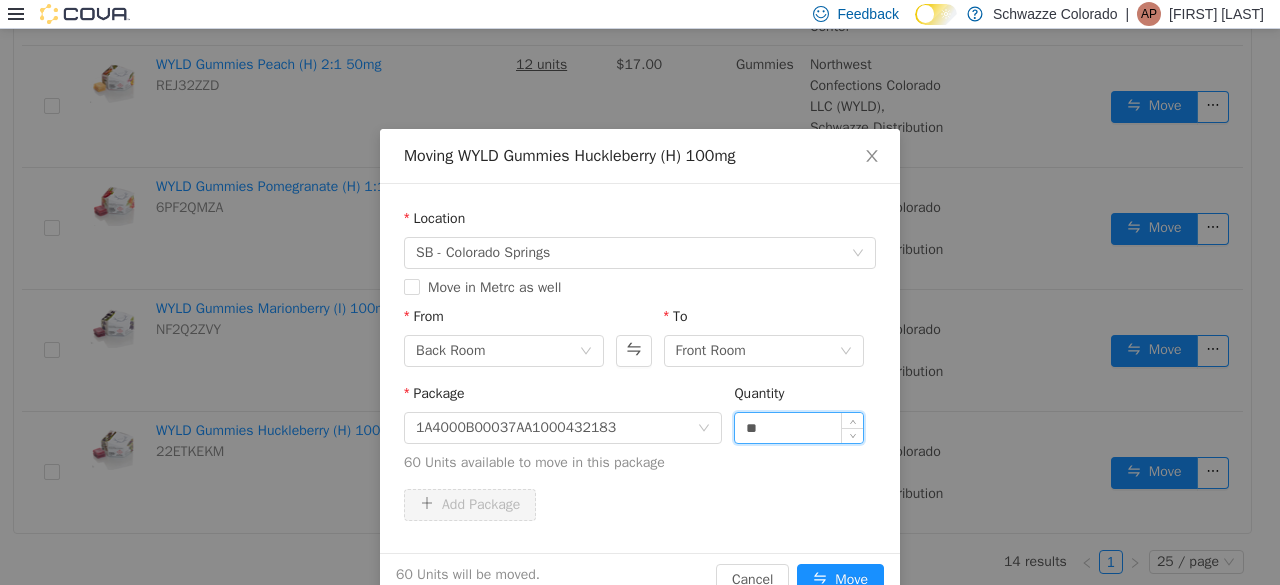 type on "**" 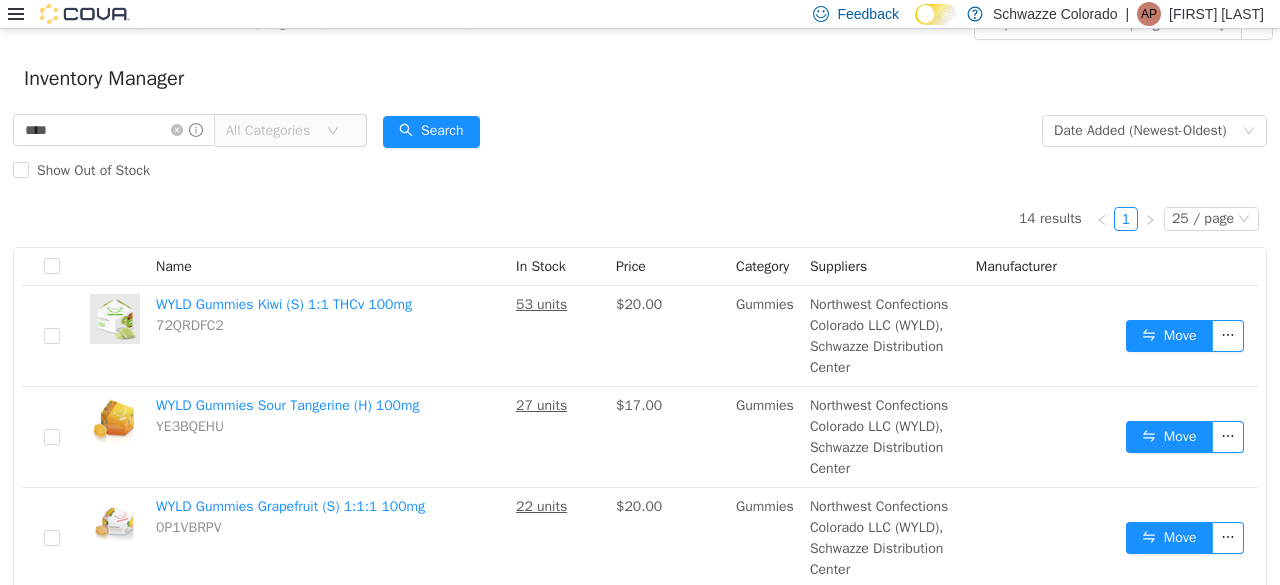 scroll, scrollTop: 26, scrollLeft: 0, axis: vertical 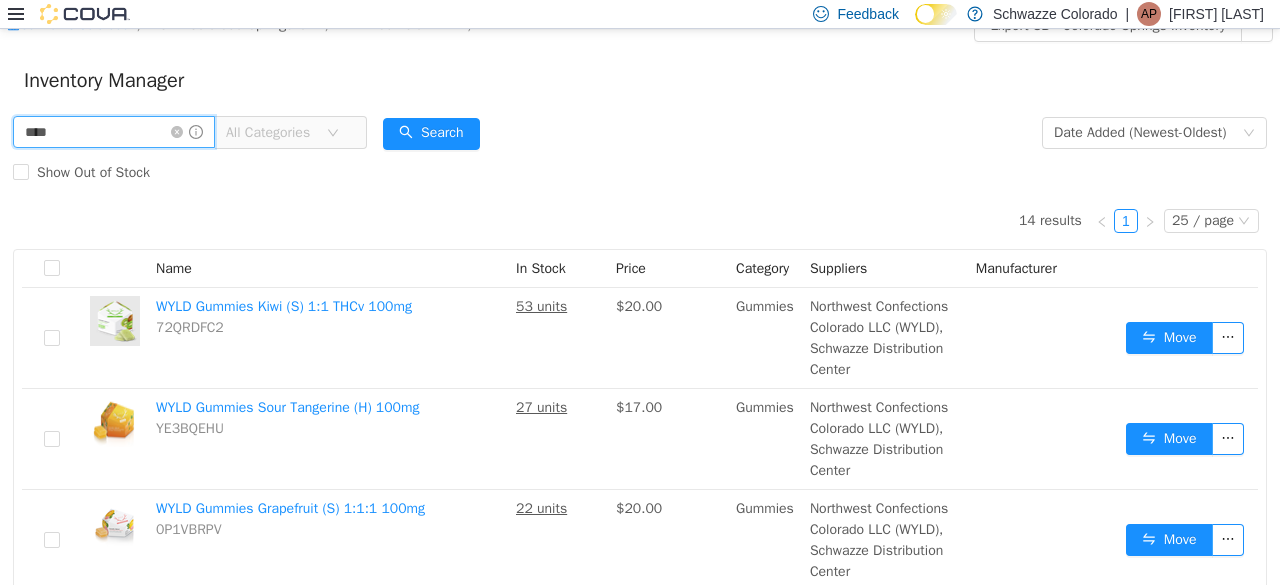 click on "****" at bounding box center (114, 132) 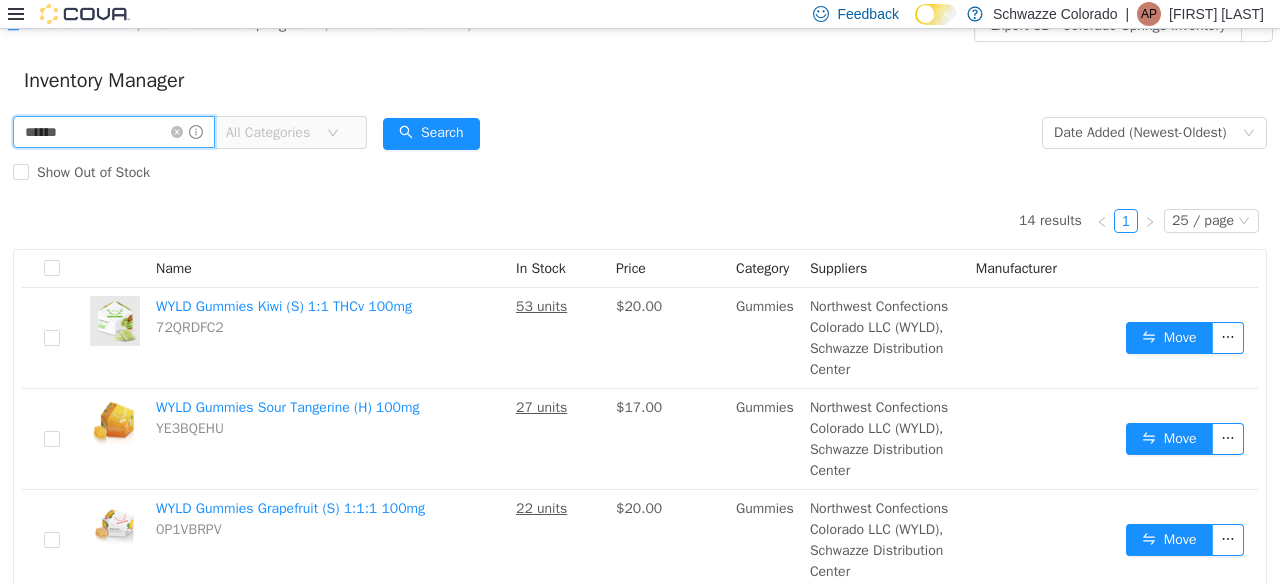 type on "*****" 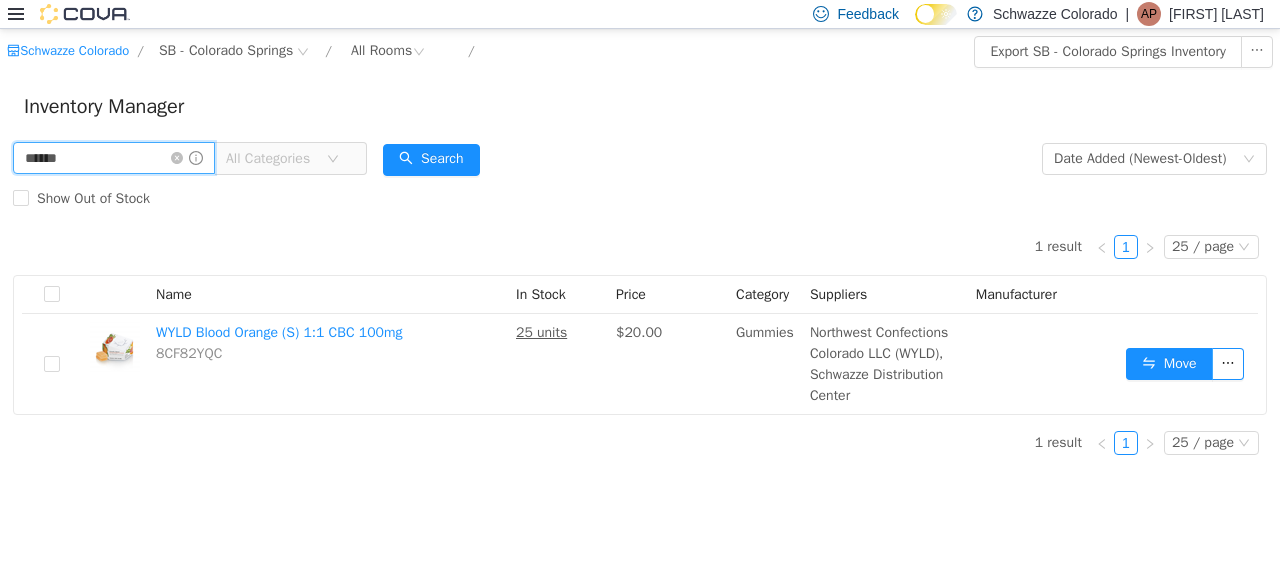 scroll, scrollTop: 0, scrollLeft: 0, axis: both 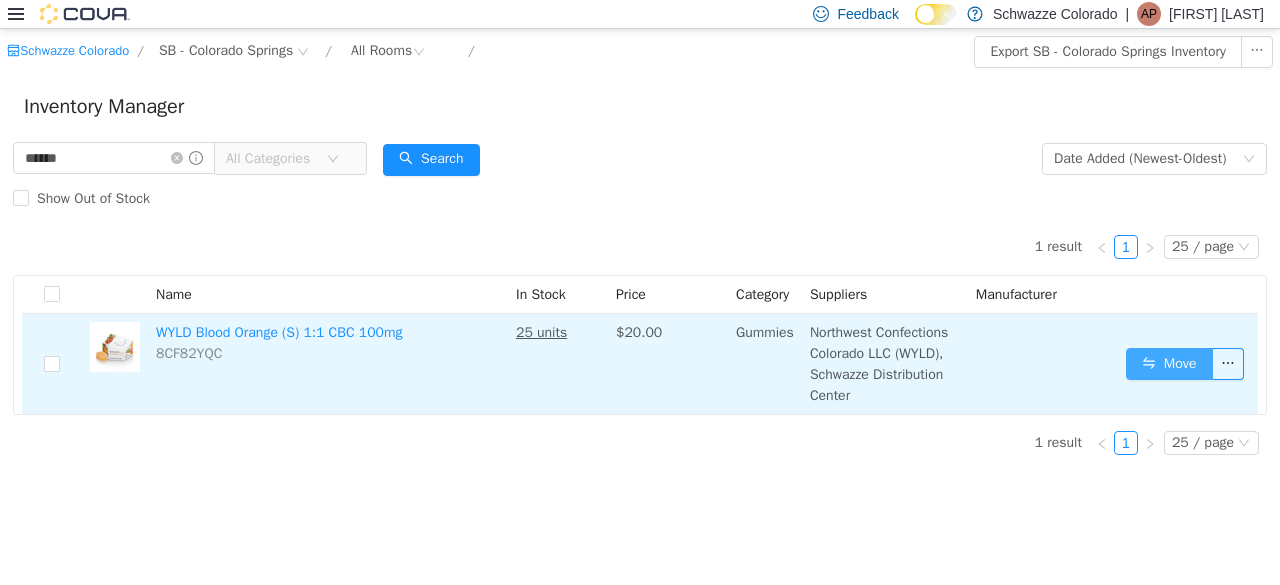 click on "Move" at bounding box center (1169, 364) 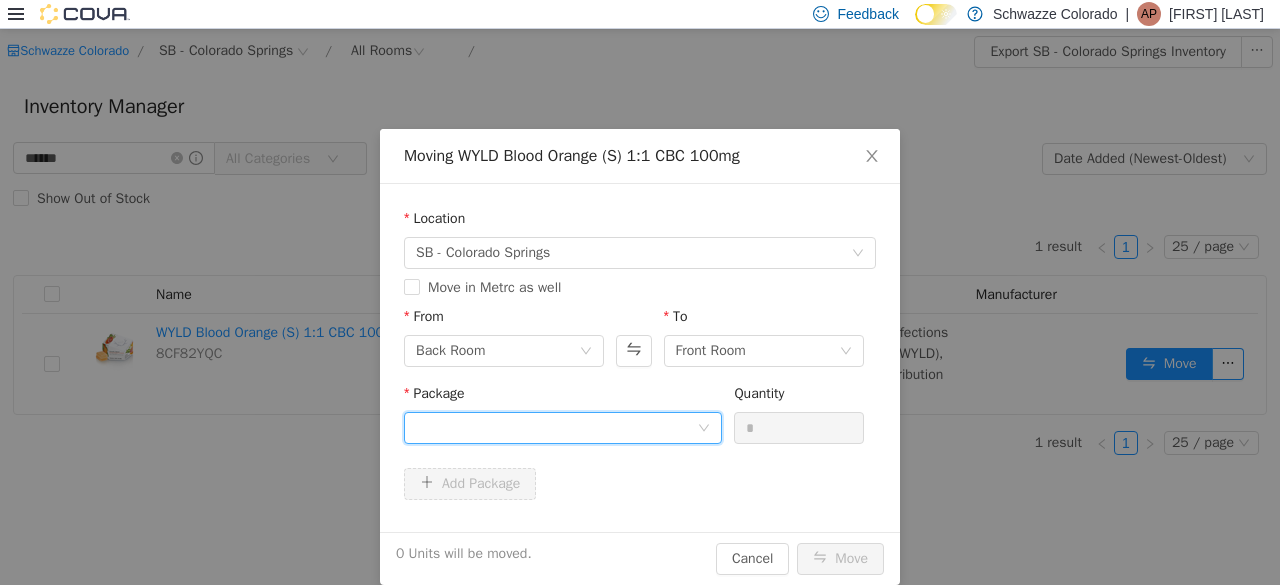 click at bounding box center [556, 428] 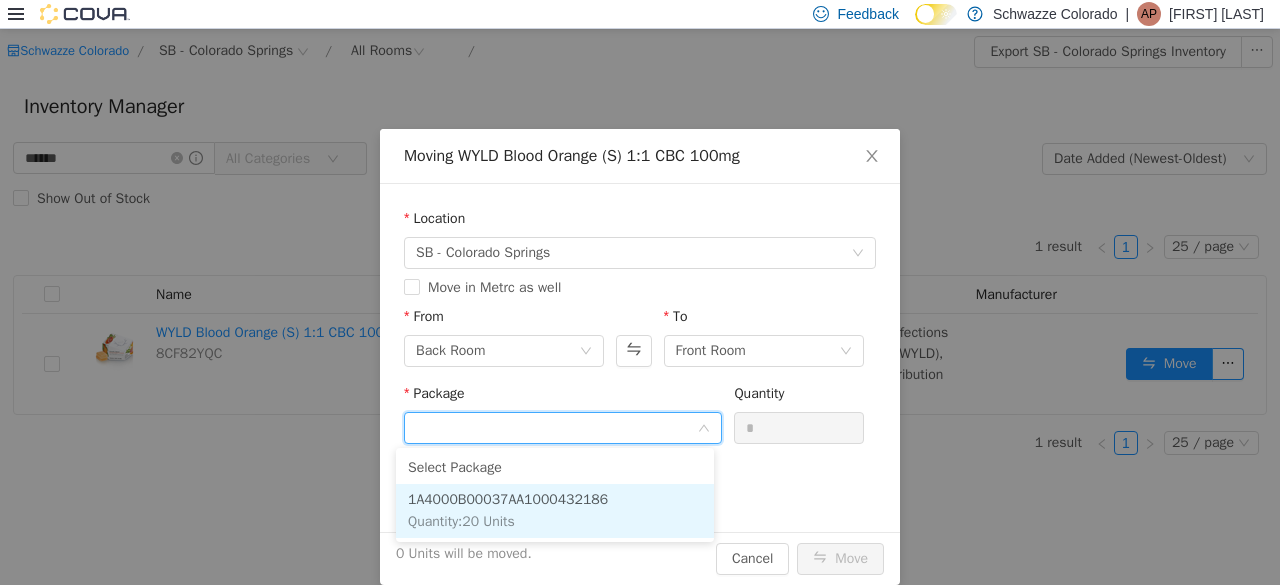 click on "1A4000B00037AA1000432186 Quantity :  20 Units" at bounding box center (555, 511) 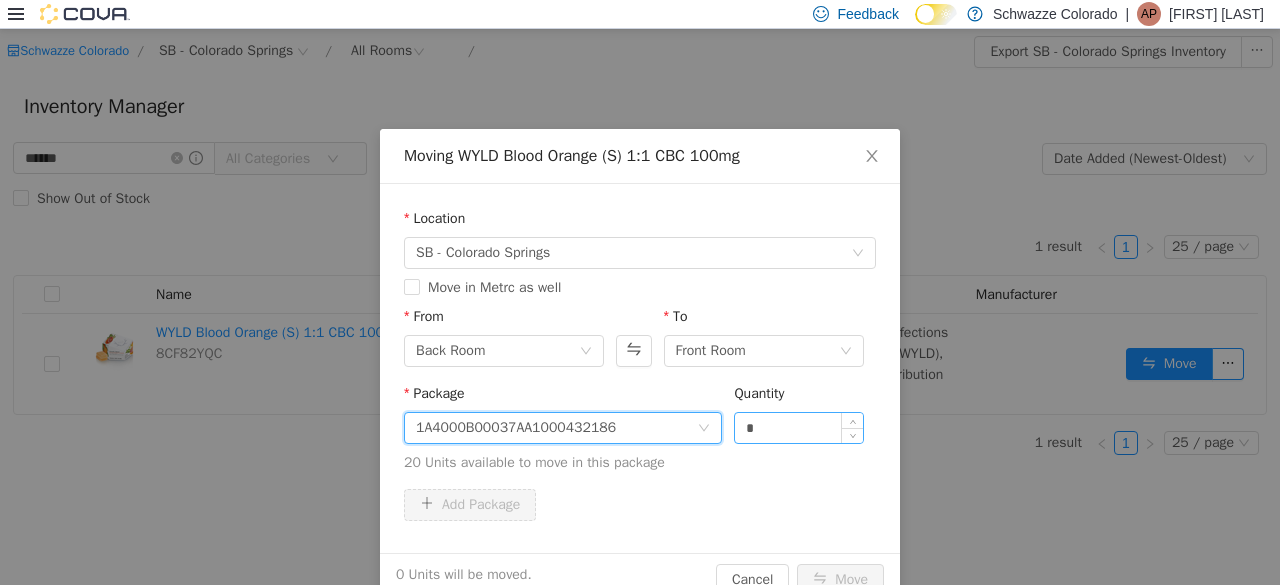 click on "*" at bounding box center (799, 428) 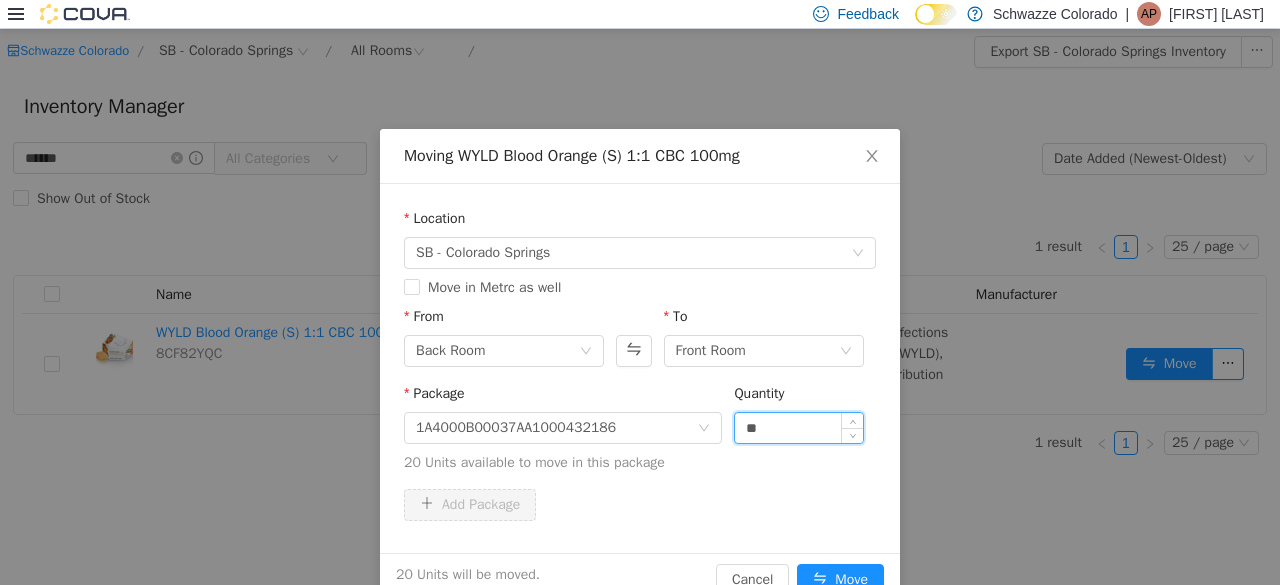type on "**" 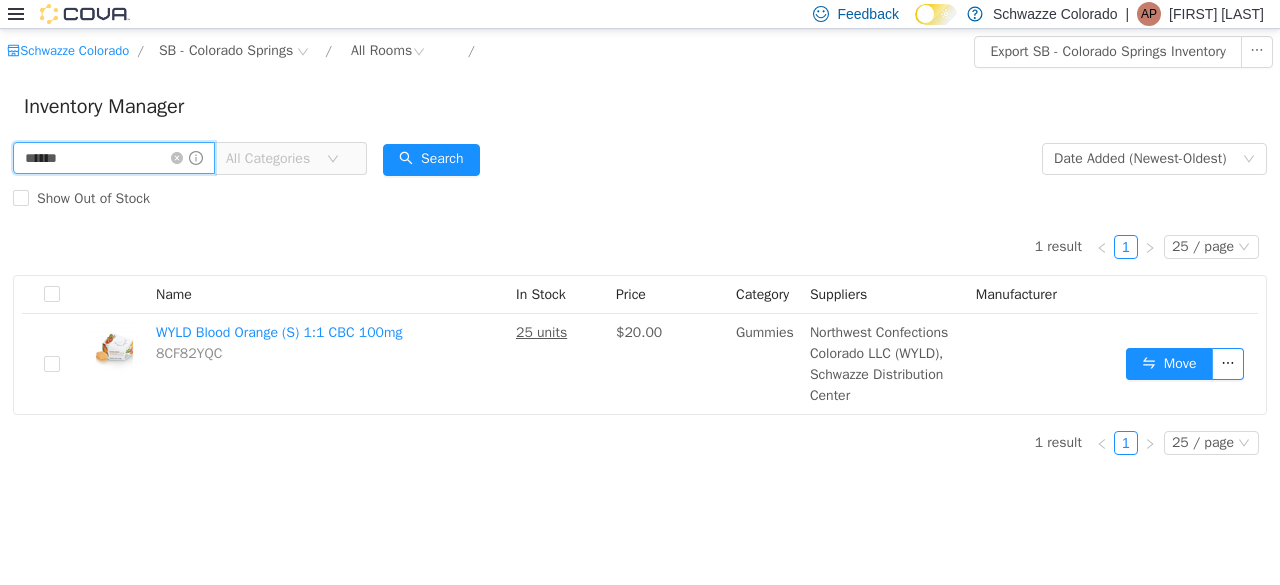click on "*****" at bounding box center (114, 158) 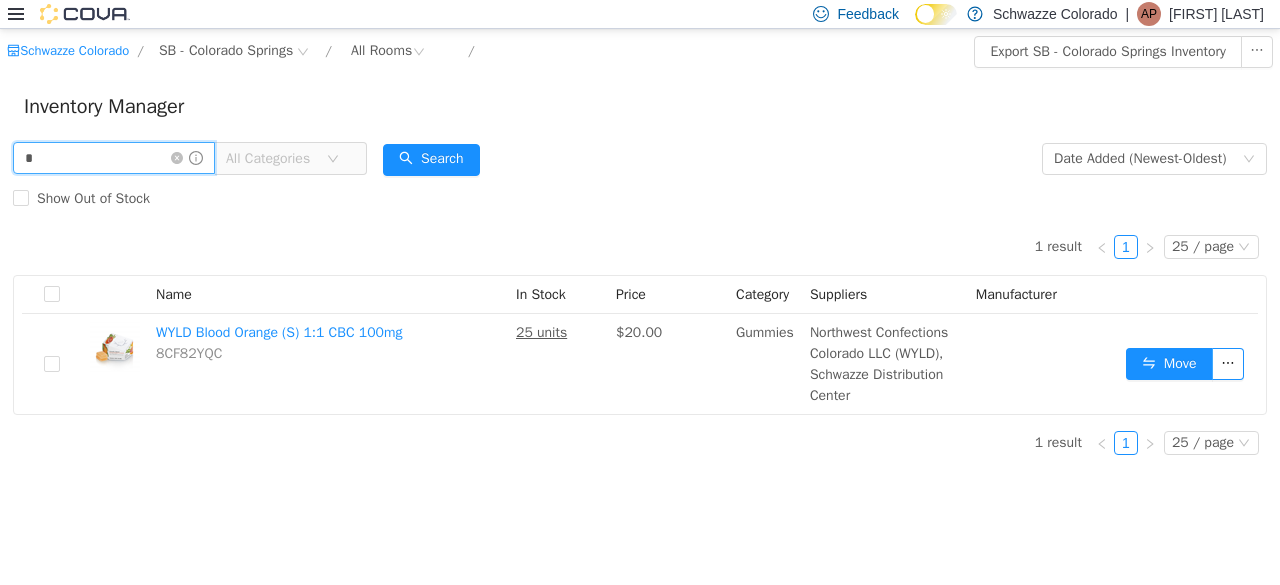 click on "*" at bounding box center (114, 158) 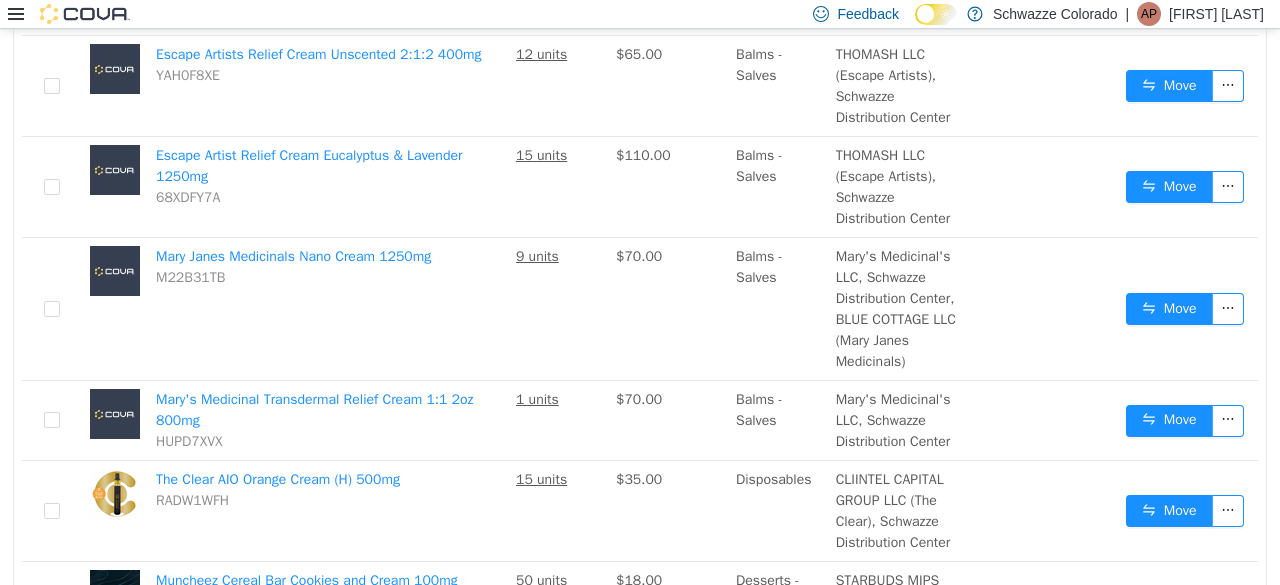 scroll, scrollTop: 0, scrollLeft: 0, axis: both 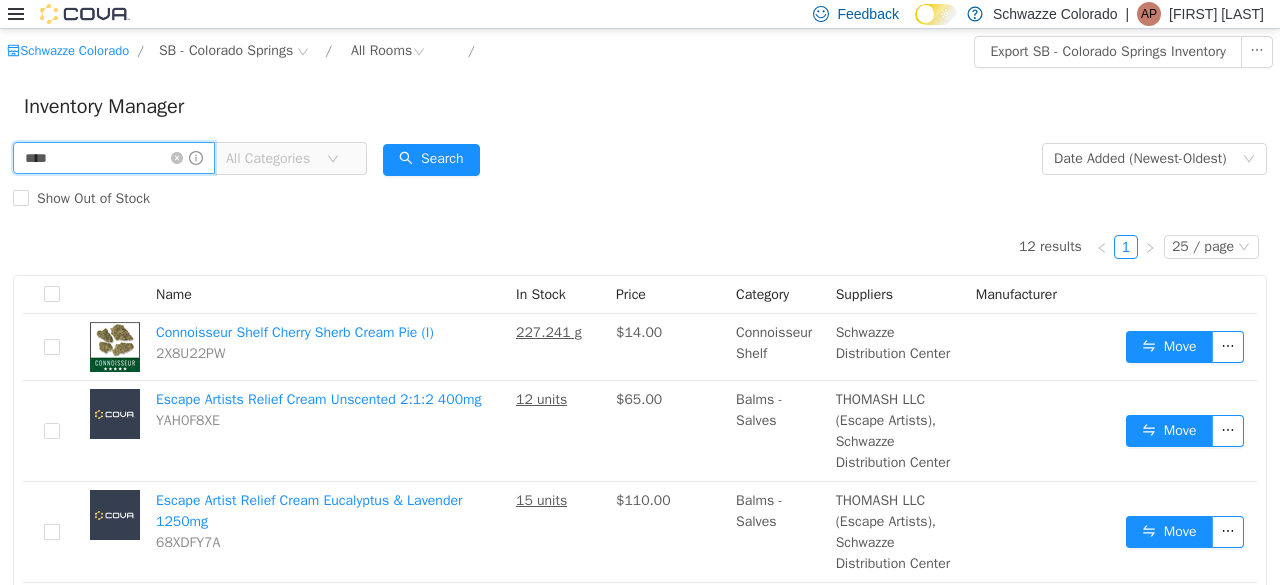 type on "****" 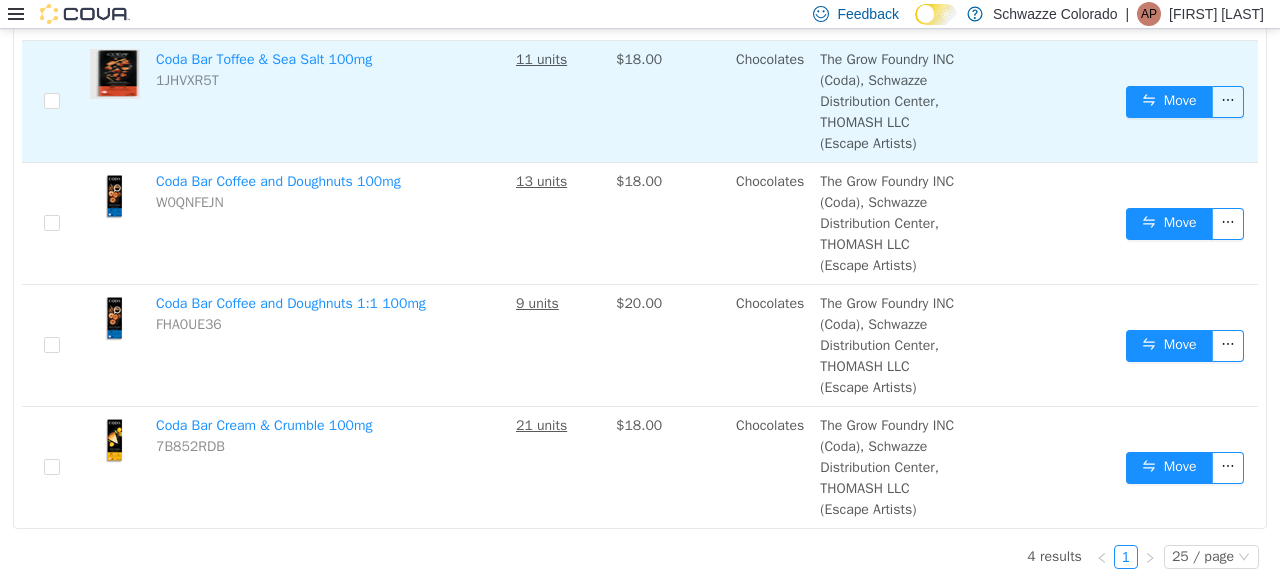 scroll, scrollTop: 0, scrollLeft: 0, axis: both 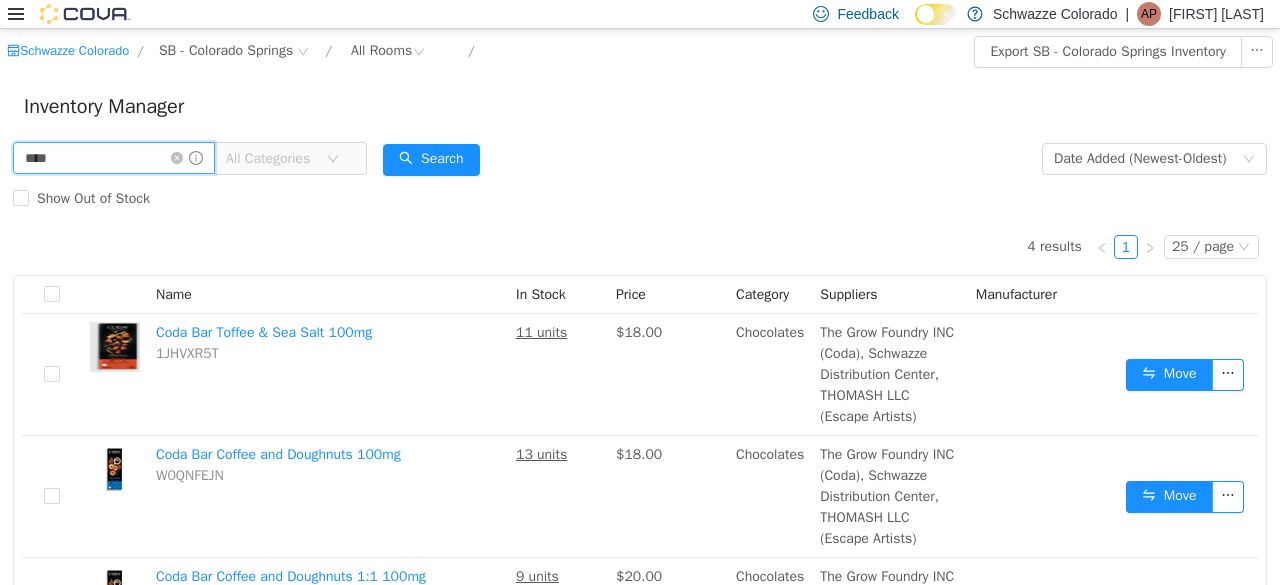 click on "****" at bounding box center (114, 158) 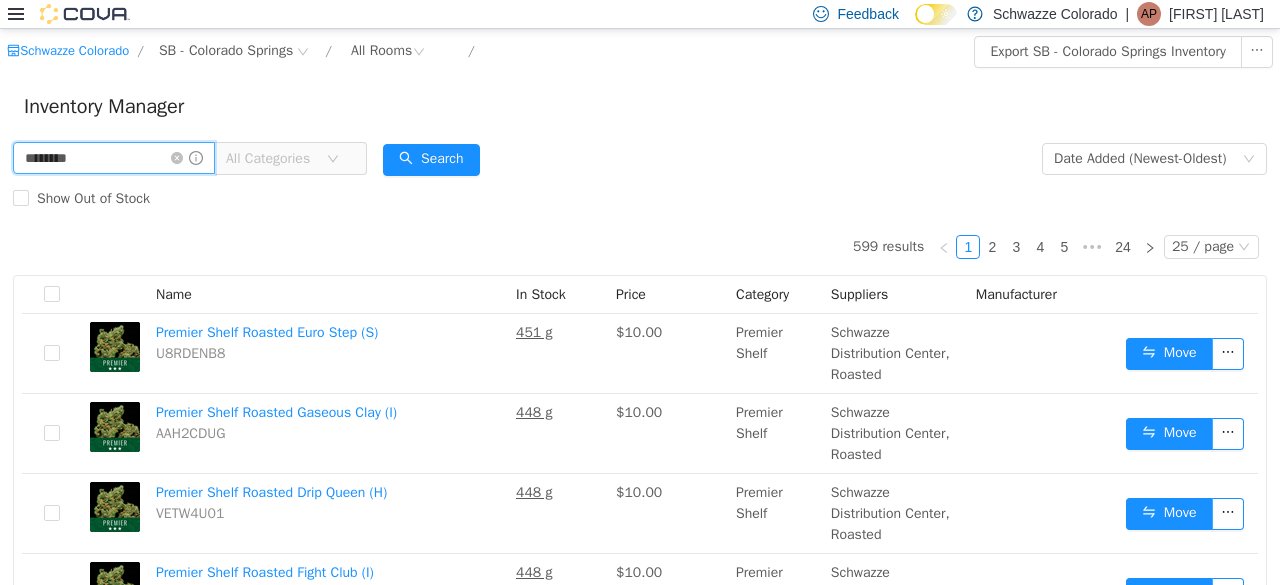 type on "********" 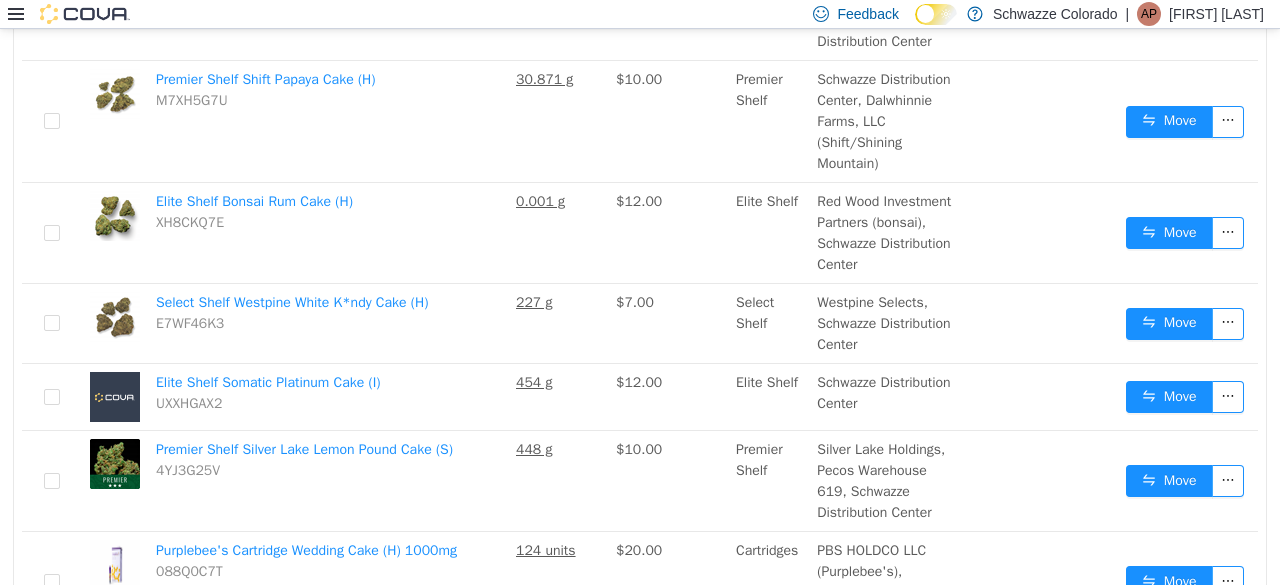 scroll, scrollTop: 445, scrollLeft: 0, axis: vertical 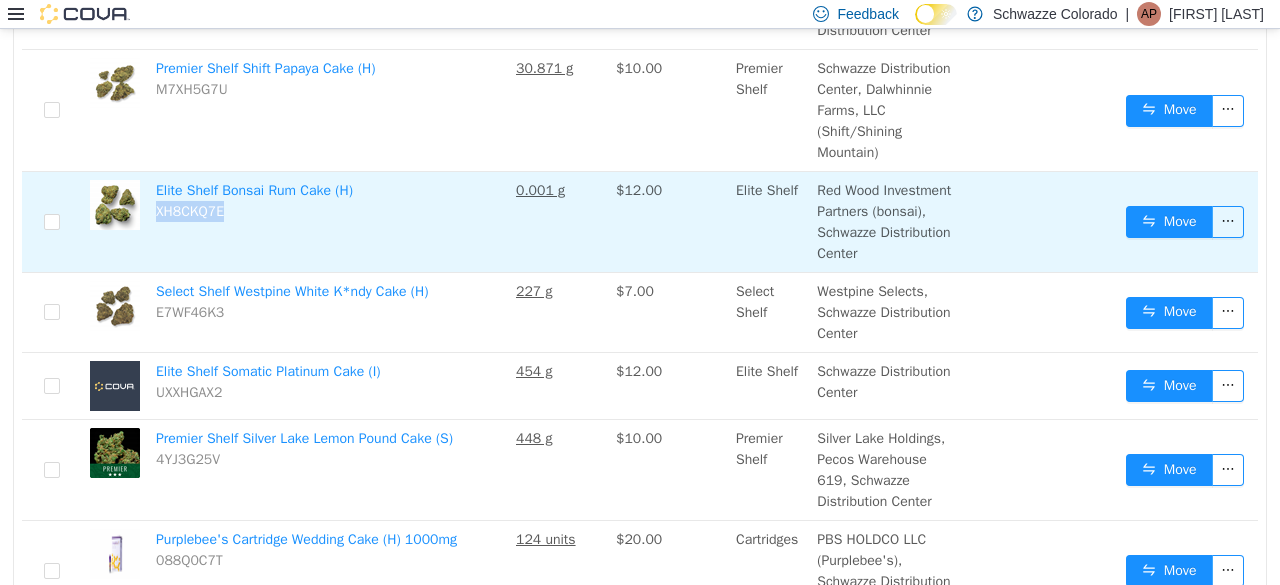 drag, startPoint x: 222, startPoint y: 237, endPoint x: 151, endPoint y: 240, distance: 71.063354 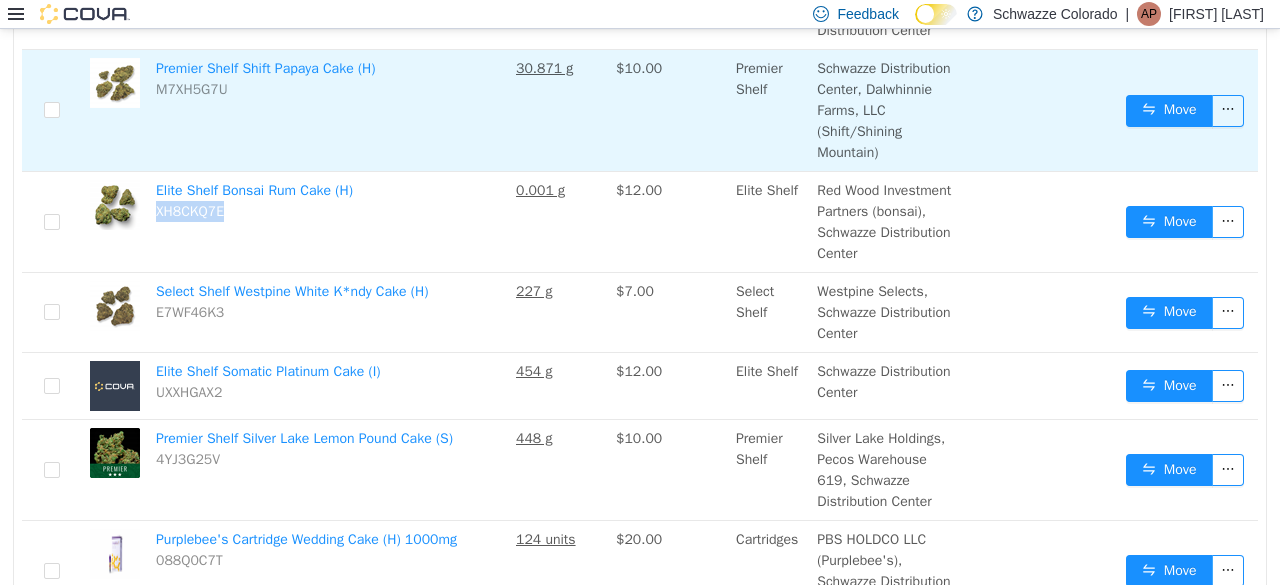 scroll, scrollTop: 0, scrollLeft: 0, axis: both 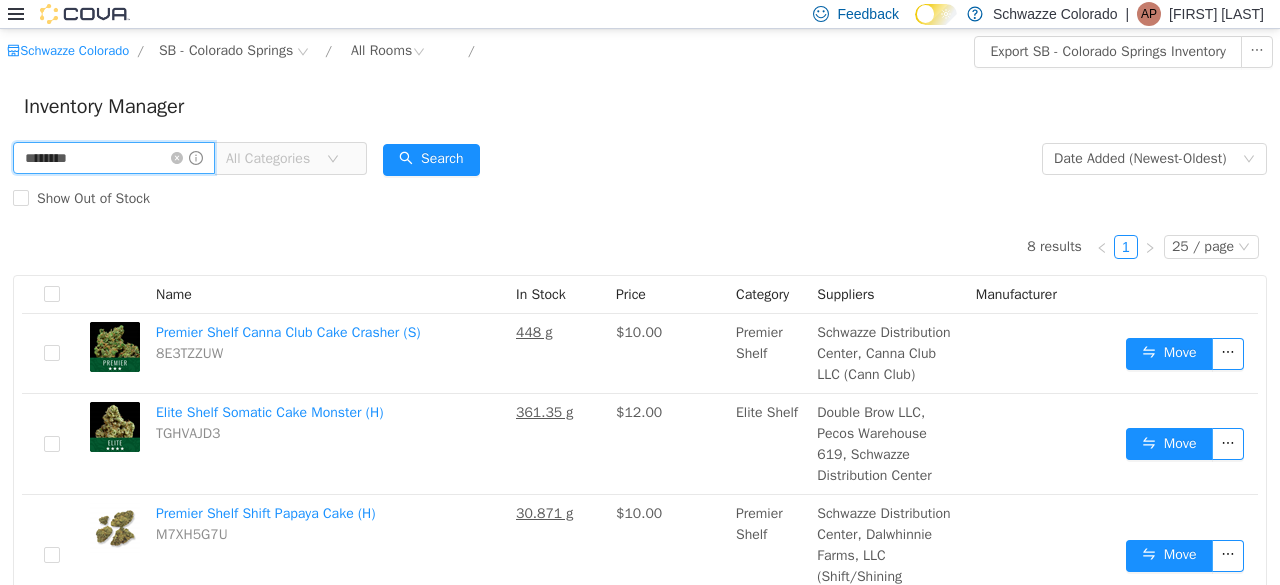 click on "********" at bounding box center (114, 158) 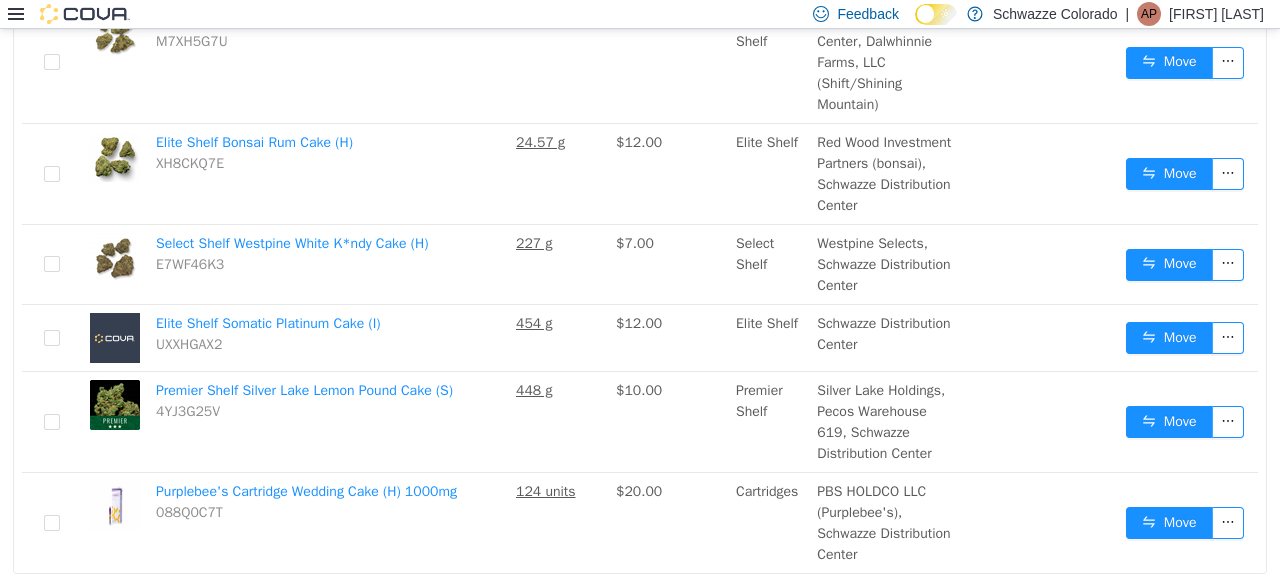scroll, scrollTop: 456, scrollLeft: 0, axis: vertical 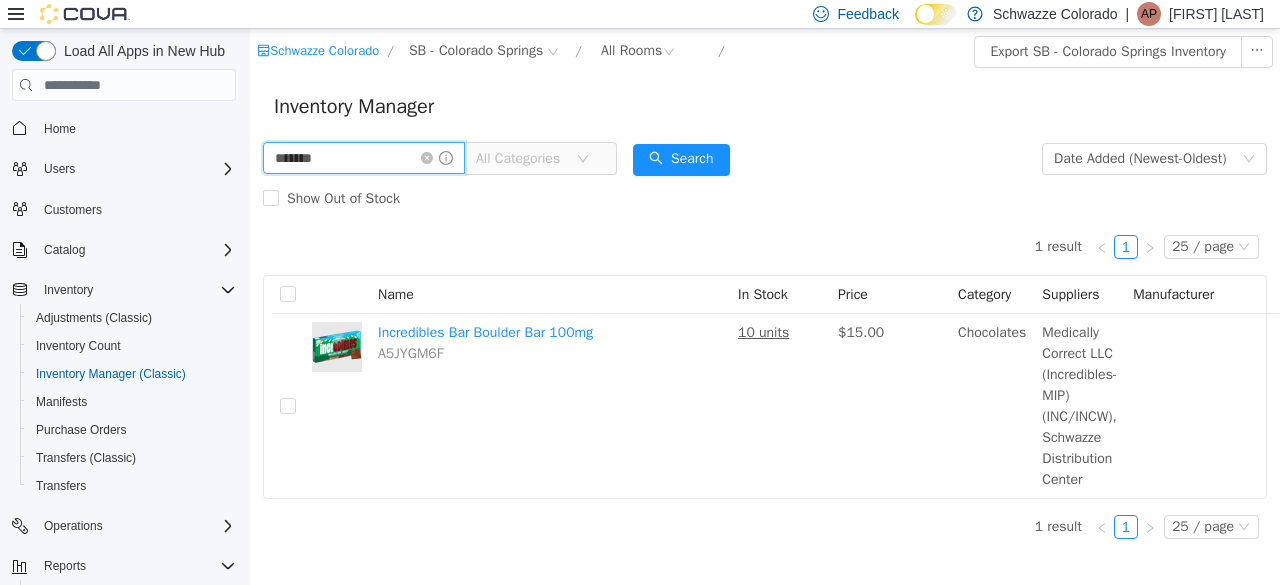click on "*******" at bounding box center (364, 158) 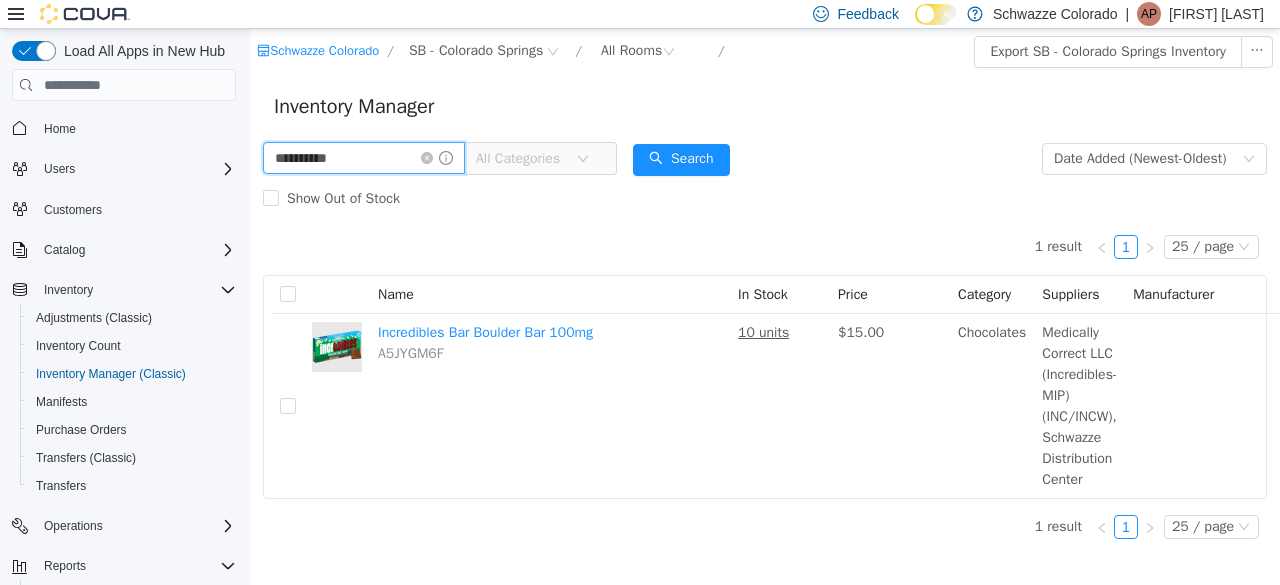 type on "**********" 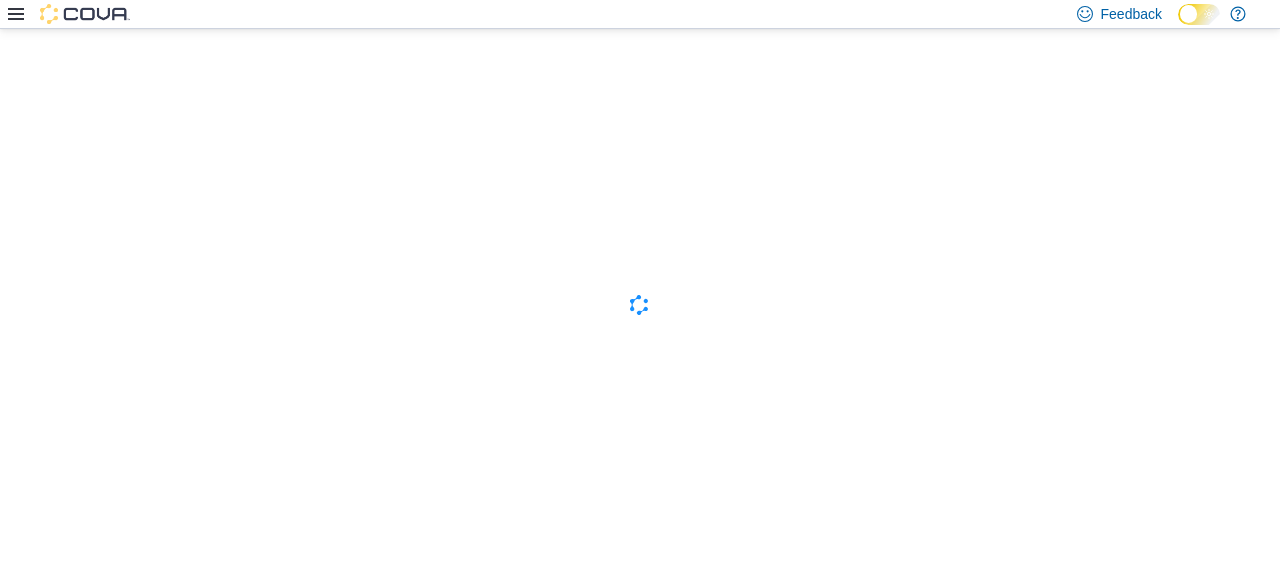 scroll, scrollTop: 0, scrollLeft: 0, axis: both 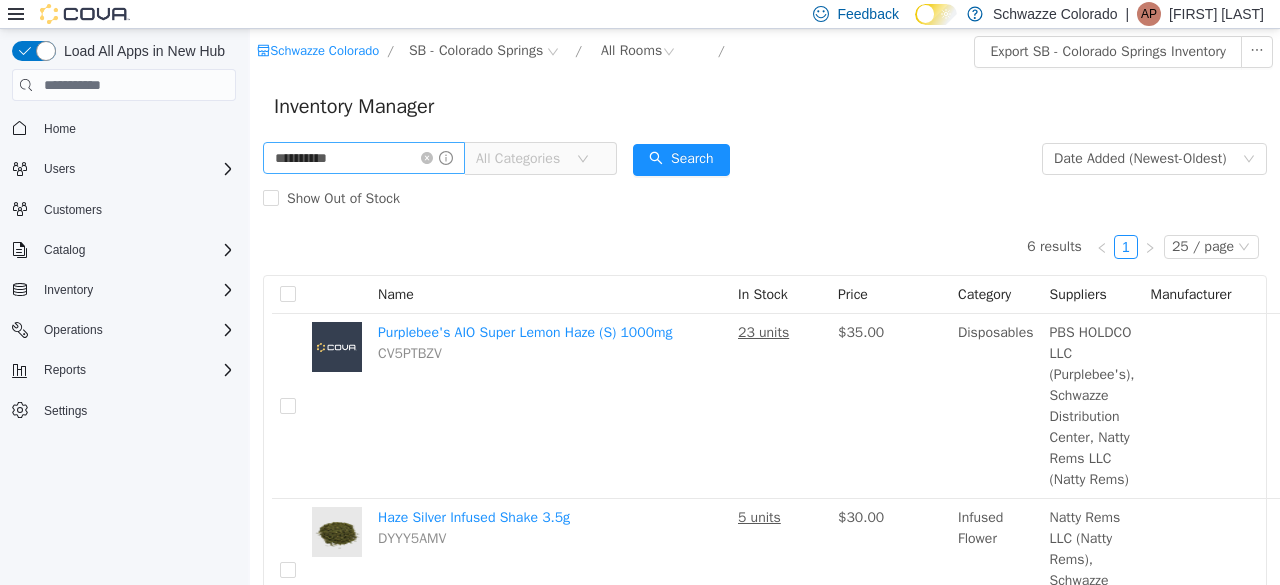 click on "**********" at bounding box center (364, 158) 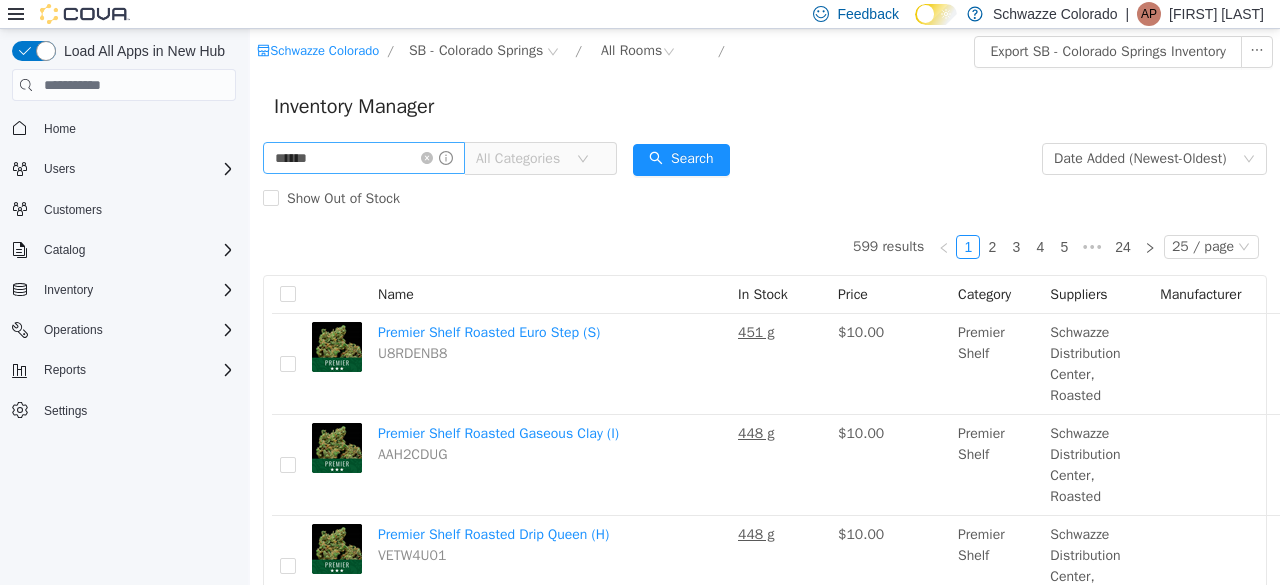 type on "*****" 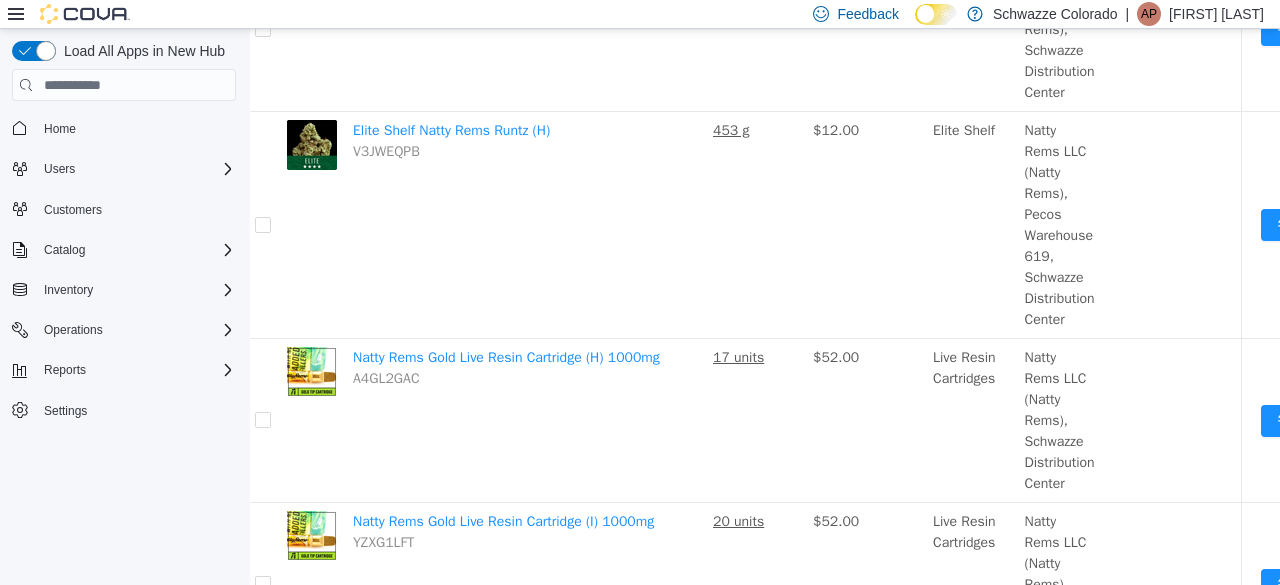 scroll, scrollTop: 1393, scrollLeft: 25, axis: both 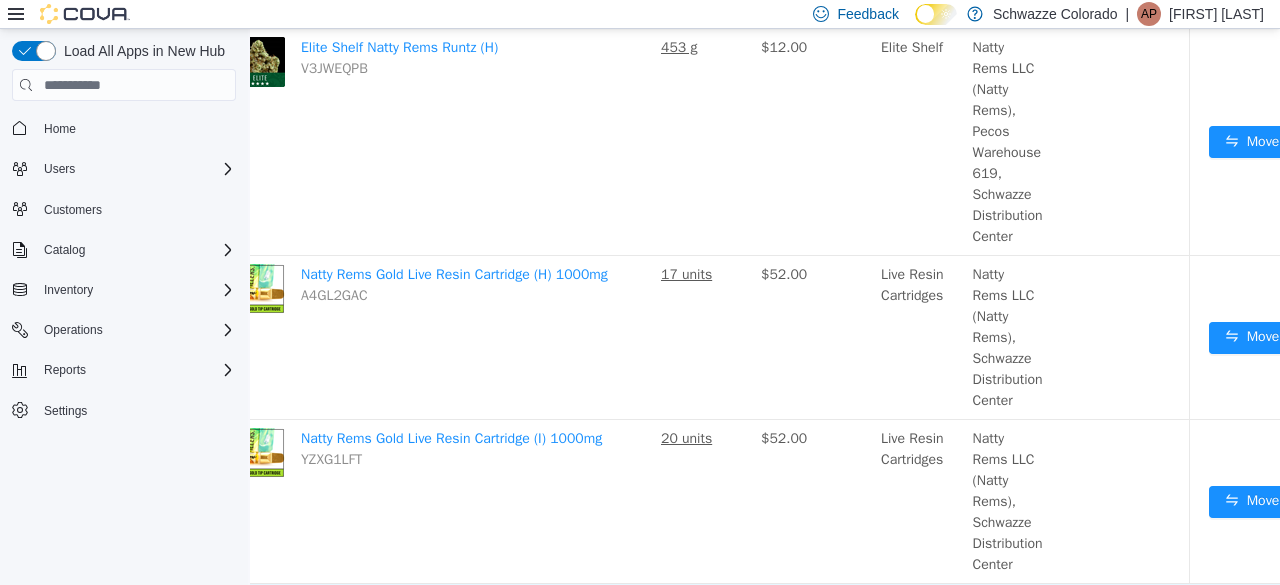 click on "Move" at bounding box center (1252, 666) 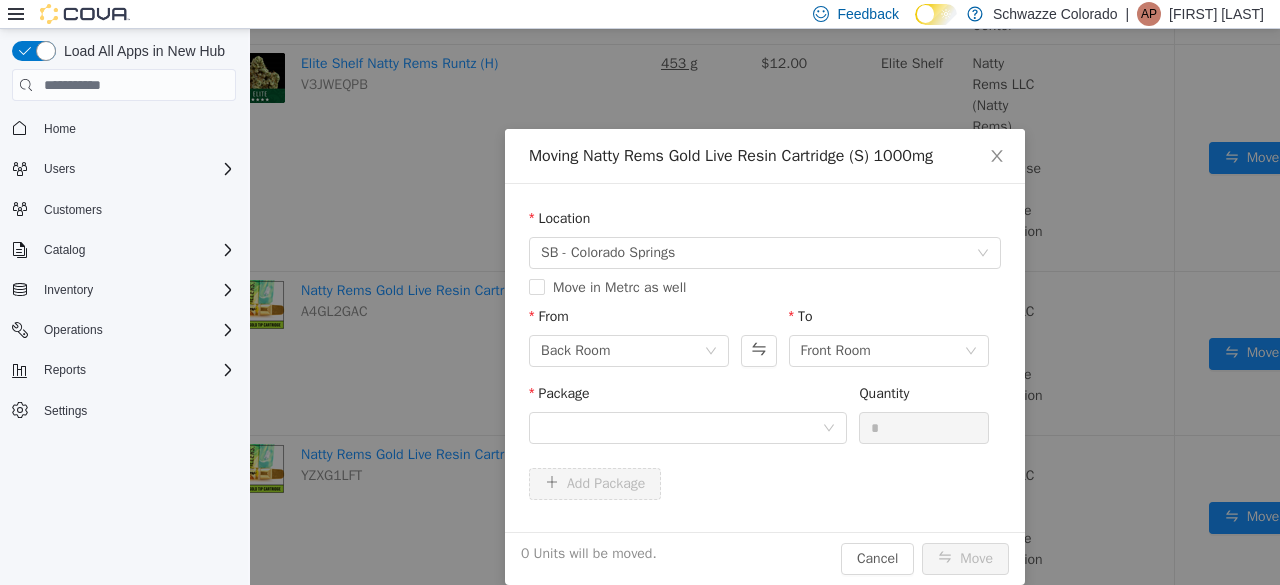 click on "Package" at bounding box center (688, 417) 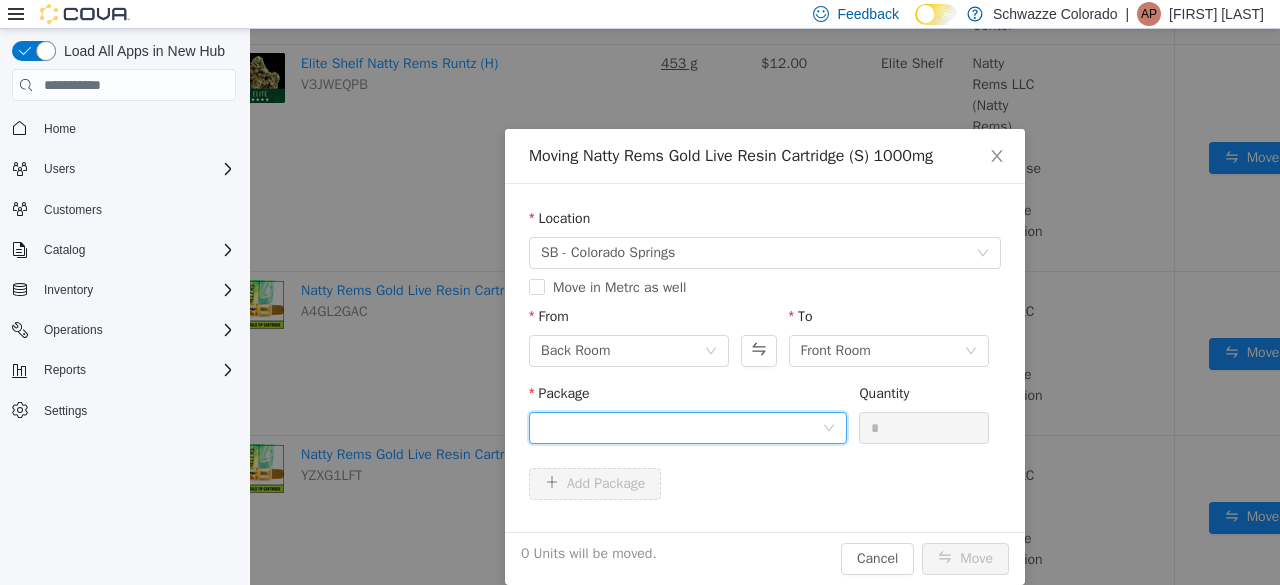 click at bounding box center [681, 428] 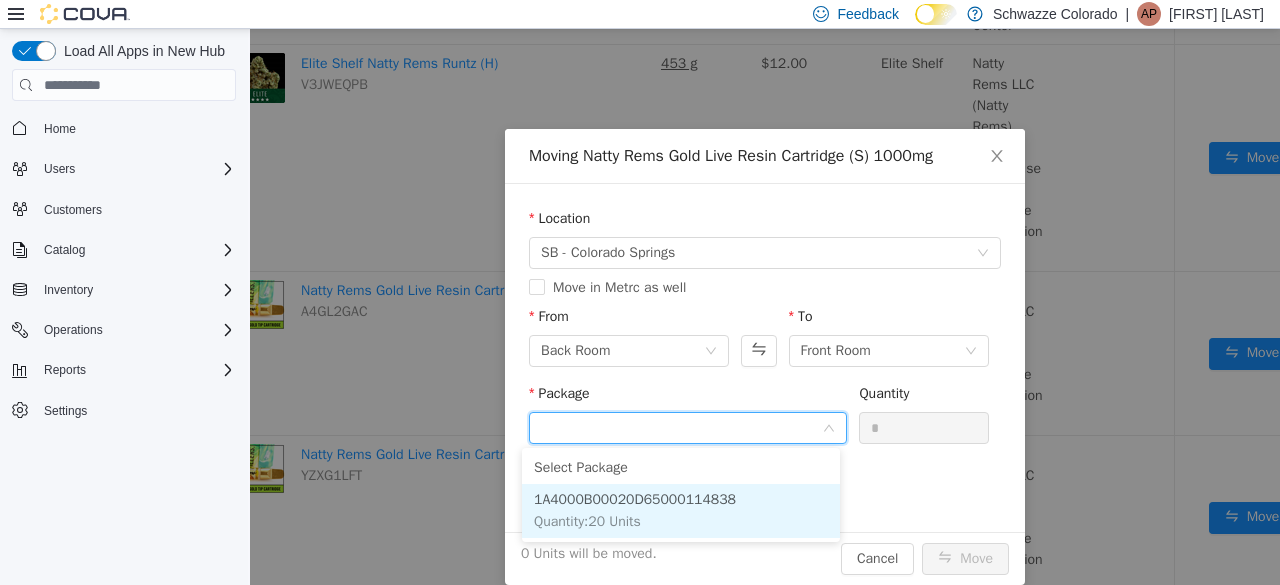 click on "1A4000B00020D65000114838" at bounding box center (635, 499) 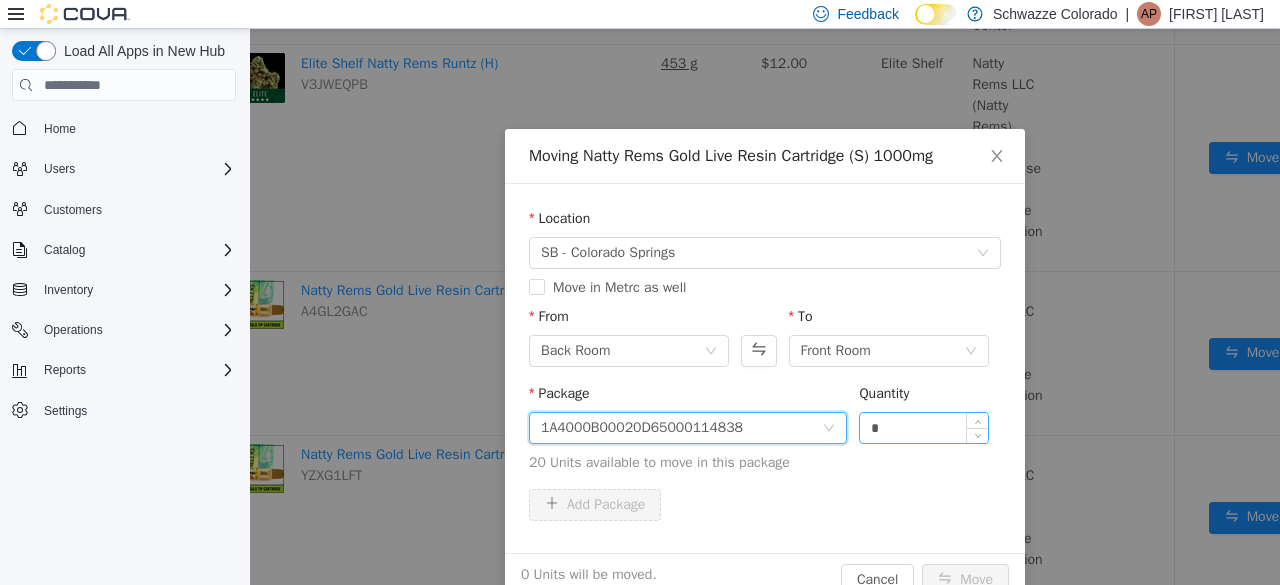 click on "*" at bounding box center [924, 428] 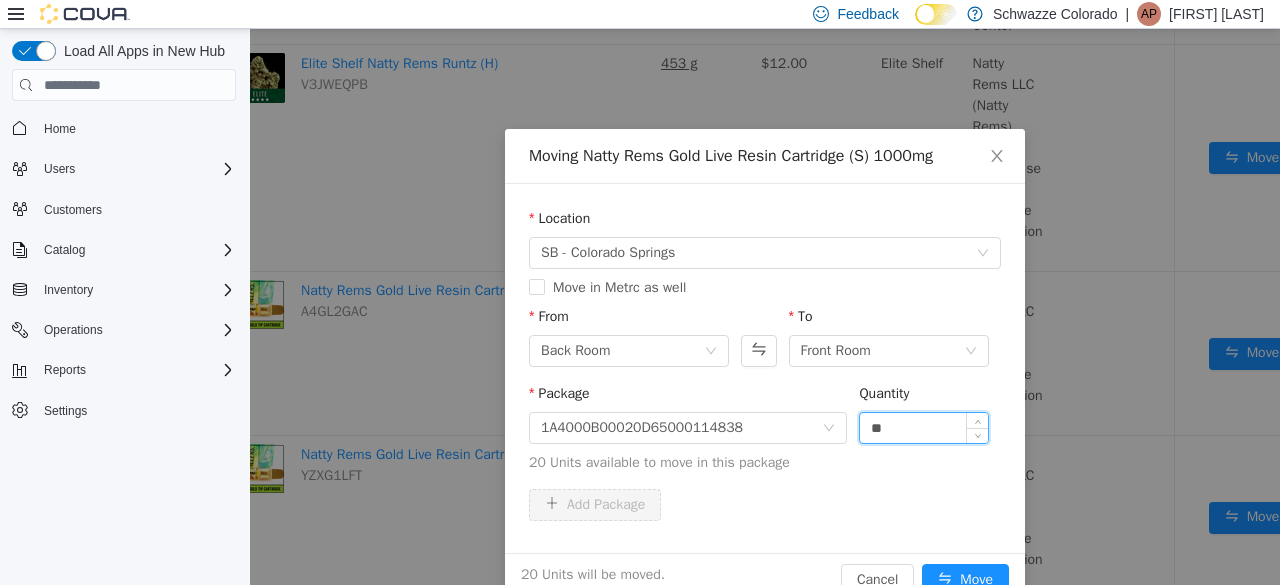 type on "**" 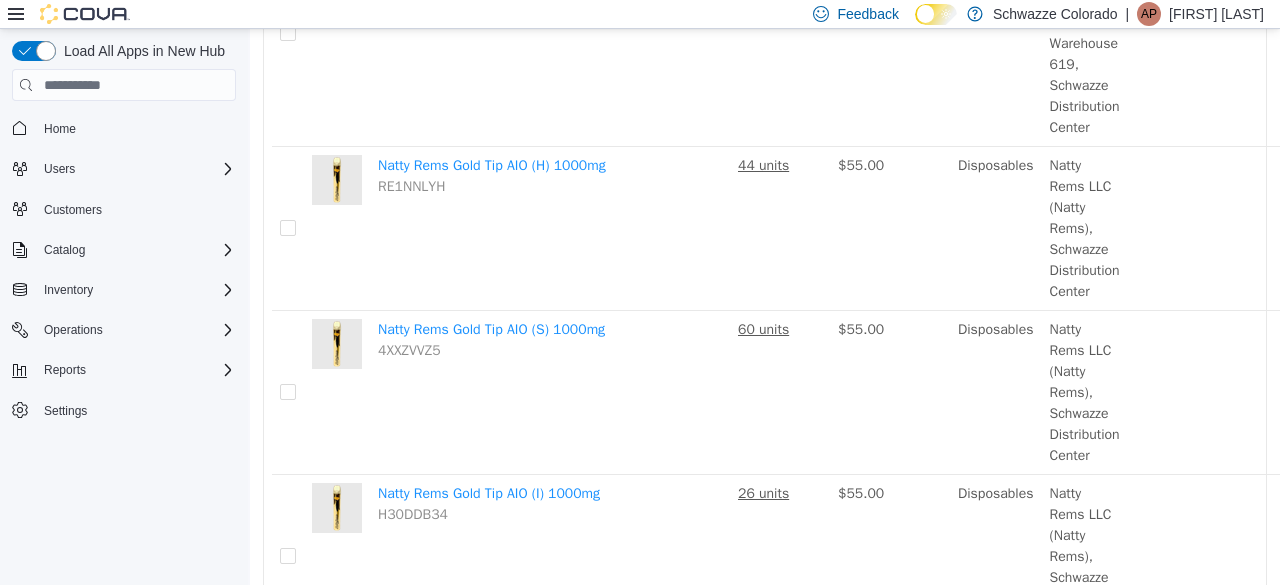 scroll, scrollTop: 886, scrollLeft: 0, axis: vertical 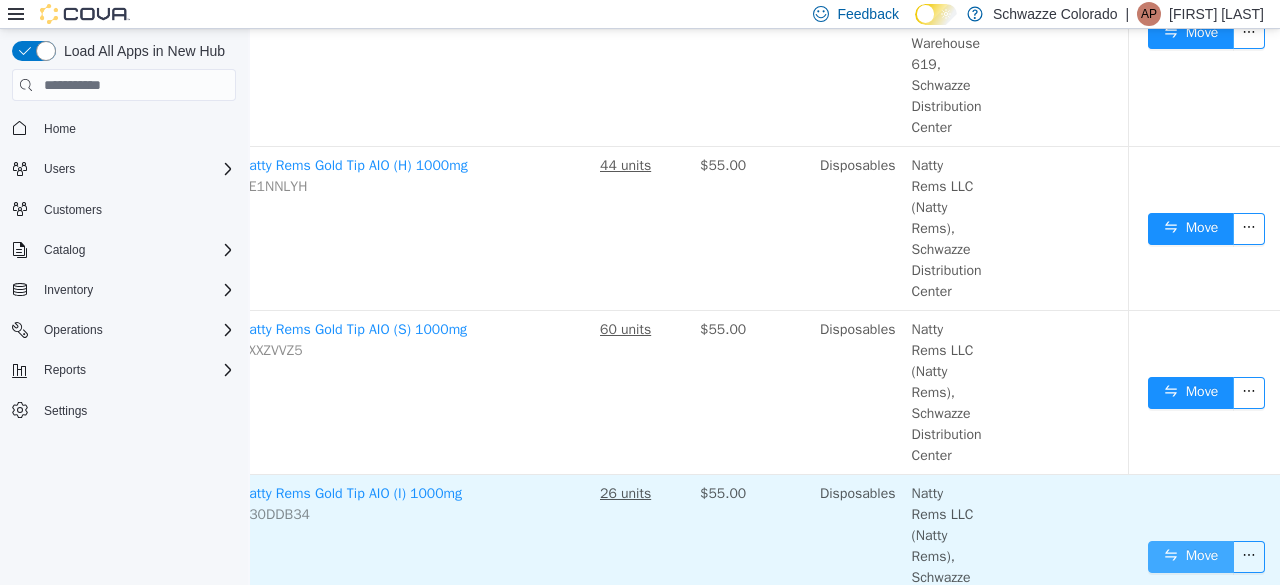 click on "Move" at bounding box center [1191, 557] 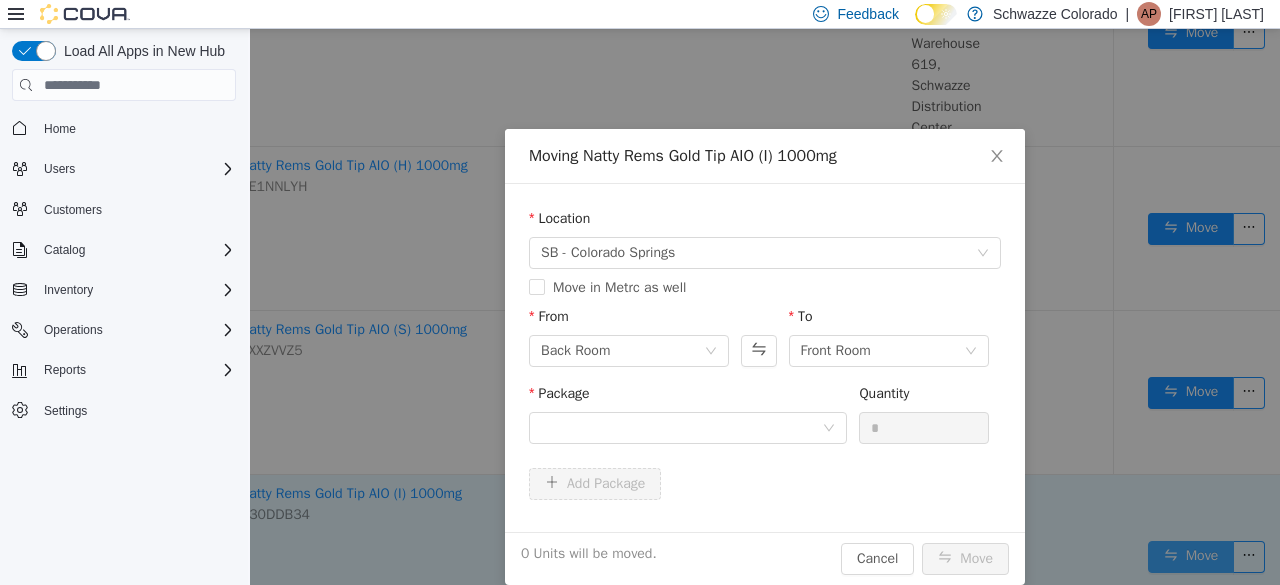 scroll, scrollTop: 886, scrollLeft: 138, axis: both 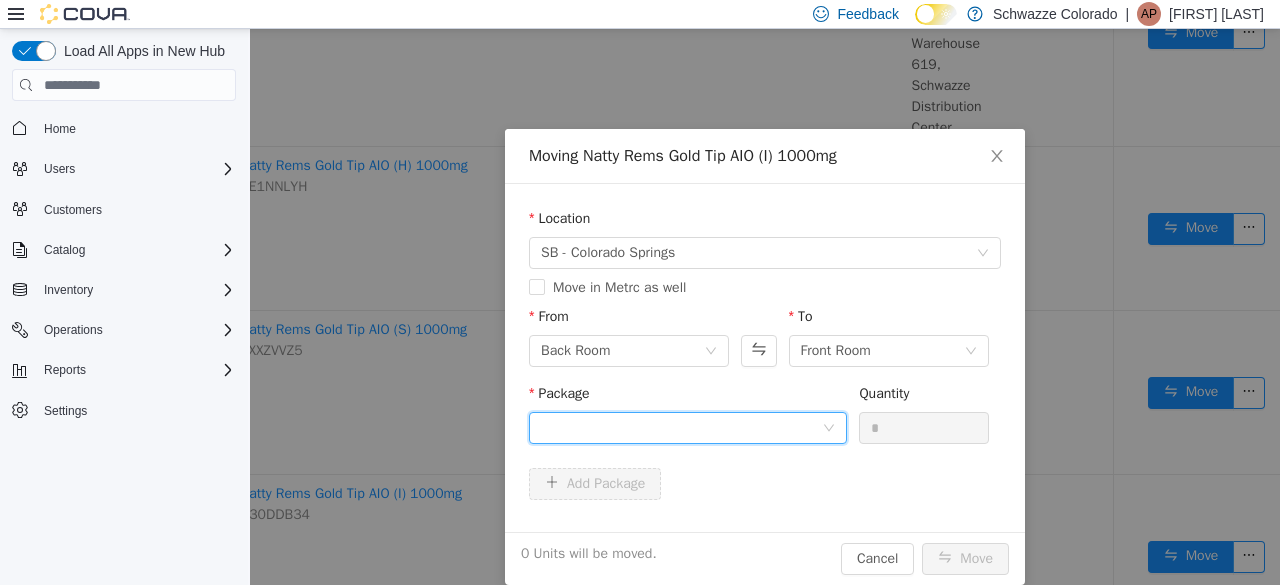 click at bounding box center [681, 428] 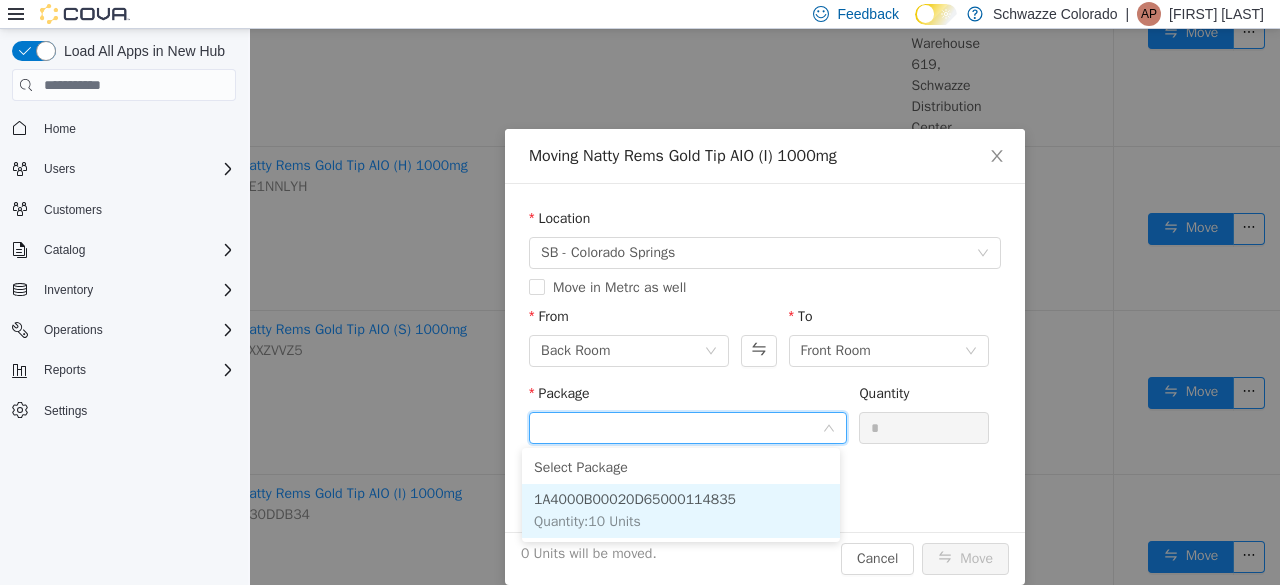 click on "1A4000B00020D65000114835" at bounding box center (635, 499) 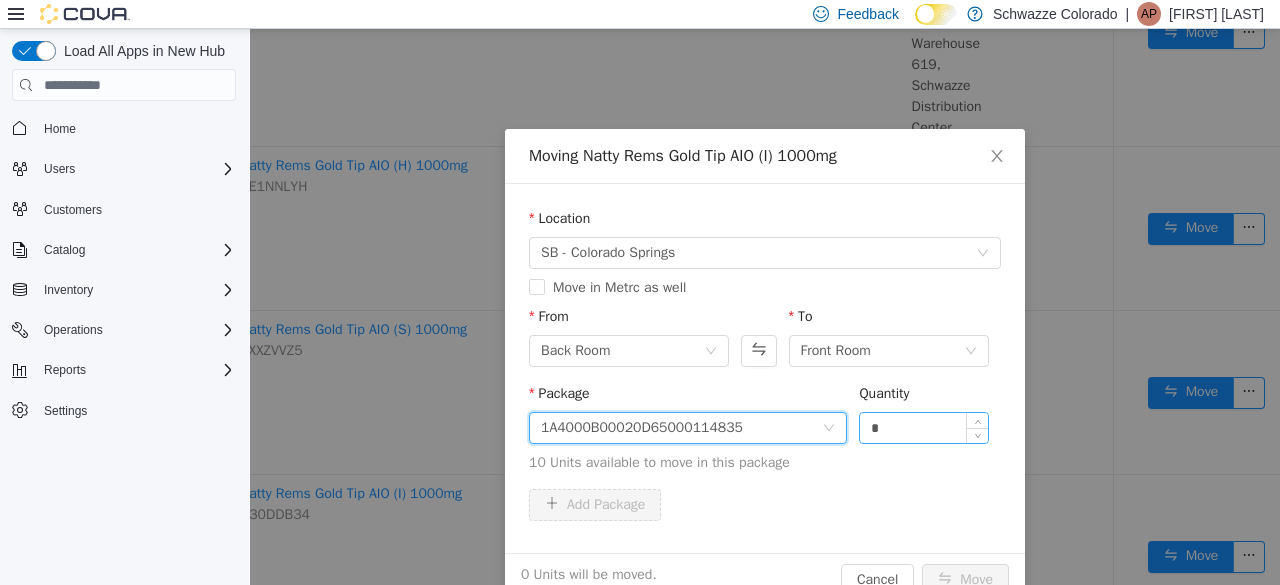 click on "*" at bounding box center [924, 428] 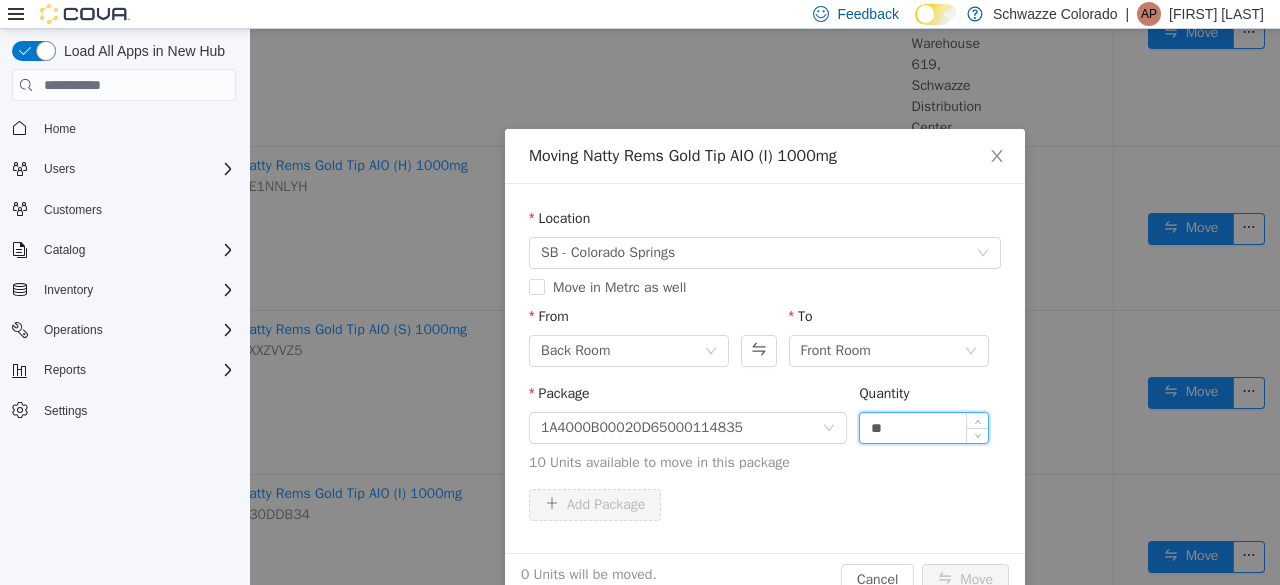 type on "**" 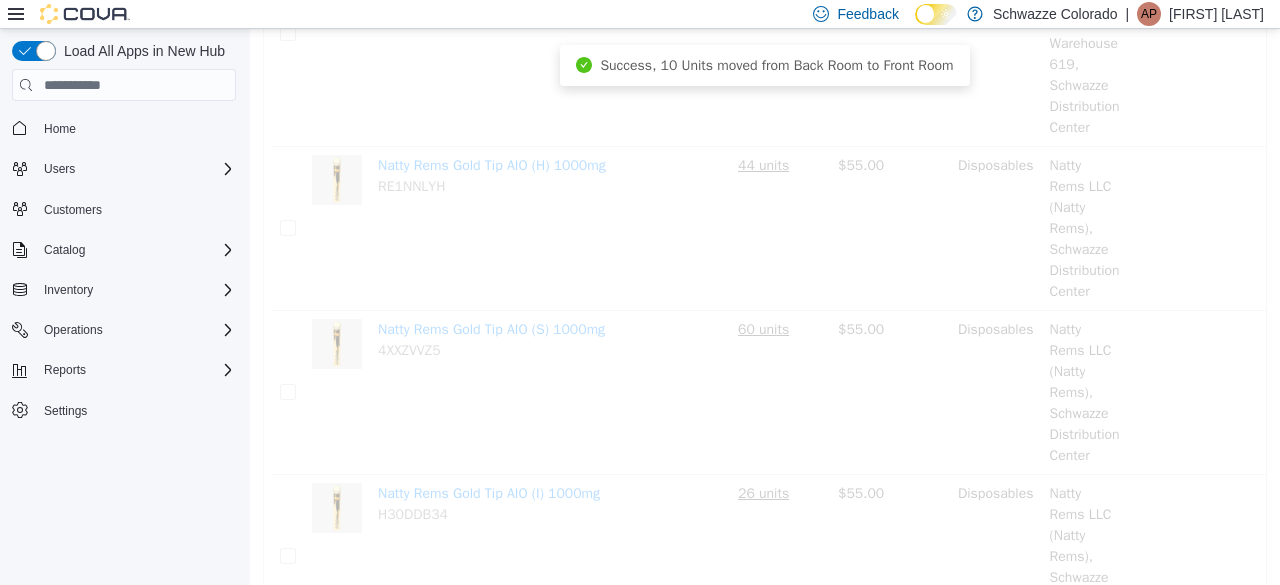 scroll, scrollTop: 886, scrollLeft: 0, axis: vertical 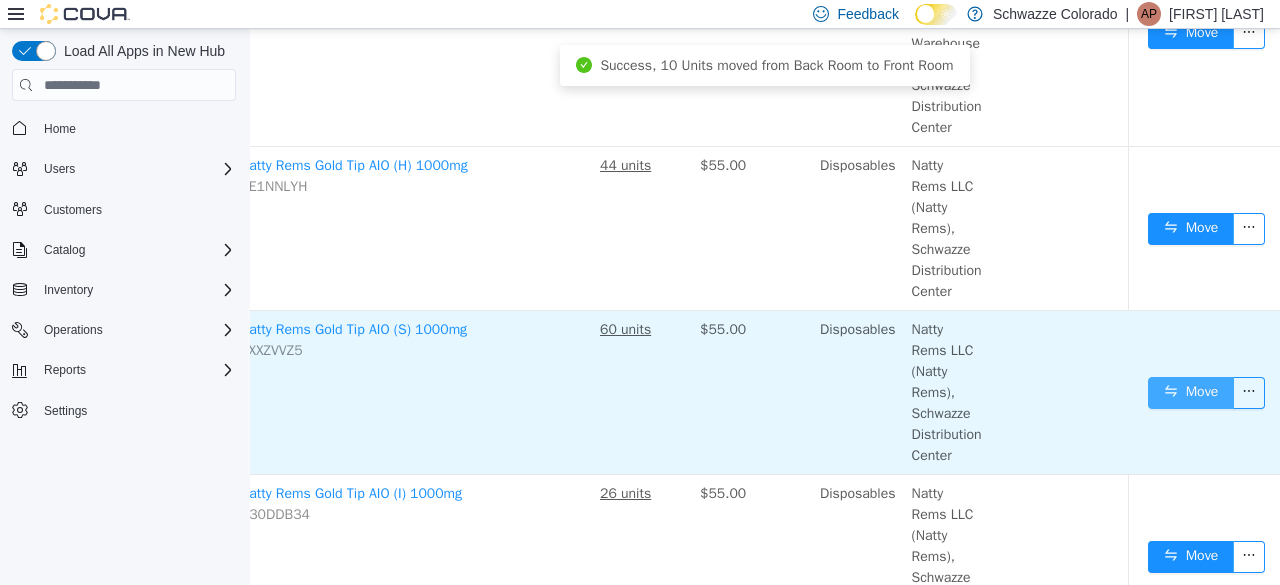 click on "Move" at bounding box center [1191, 393] 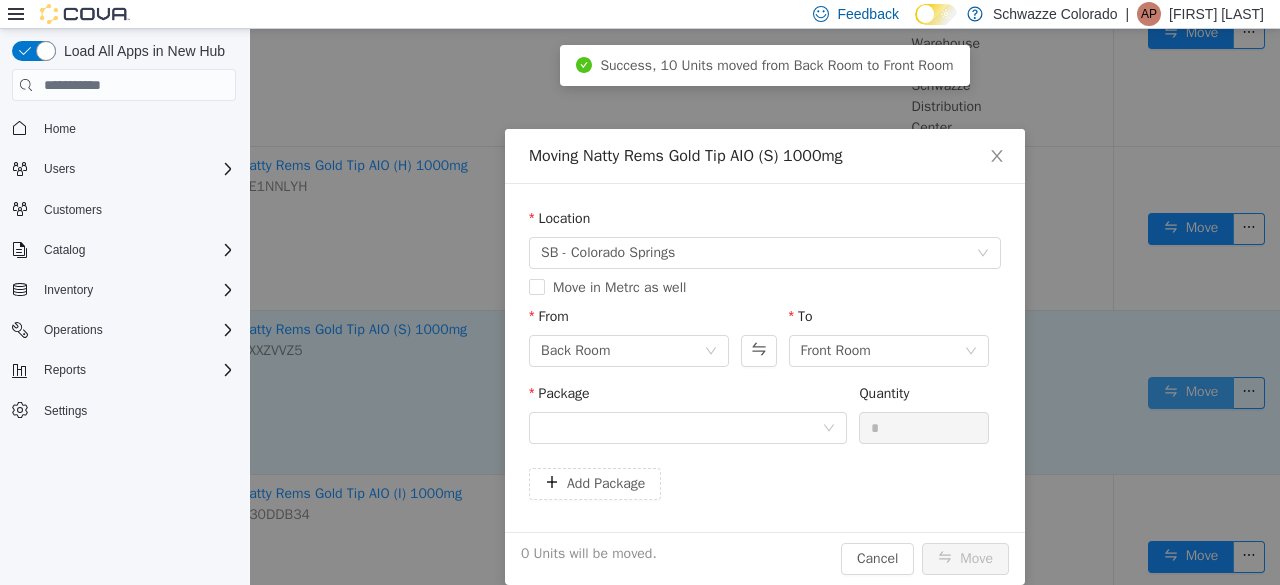 scroll, scrollTop: 886, scrollLeft: 138, axis: both 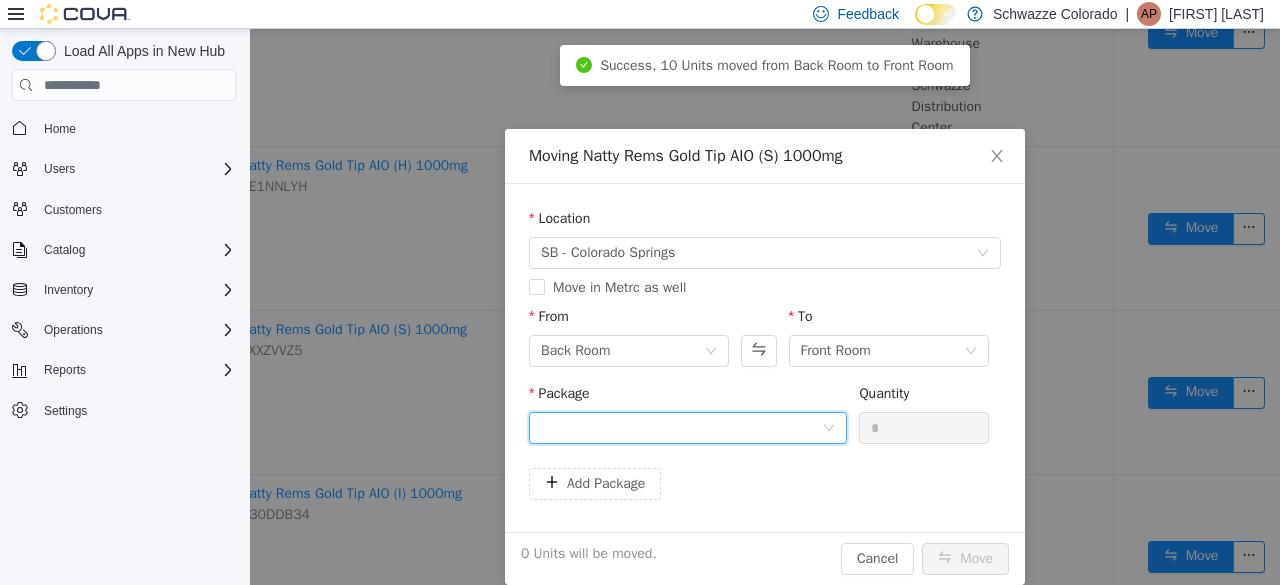 click at bounding box center (681, 428) 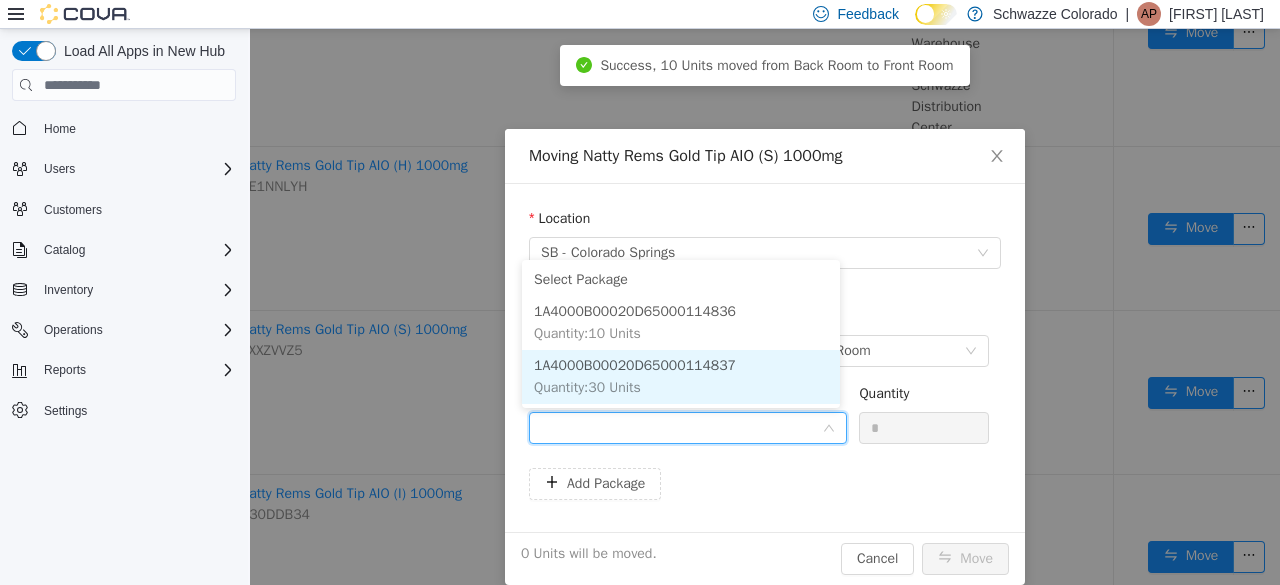 click on "1A4000B00020D65000114837 Quantity :  30 Units" at bounding box center (681, 377) 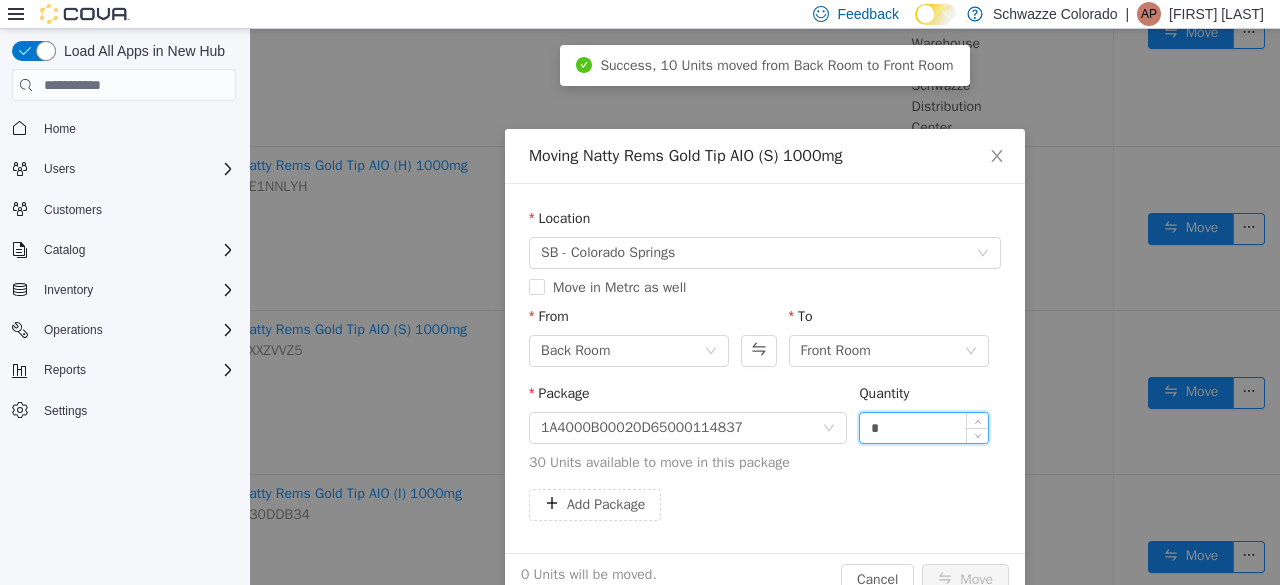 click on "*" at bounding box center [924, 428] 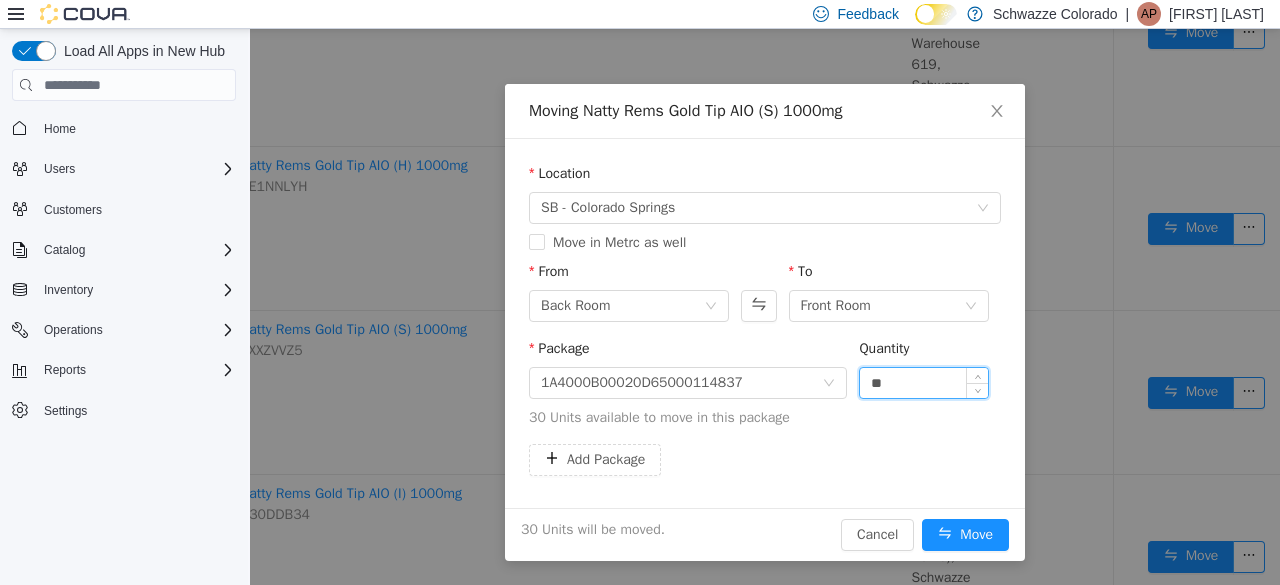 scroll, scrollTop: 44, scrollLeft: 0, axis: vertical 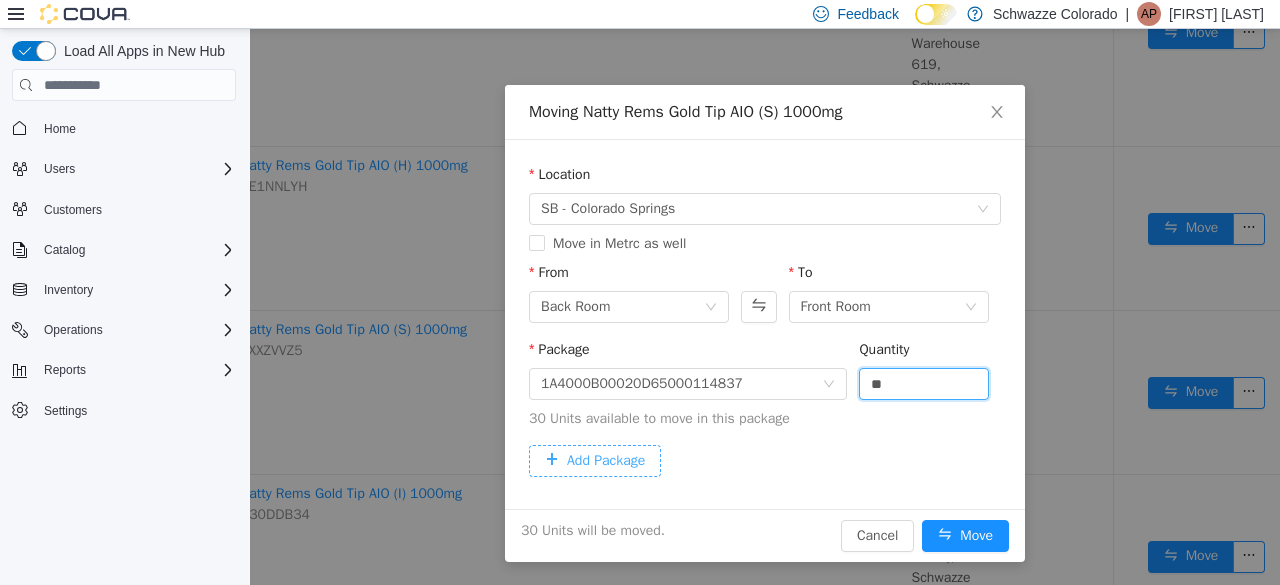 type on "**" 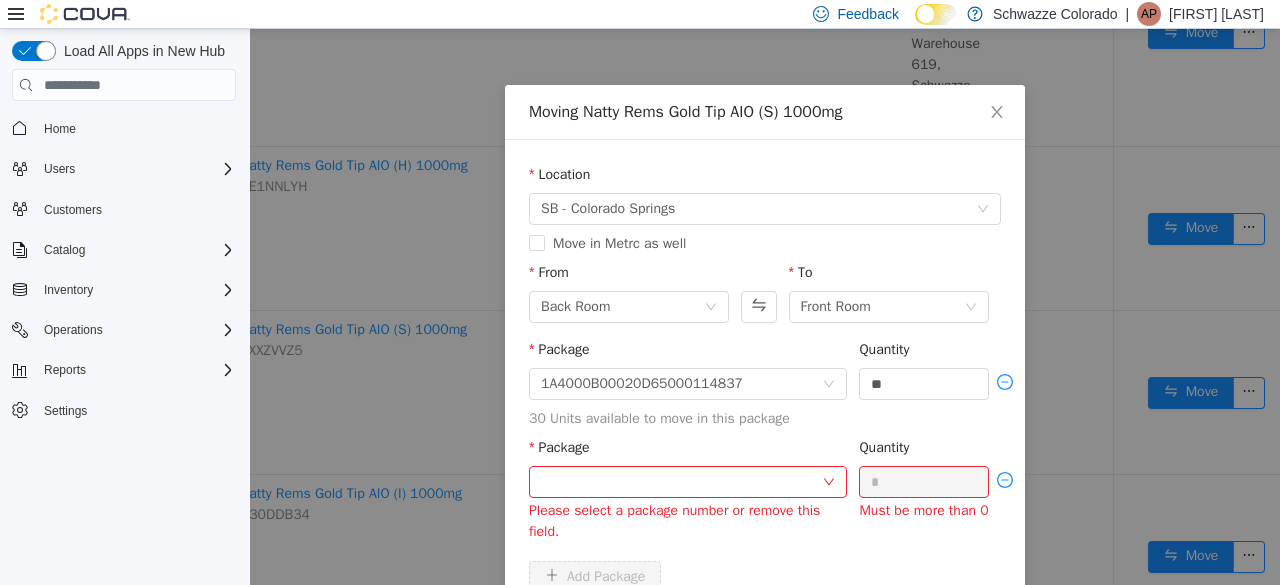 click on "Package" at bounding box center [688, 451] 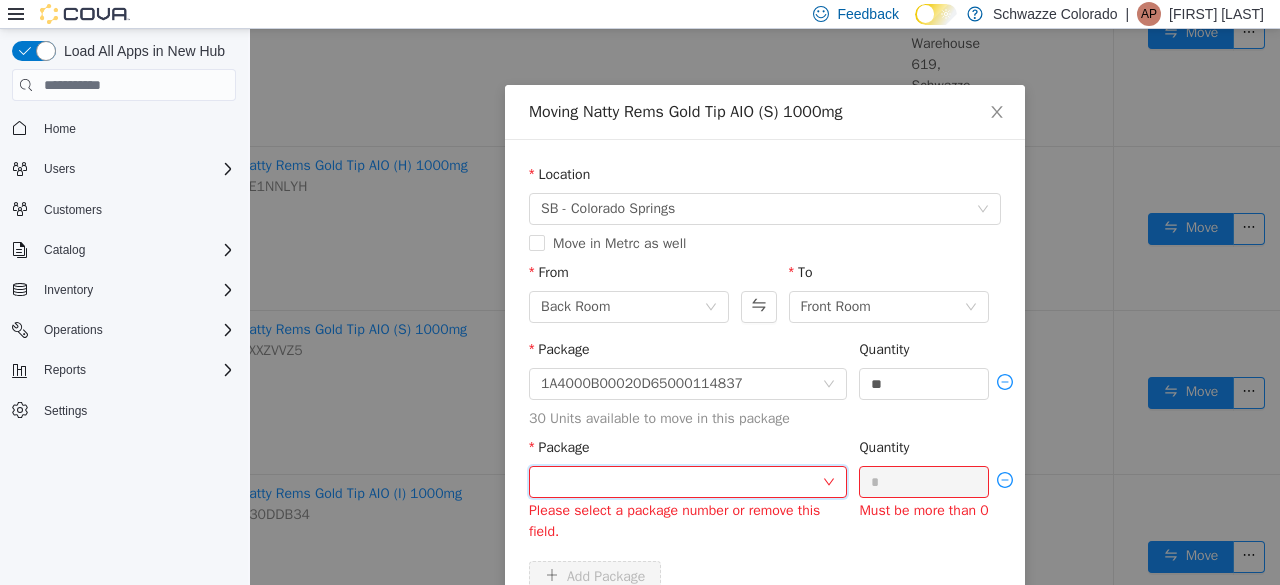 click at bounding box center (681, 482) 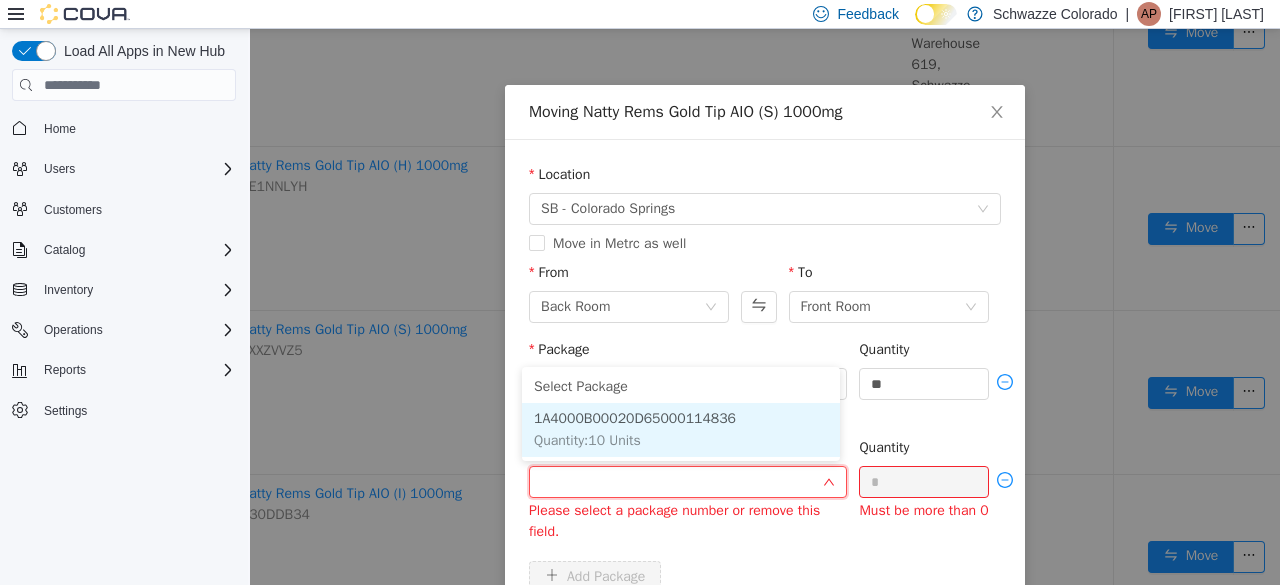click on "1A4000B00020D65000114836 Quantity :  10 Units" at bounding box center (681, 430) 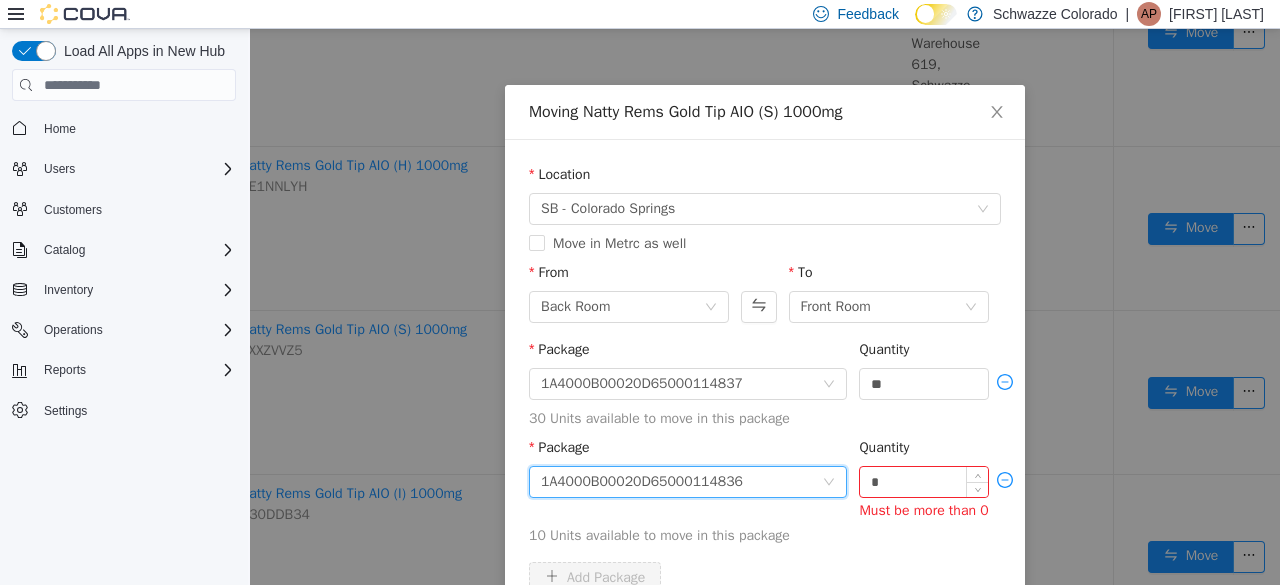 click on "*" at bounding box center (924, 482) 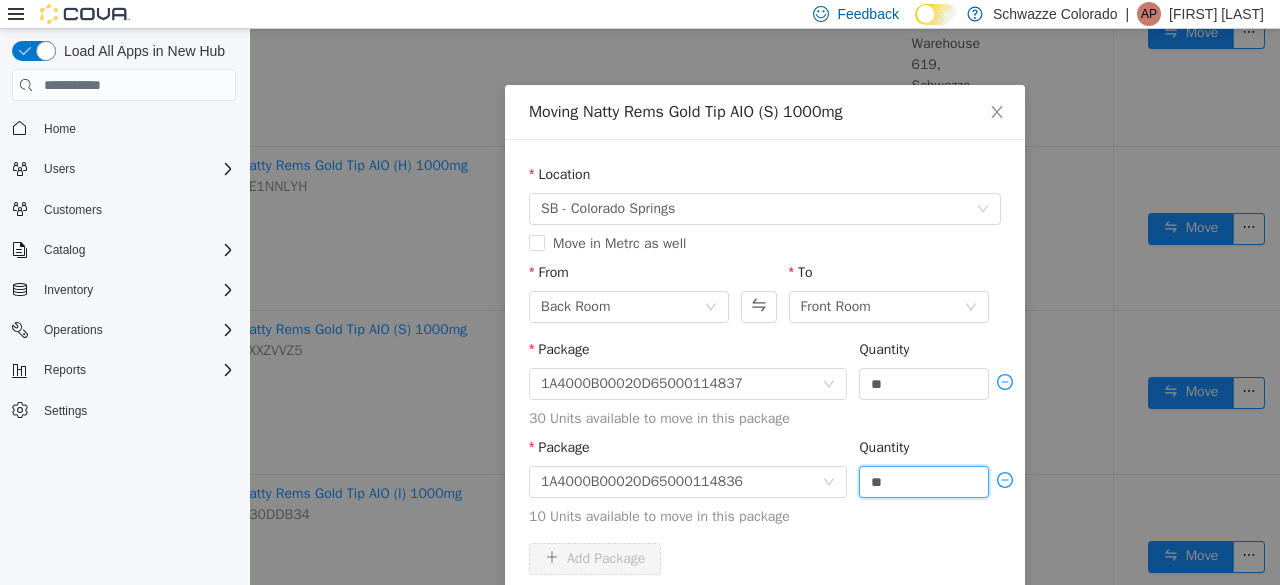 scroll, scrollTop: 142, scrollLeft: 0, axis: vertical 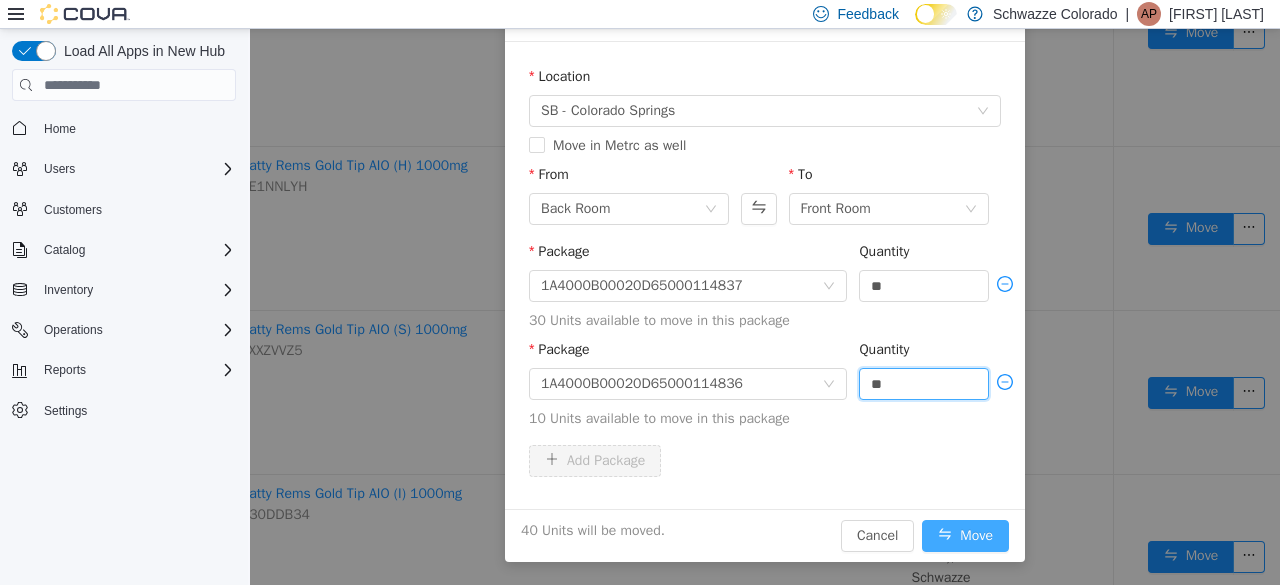 type on "**" 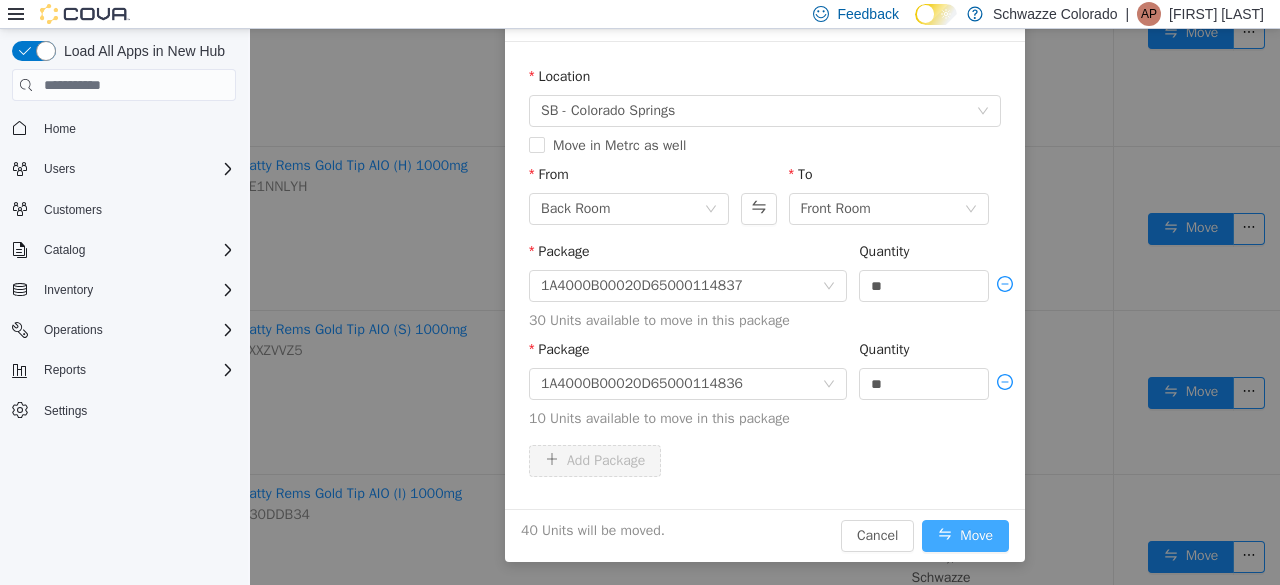 click on "Move" at bounding box center (965, 536) 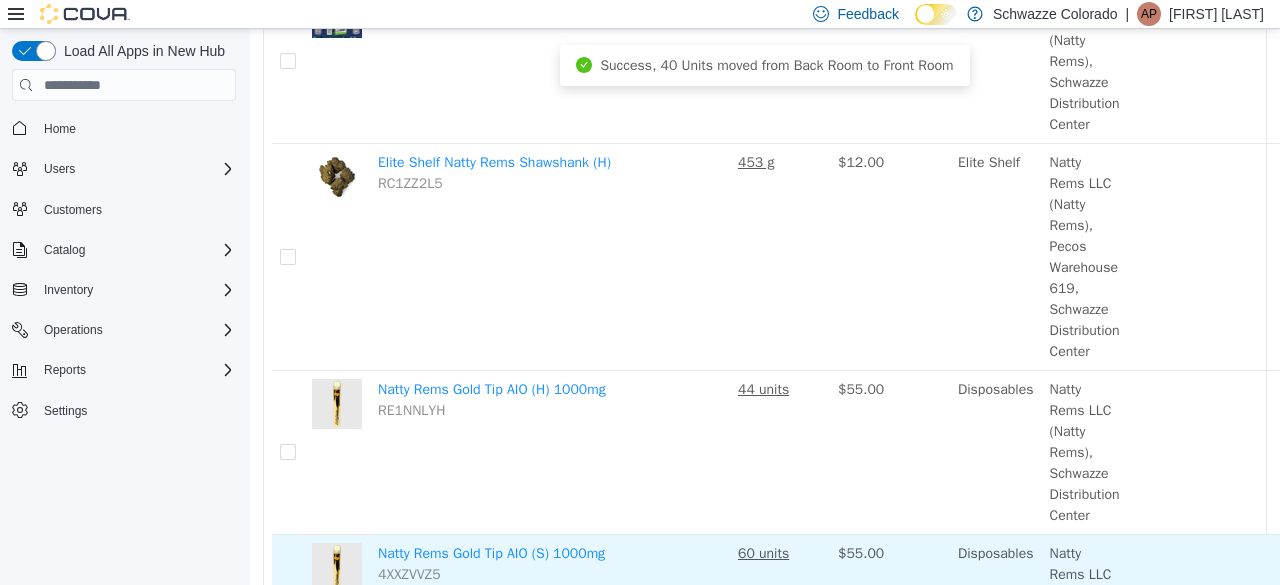 scroll, scrollTop: 660, scrollLeft: 0, axis: vertical 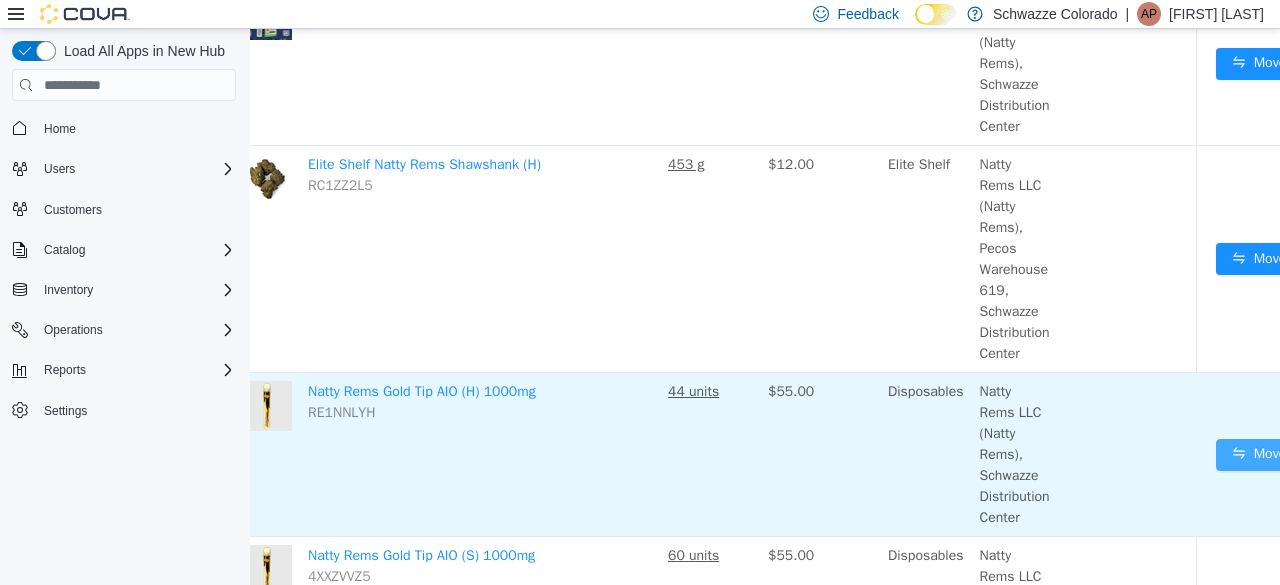 click on "Move" at bounding box center [1259, 455] 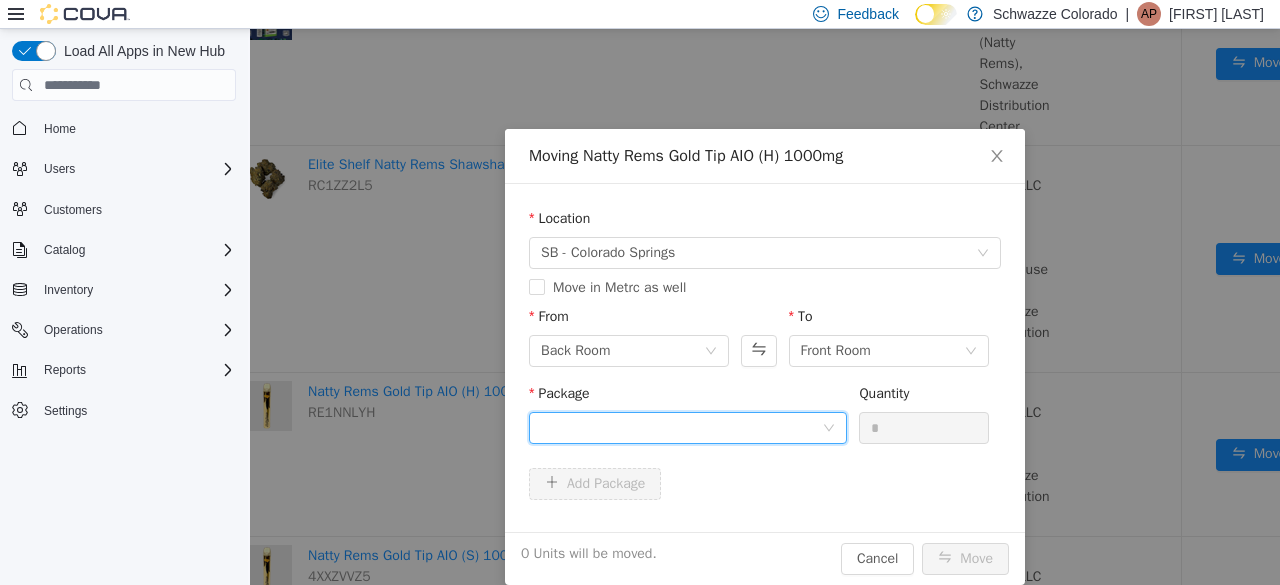 click at bounding box center [688, 428] 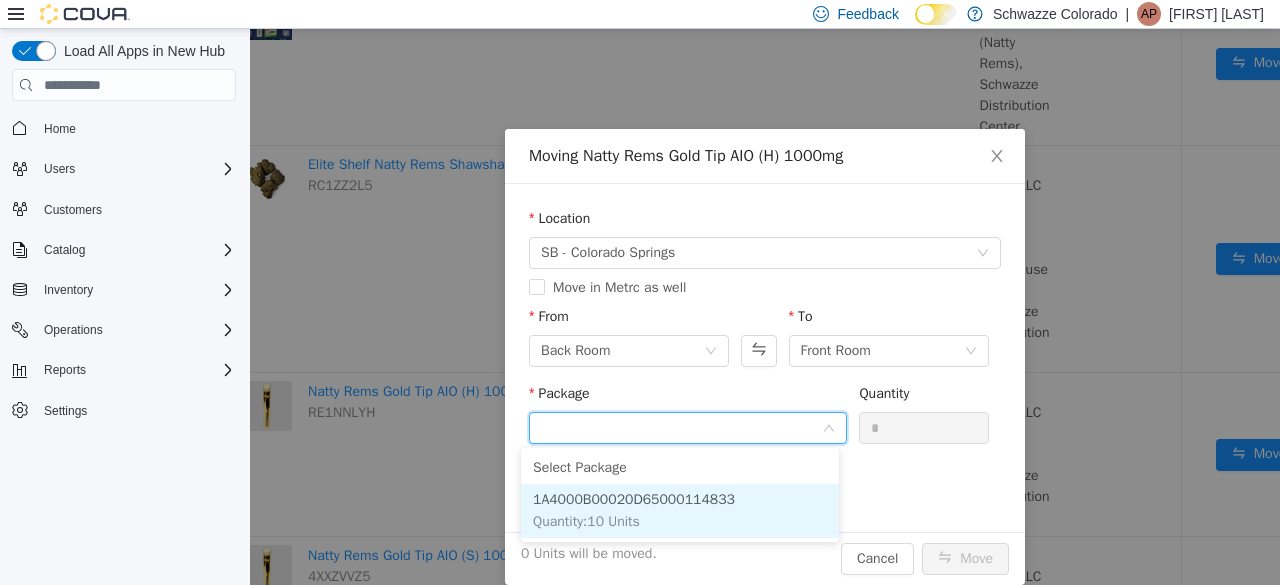 click on "1A4000B00020D65000114833 Quantity :  10 Units" at bounding box center (680, 511) 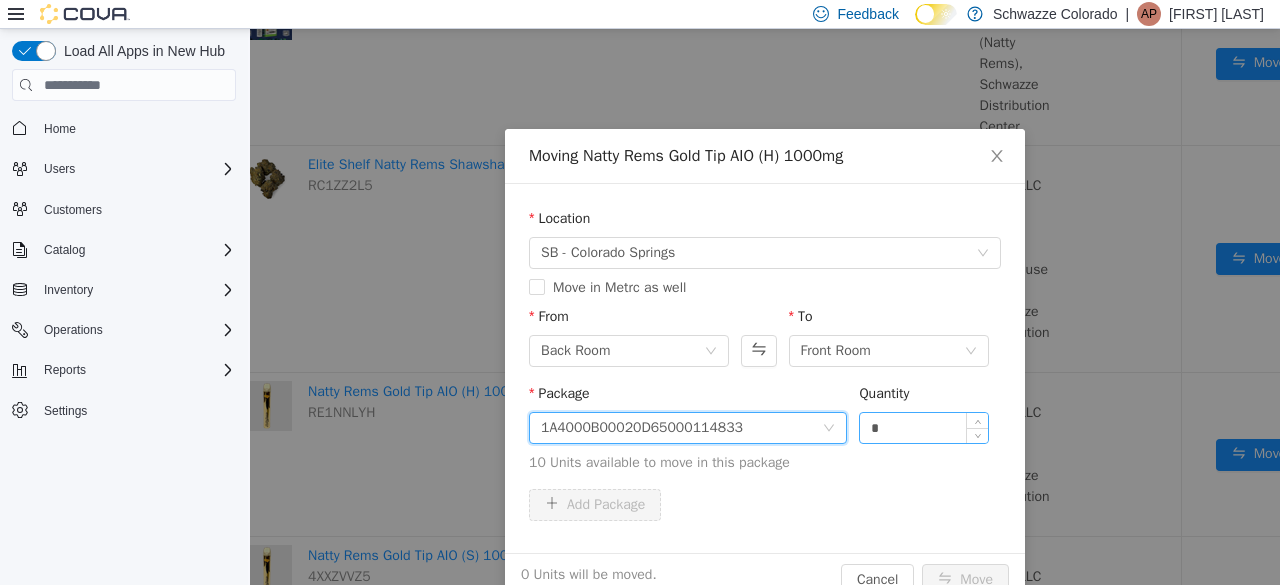 click on "*" at bounding box center (924, 428) 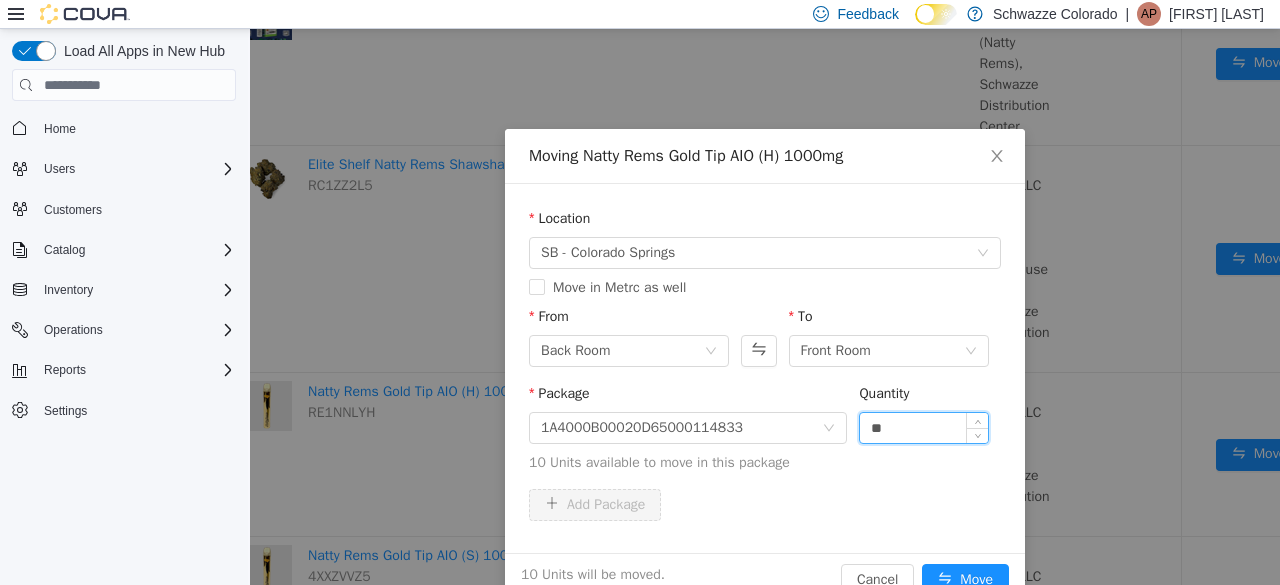 type on "**" 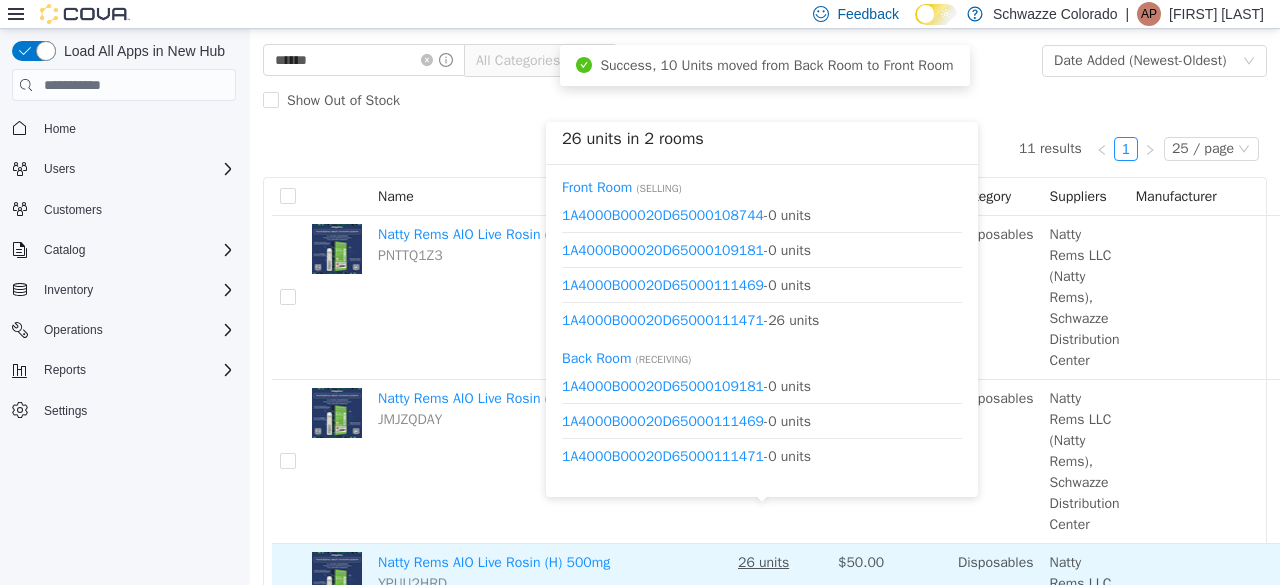 scroll, scrollTop: 0, scrollLeft: 0, axis: both 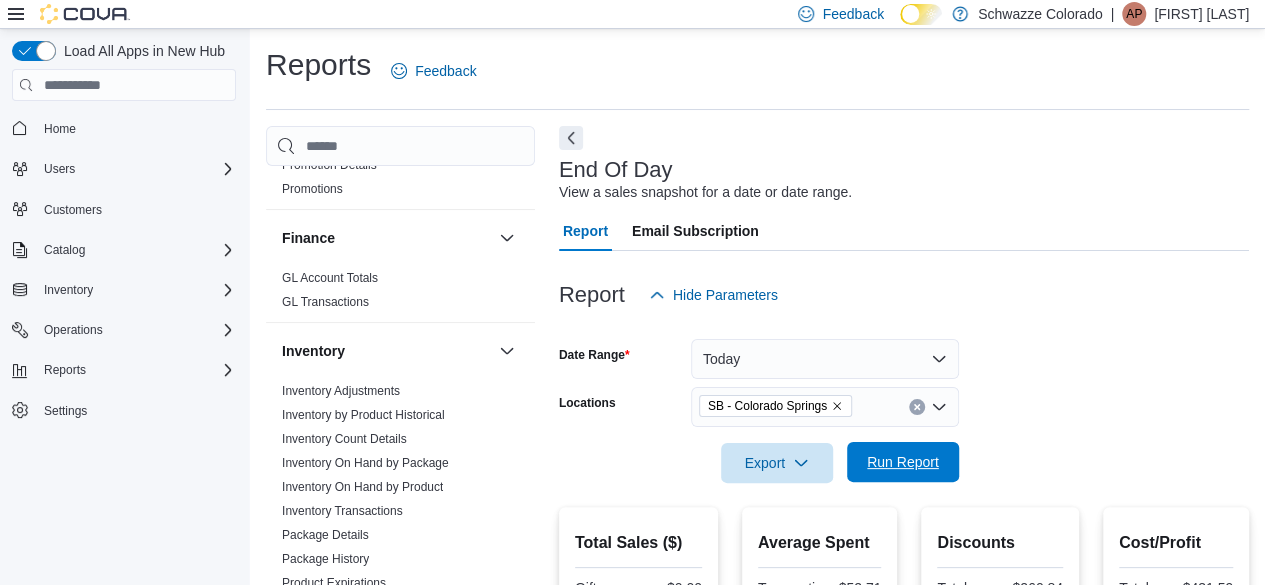 click on "Run Report" at bounding box center (903, 462) 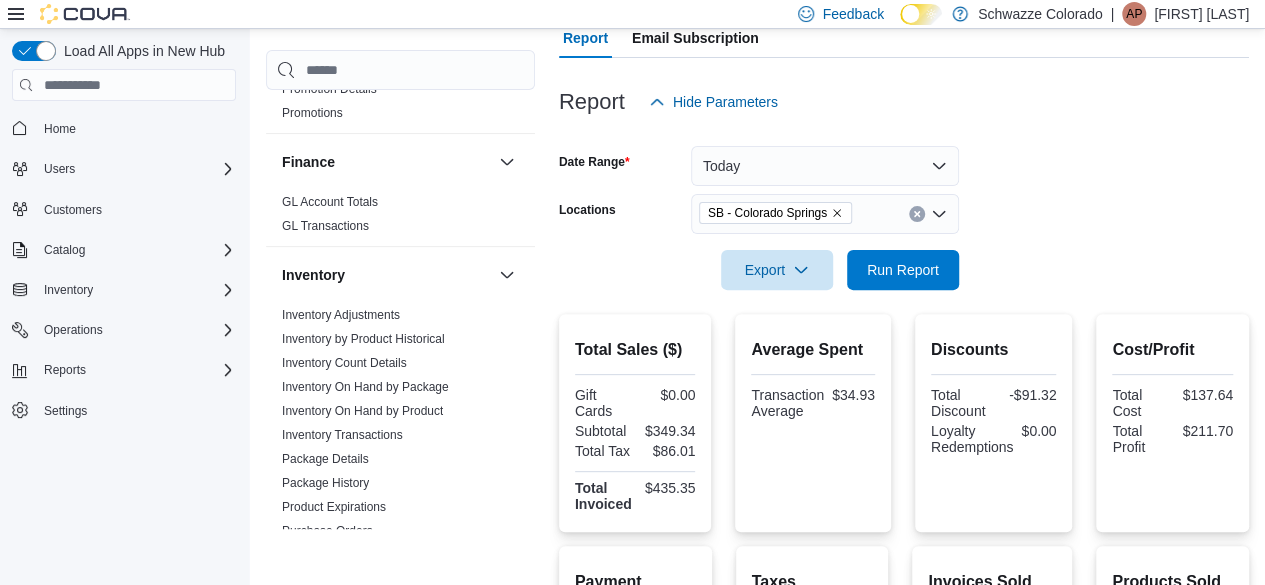 scroll, scrollTop: 194, scrollLeft: 0, axis: vertical 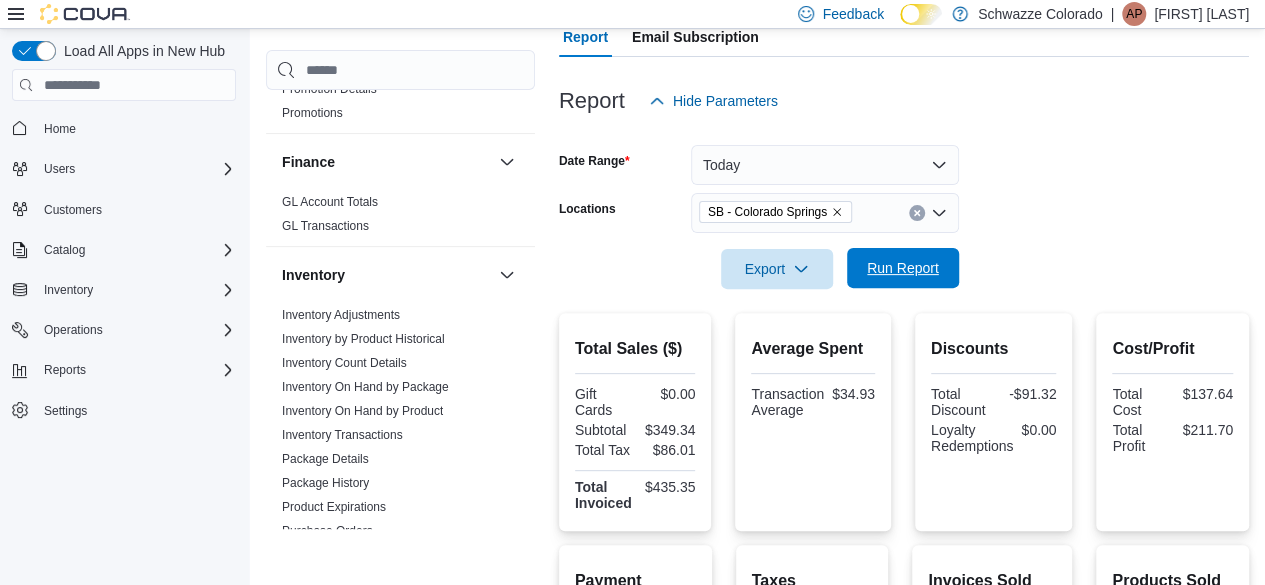 click on "Run Report" at bounding box center [903, 268] 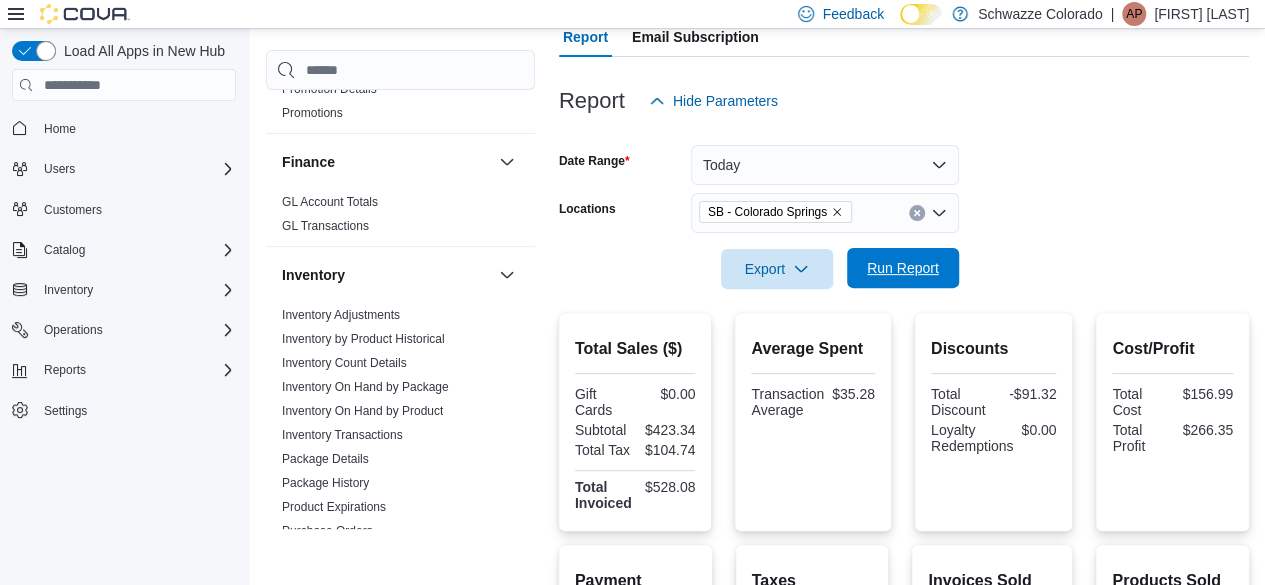 click on "Run Report" at bounding box center (903, 268) 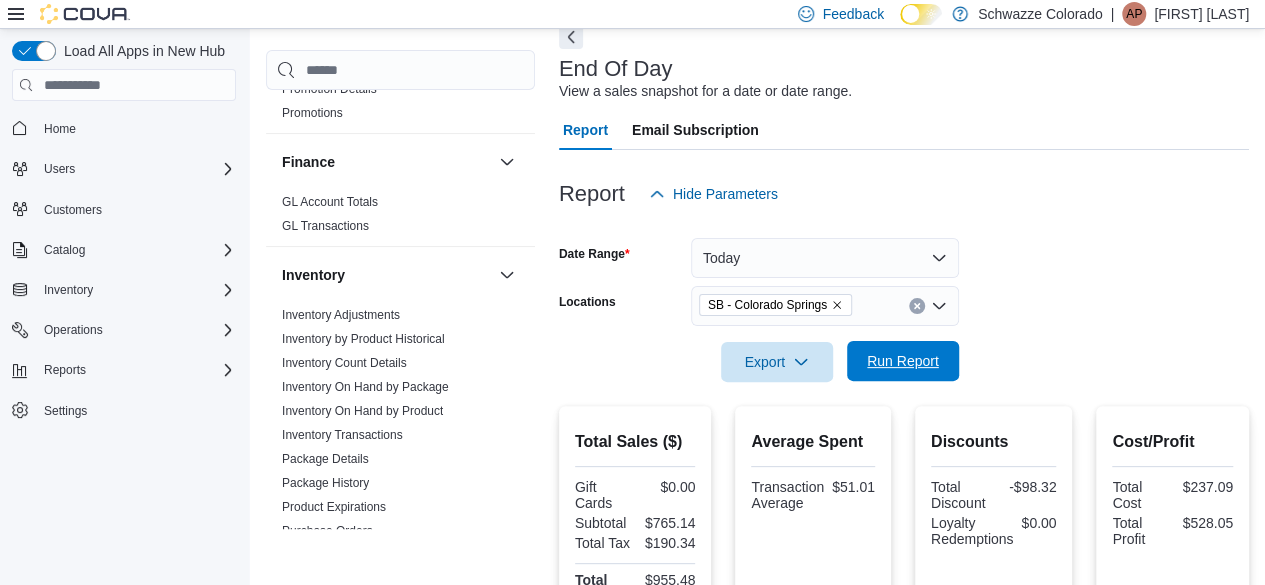 scroll, scrollTop: 0, scrollLeft: 0, axis: both 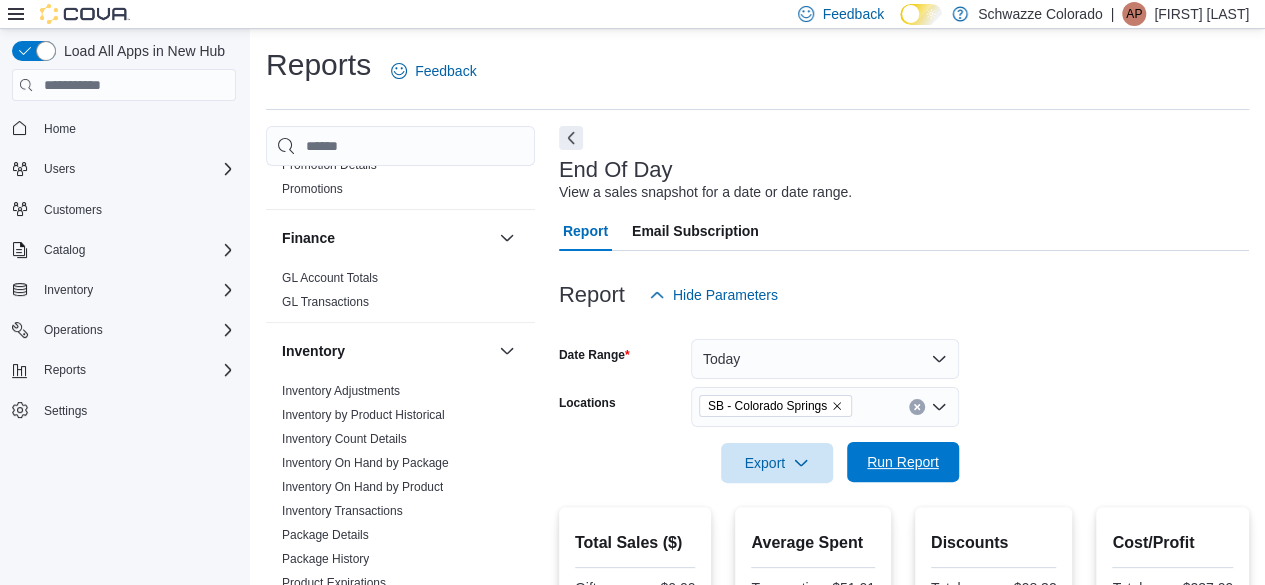 click on "Run Report" at bounding box center (903, 462) 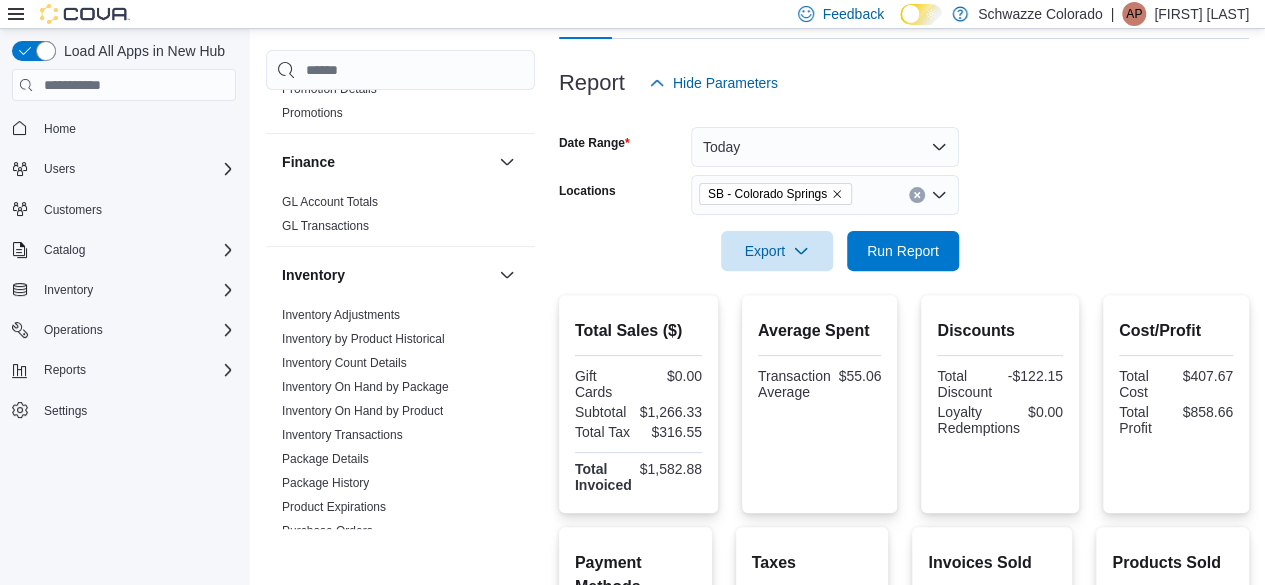 scroll, scrollTop: 224, scrollLeft: 0, axis: vertical 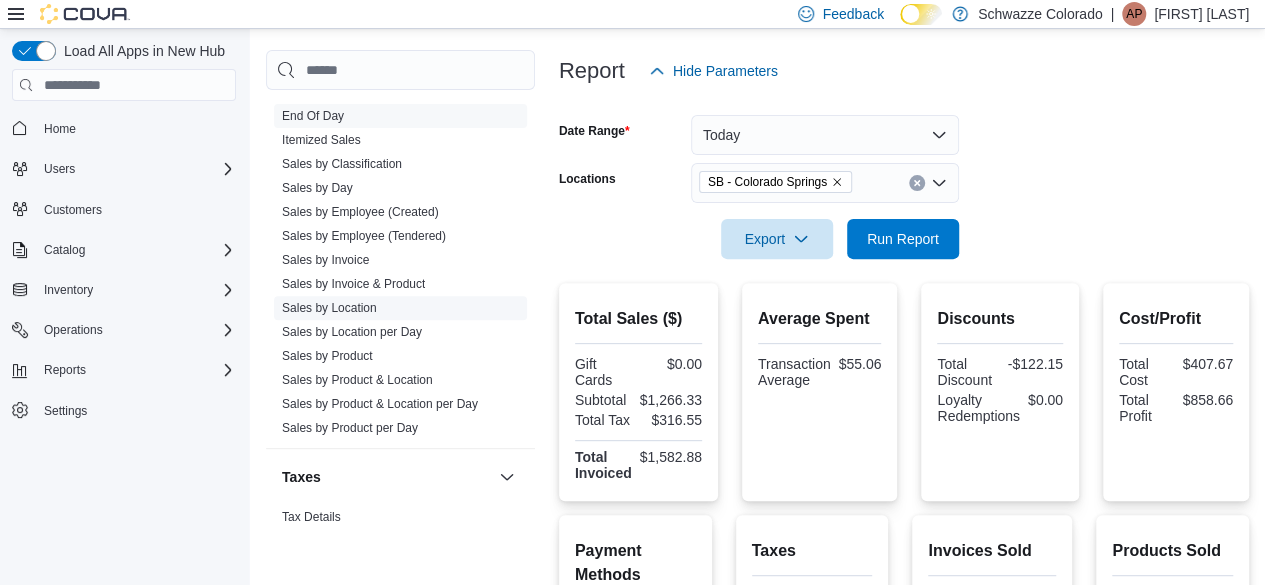 click on "Sales by Location" at bounding box center [329, 308] 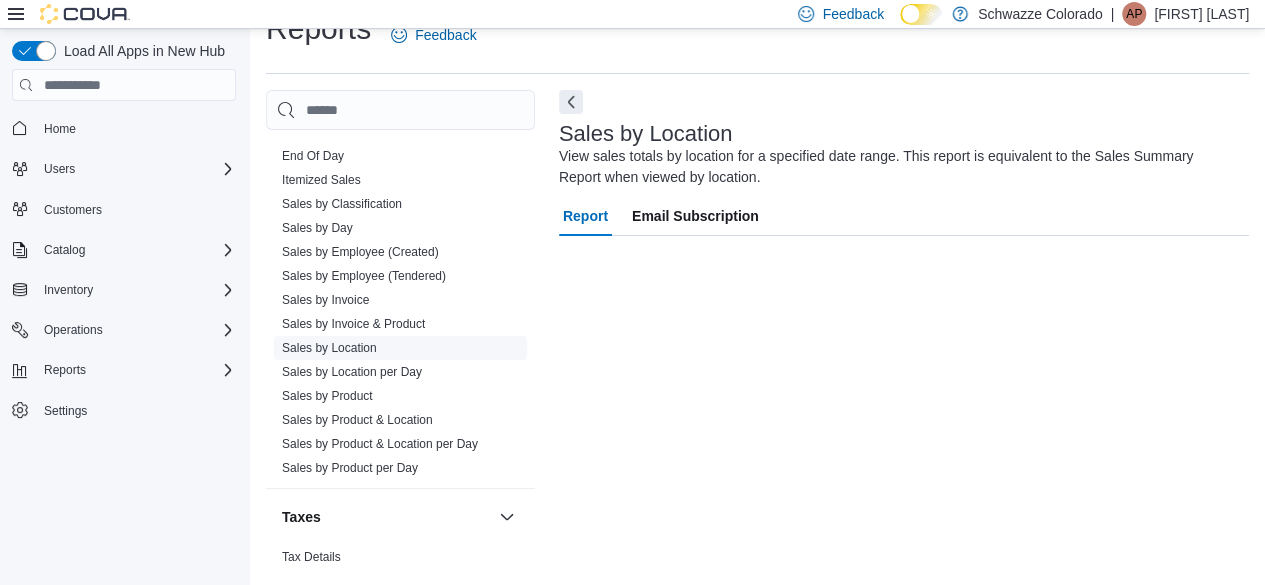 scroll, scrollTop: 36, scrollLeft: 0, axis: vertical 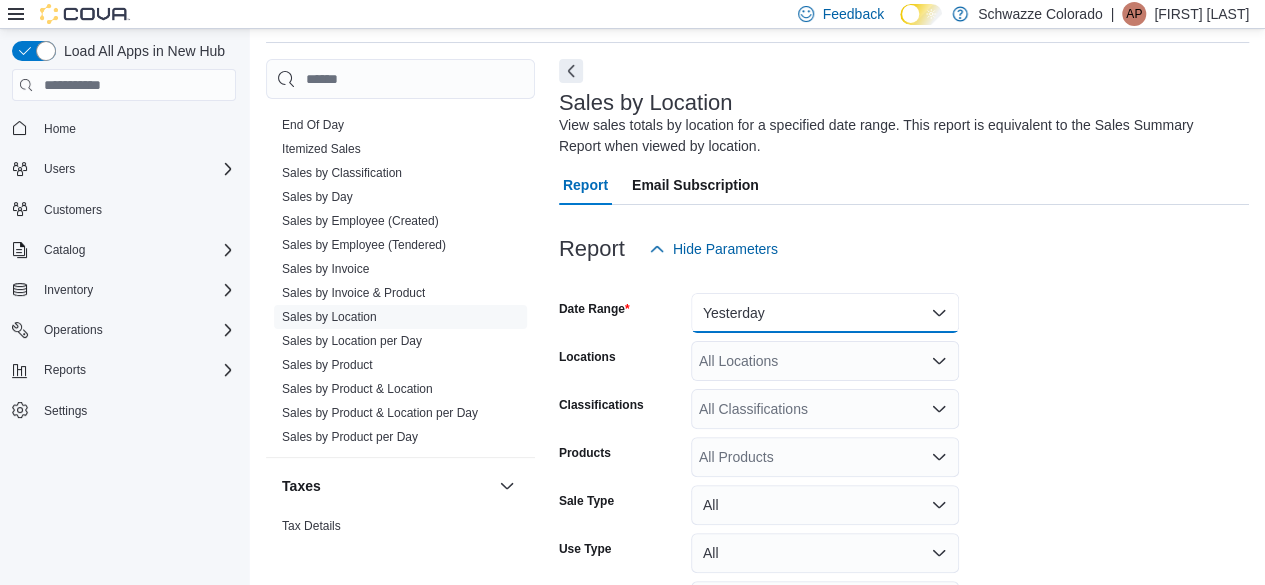 click on "Yesterday" at bounding box center (825, 313) 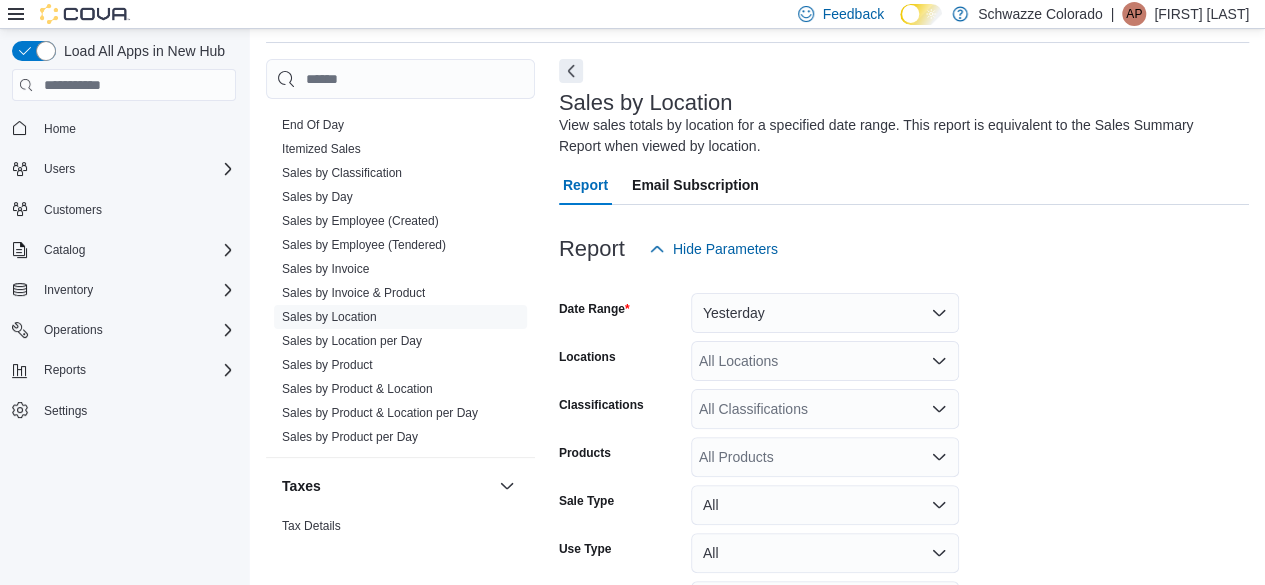 scroll, scrollTop: 60, scrollLeft: 0, axis: vertical 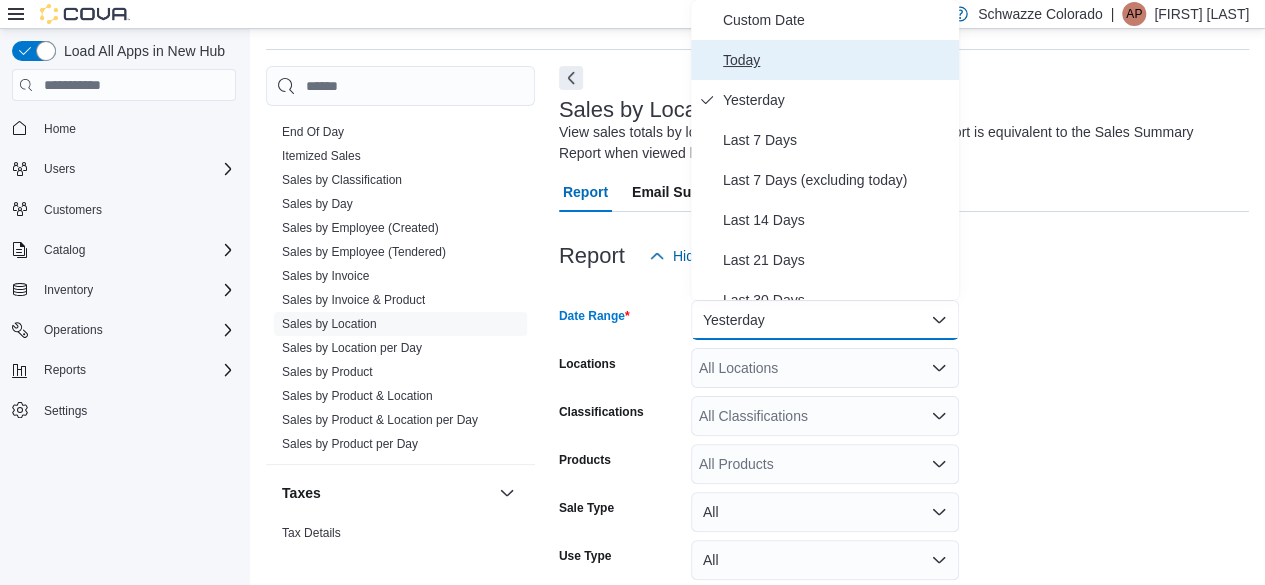 click on "Today" at bounding box center [837, 60] 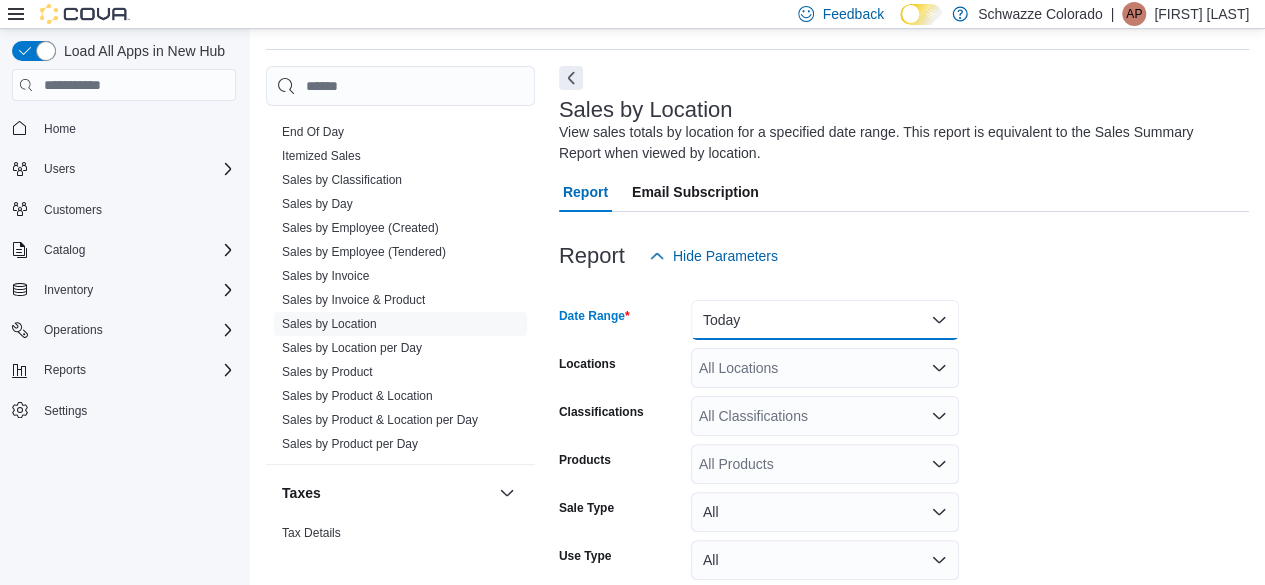 scroll, scrollTop: 198, scrollLeft: 0, axis: vertical 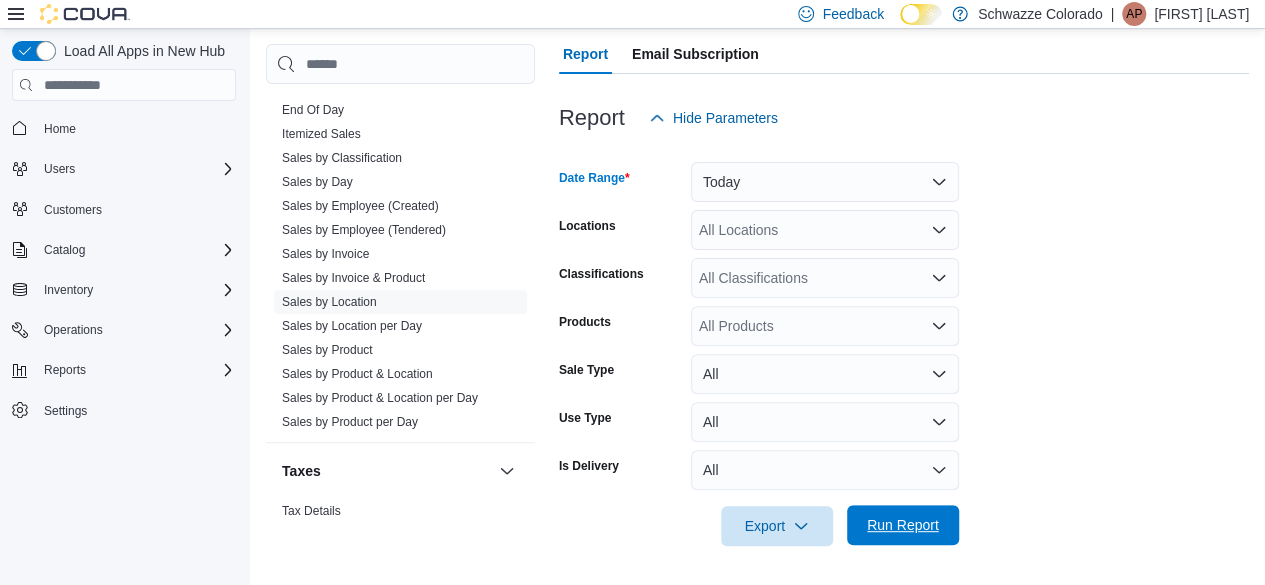 click on "Run Report" at bounding box center (903, 525) 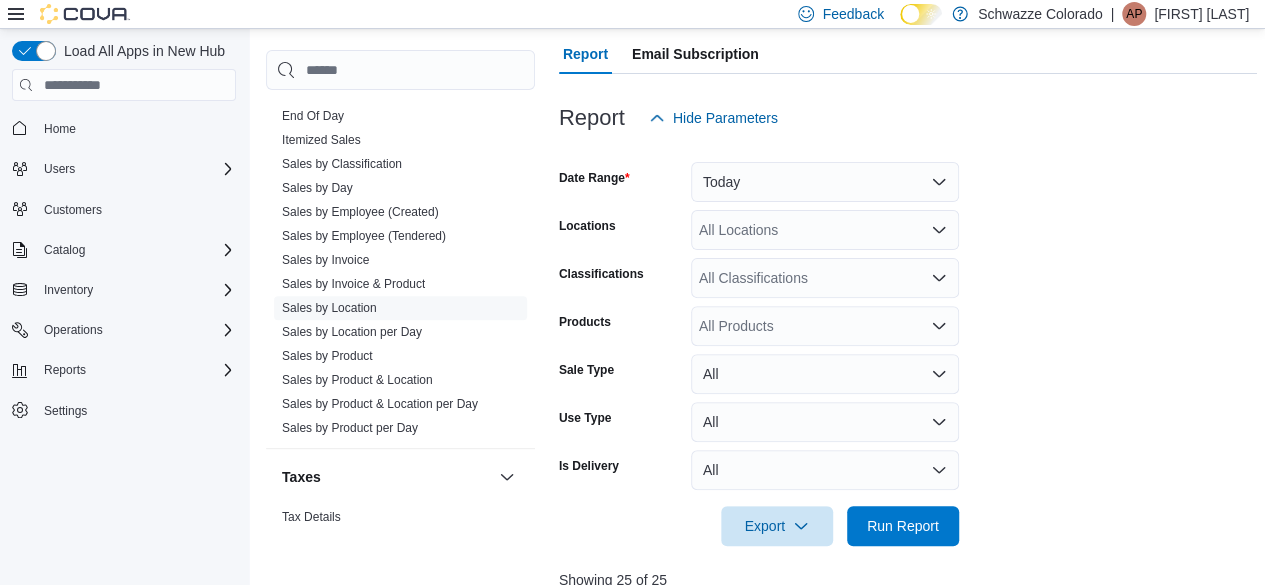 scroll, scrollTop: 650, scrollLeft: 0, axis: vertical 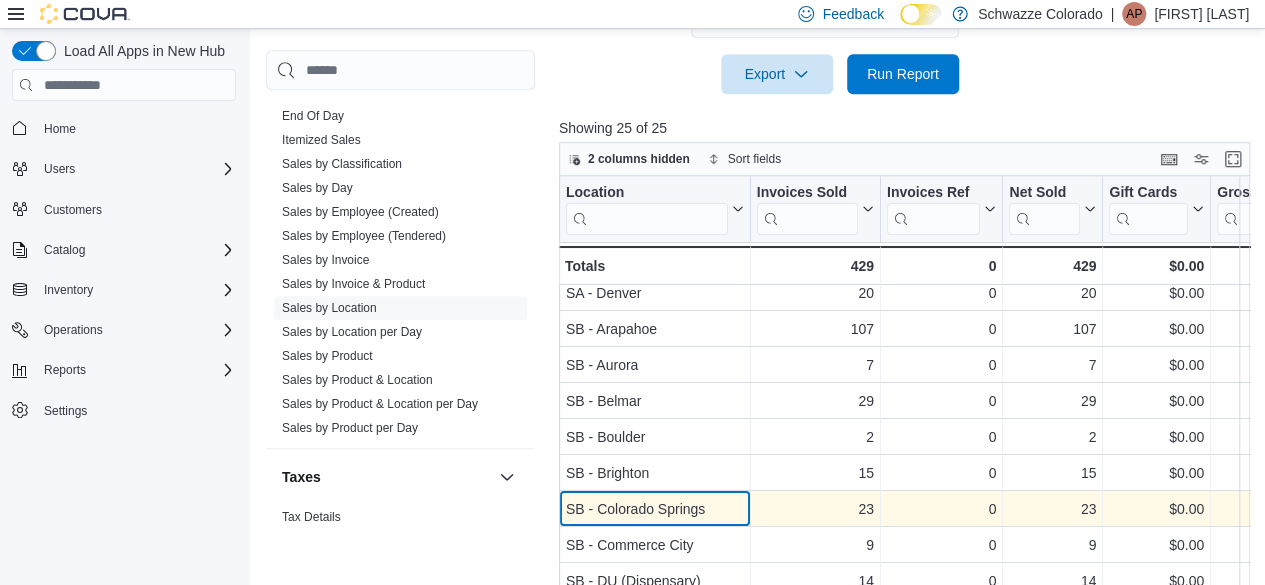 click on "SB - Colorado Springs" at bounding box center [655, 509] 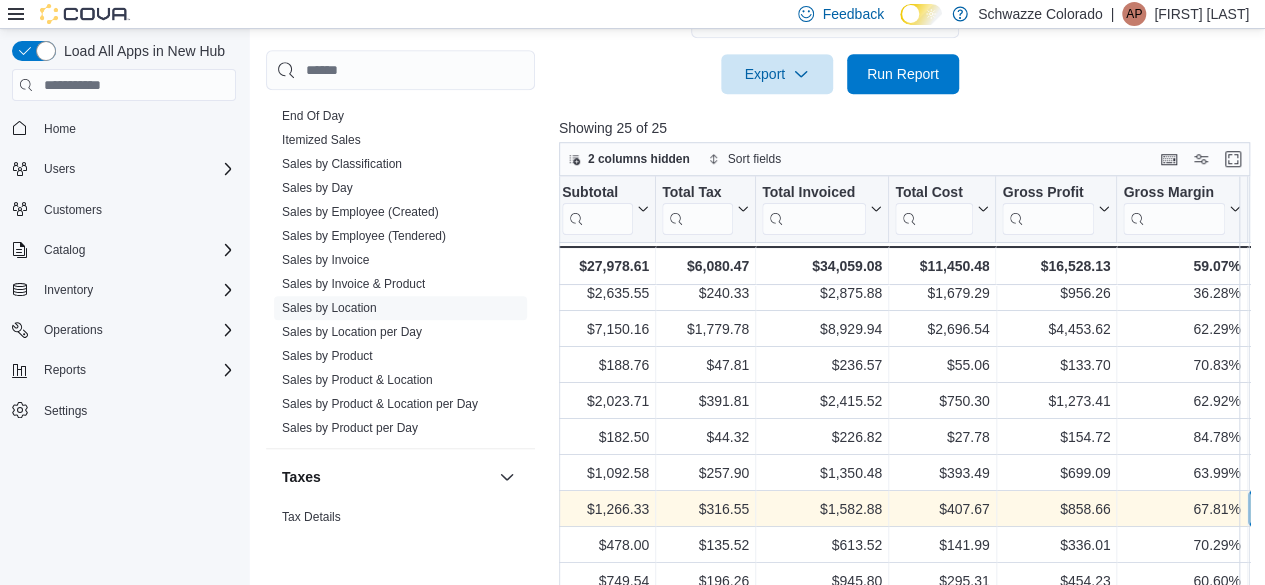 scroll, scrollTop: 82, scrollLeft: 913, axis: both 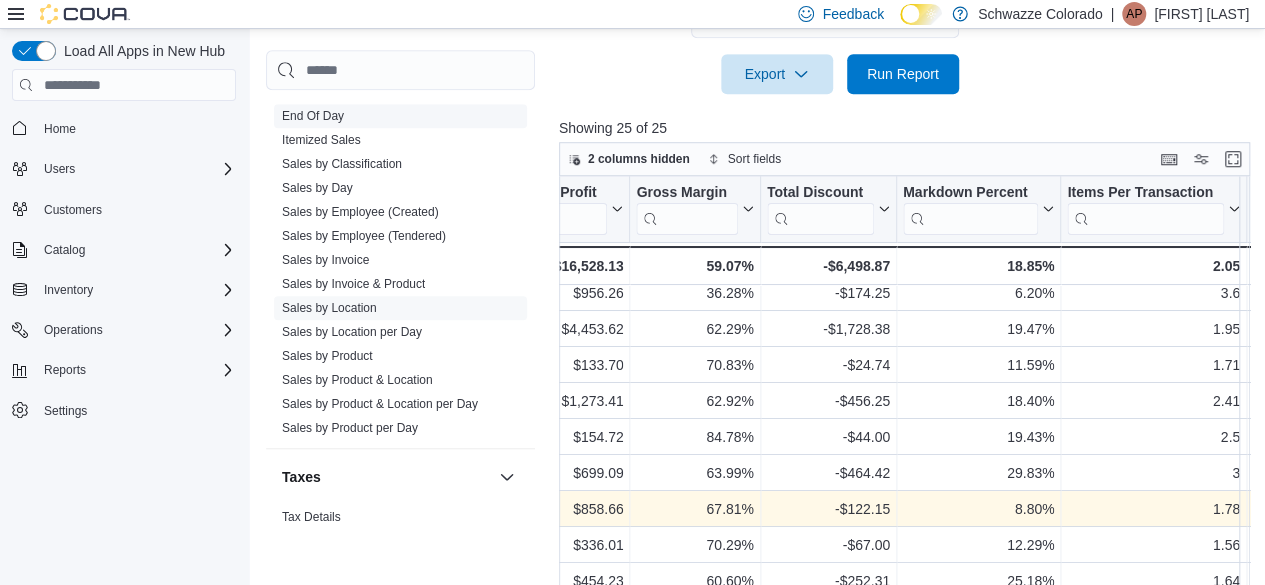 click on "End Of Day" at bounding box center [400, 116] 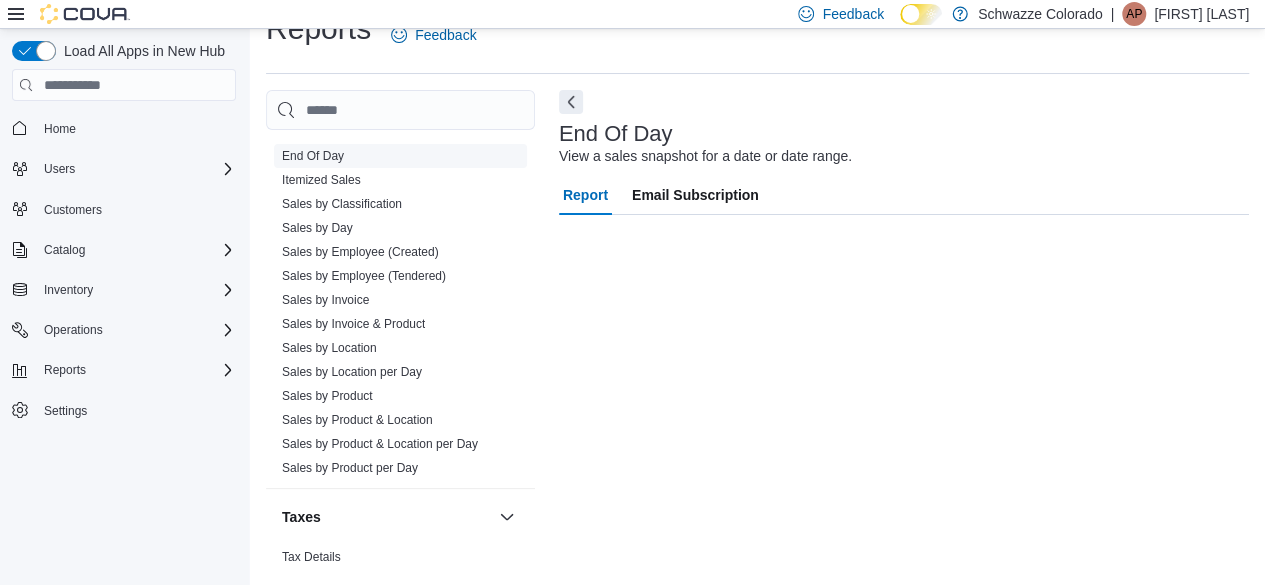scroll, scrollTop: 36, scrollLeft: 0, axis: vertical 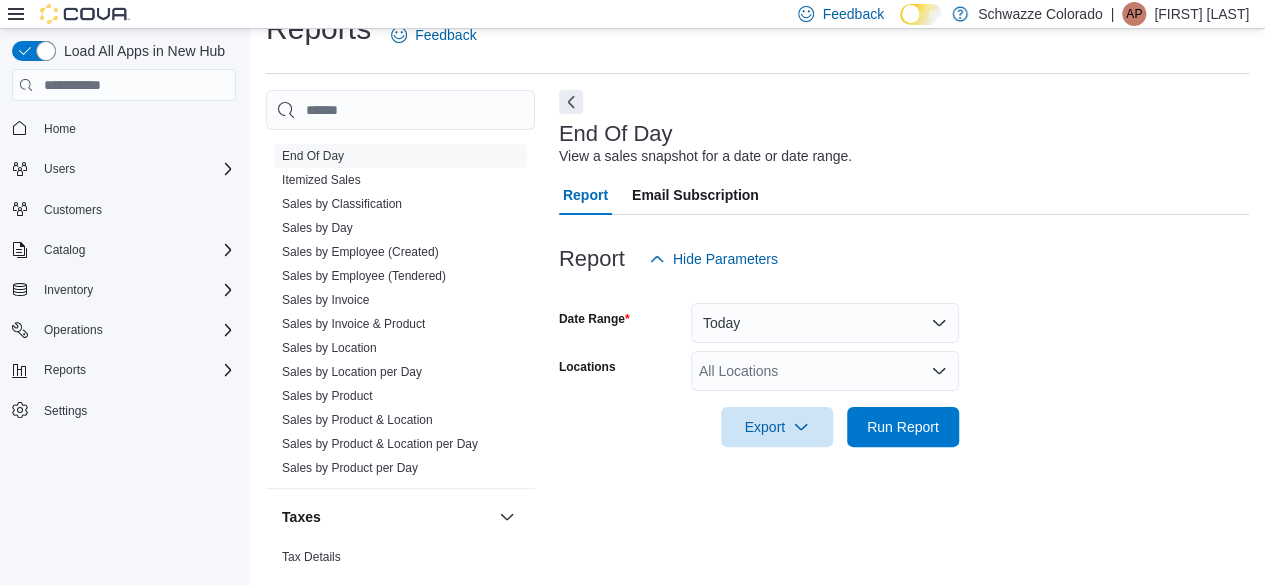 click on "All Locations" at bounding box center [825, 371] 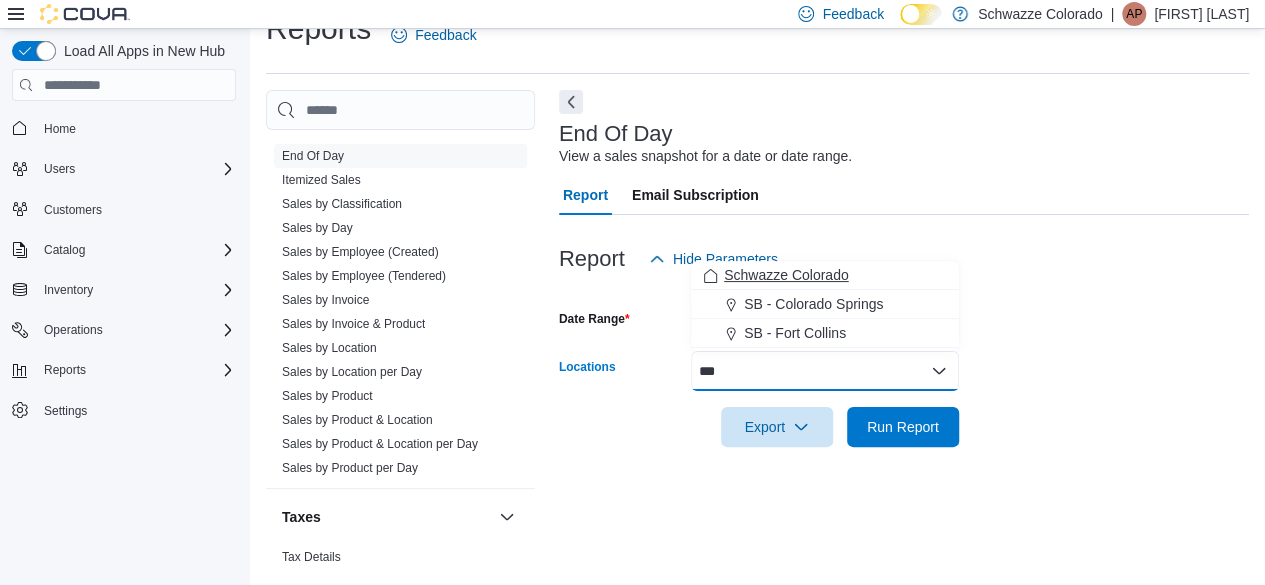 type on "***" 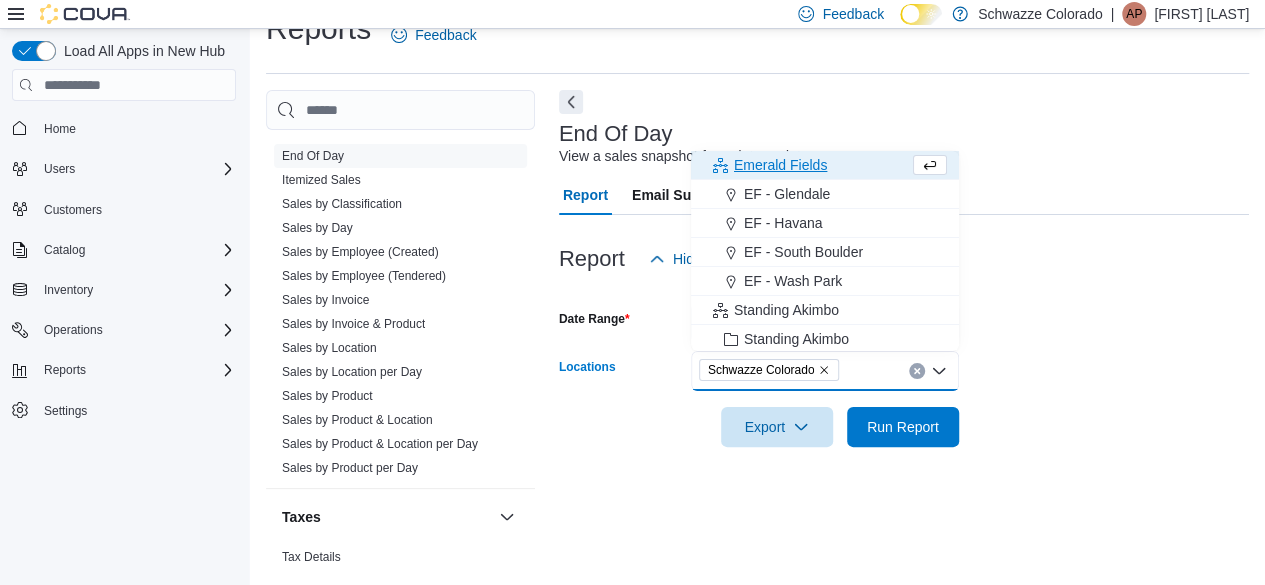 click 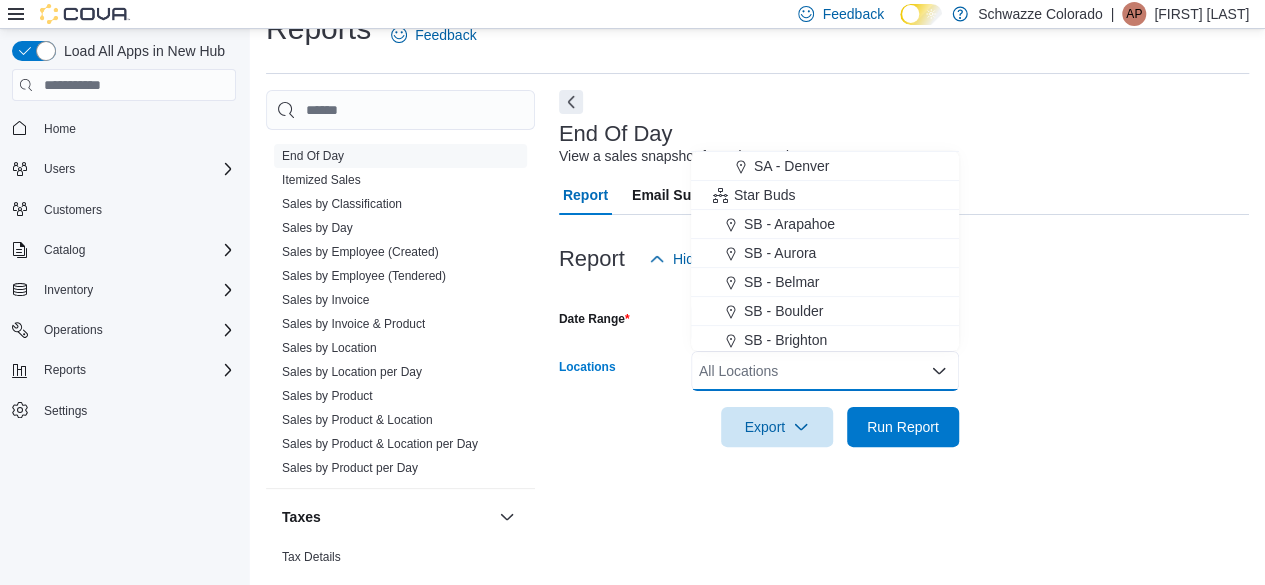 scroll, scrollTop: 334, scrollLeft: 0, axis: vertical 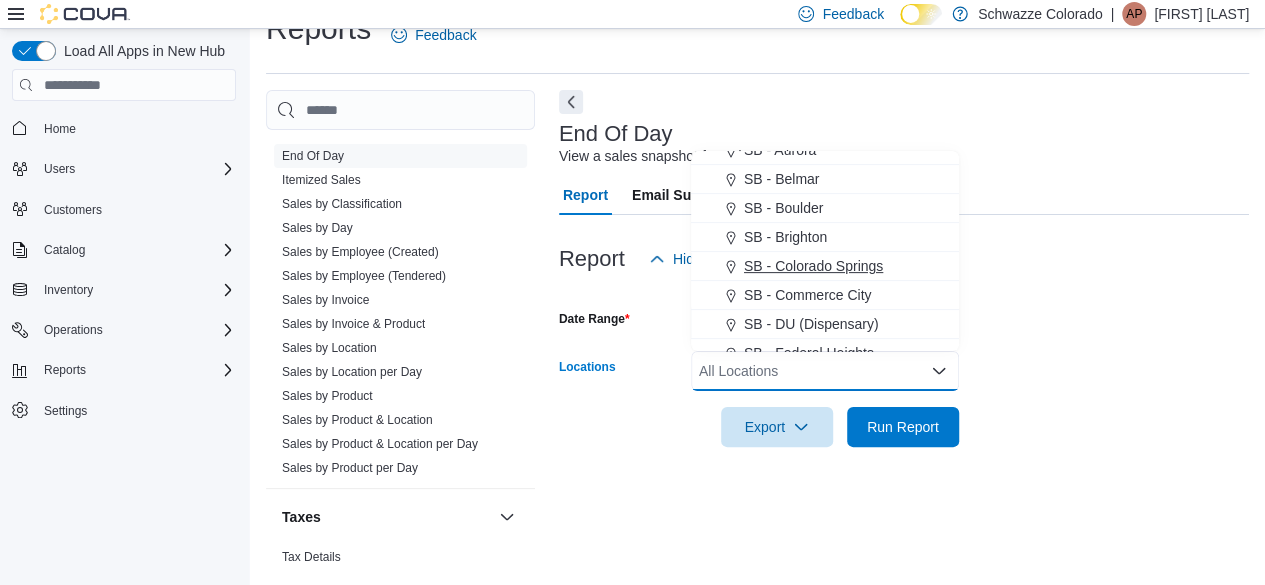 click on "SB - Colorado Springs" at bounding box center [813, 266] 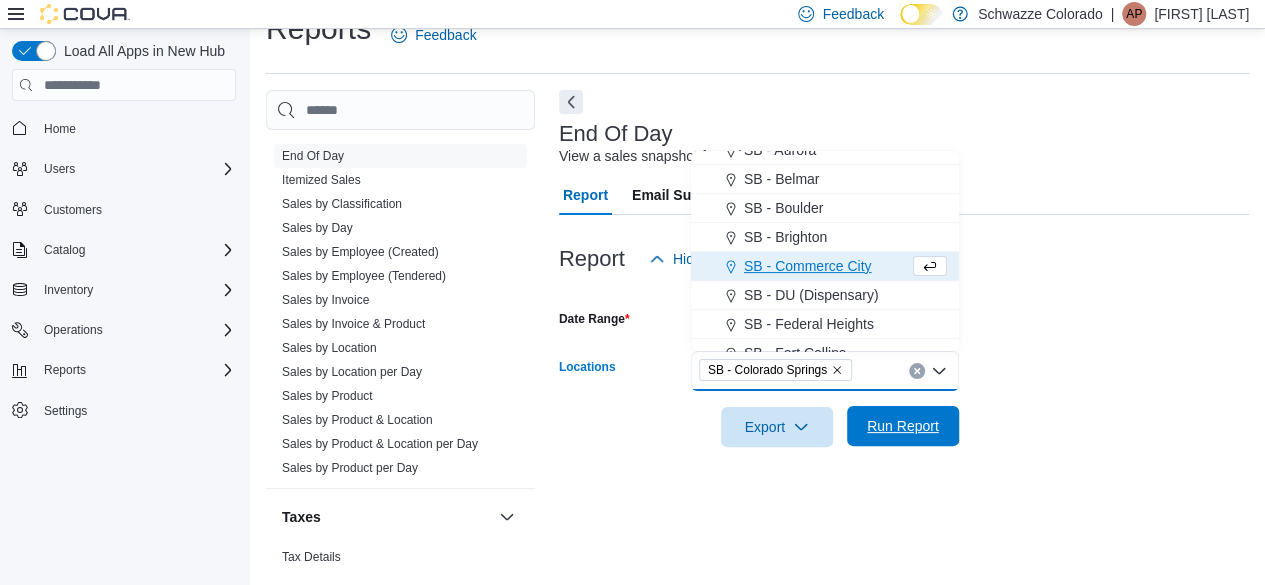 click on "Run Report" at bounding box center (903, 426) 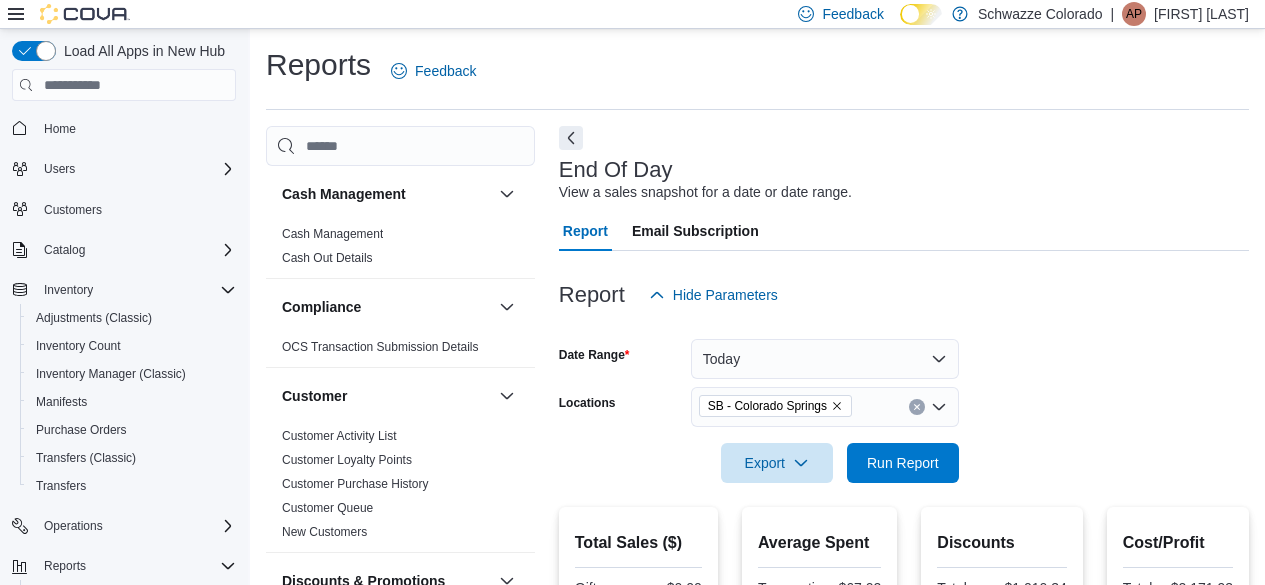 scroll, scrollTop: 0, scrollLeft: 0, axis: both 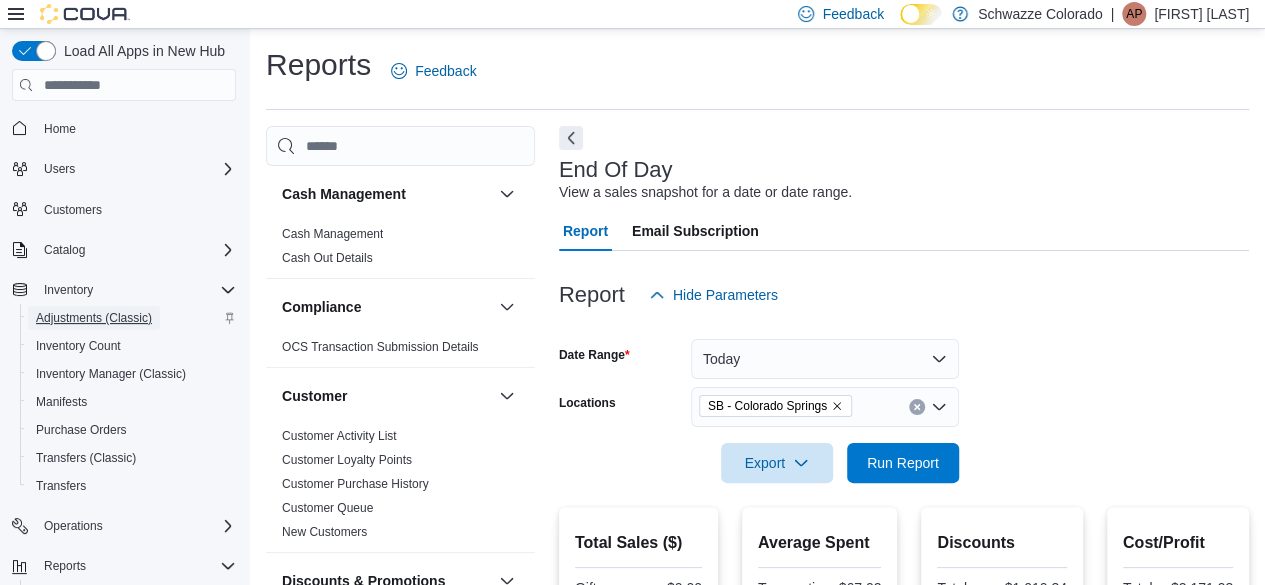 click on "Adjustments (Classic)" at bounding box center [94, 318] 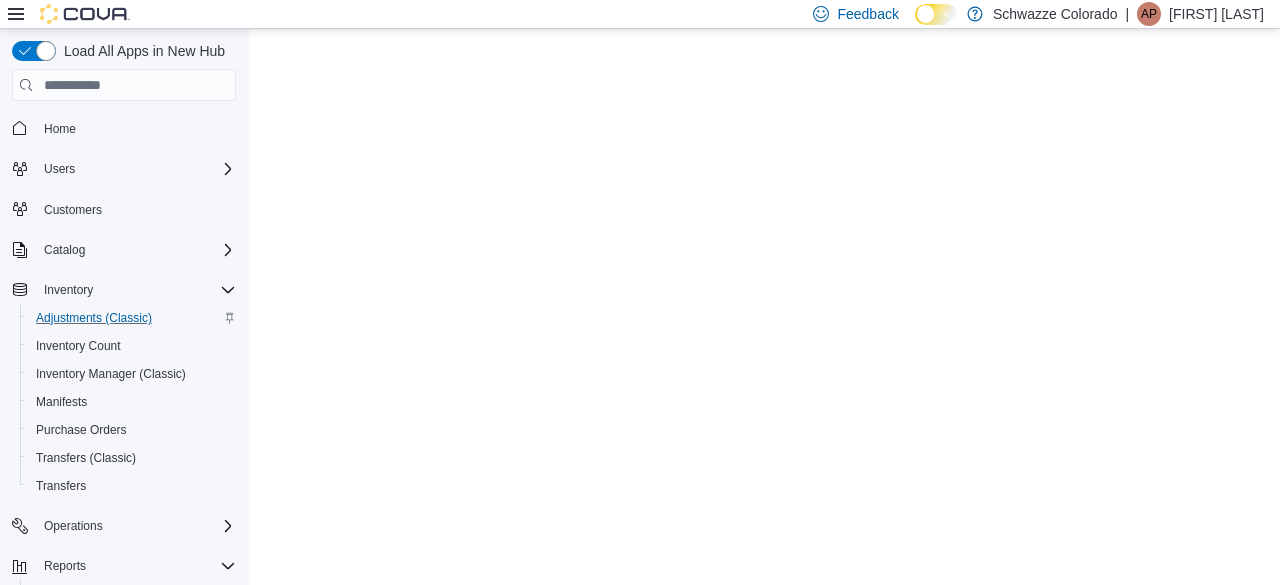 scroll, scrollTop: 0, scrollLeft: 0, axis: both 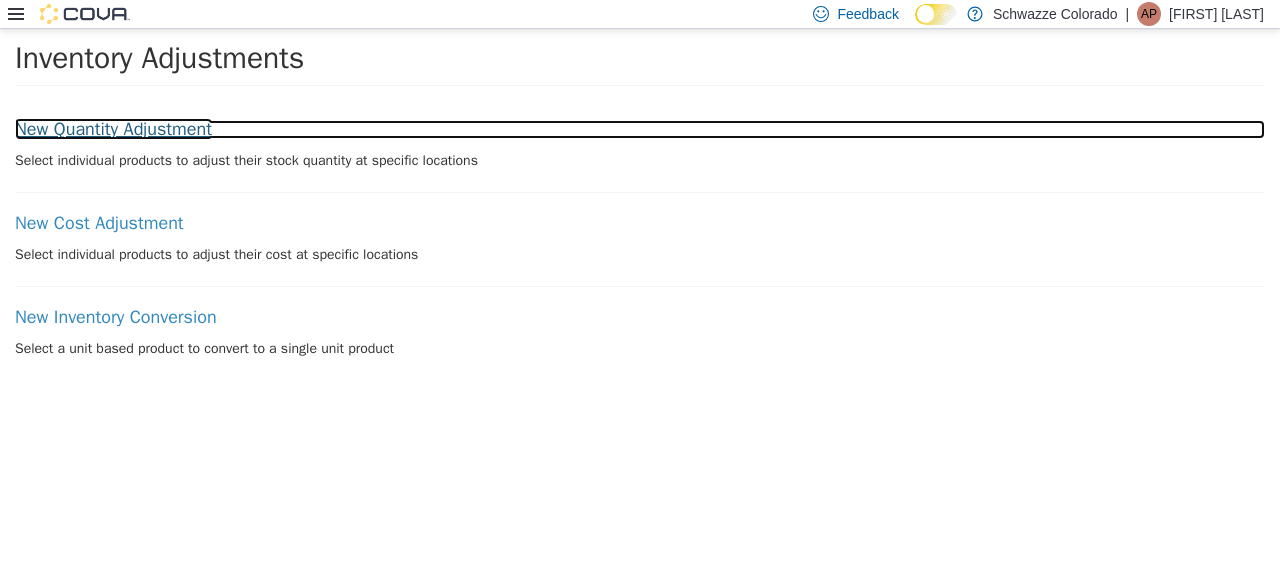 click on "New Quantity Adjustment" at bounding box center (640, 130) 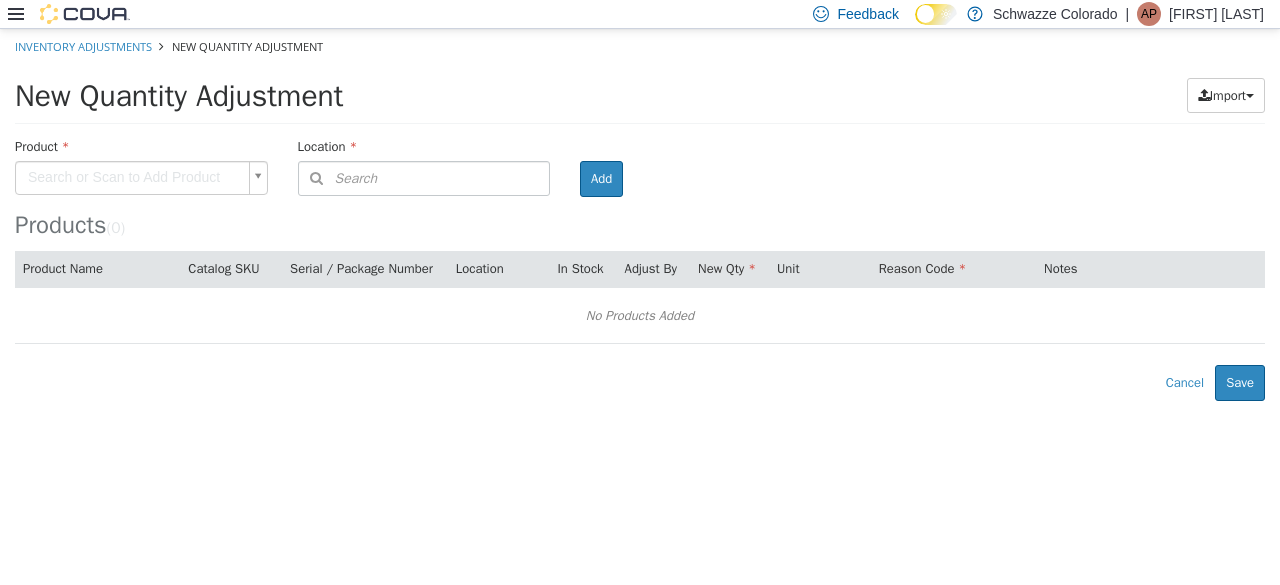 click on "×
Inventory Adjustments
New Quantity Adjustment
New Quantity Adjustment
Import  Inventory Export (.CSV) Package List (.TXT)
Product     Search or Scan to Add Product                             Location Search Type 3 or more characters or browse       Schwazze Colorado     (33)         Emerald Fields     (4)         EF - Glendale             EF - Havana             EF - South Boulder             EF - Wash Park             Standing Akimbo     (1)         Standing Akimbo     (1)         SA - Denver             Star Buds     (26)         SB - Arapahoe             SB - Aurora             SB - Belmar             SB - Boulder             SB - Brighton             SB - Colorado Springs             SB - Commerce City             SB - DU (Dispensary)             SB - Federal Heights             SB - Fort Collins             SB - Garden City             SB - Glendale             SB - Highlands             SB - Lakeside" at bounding box center [640, 215] 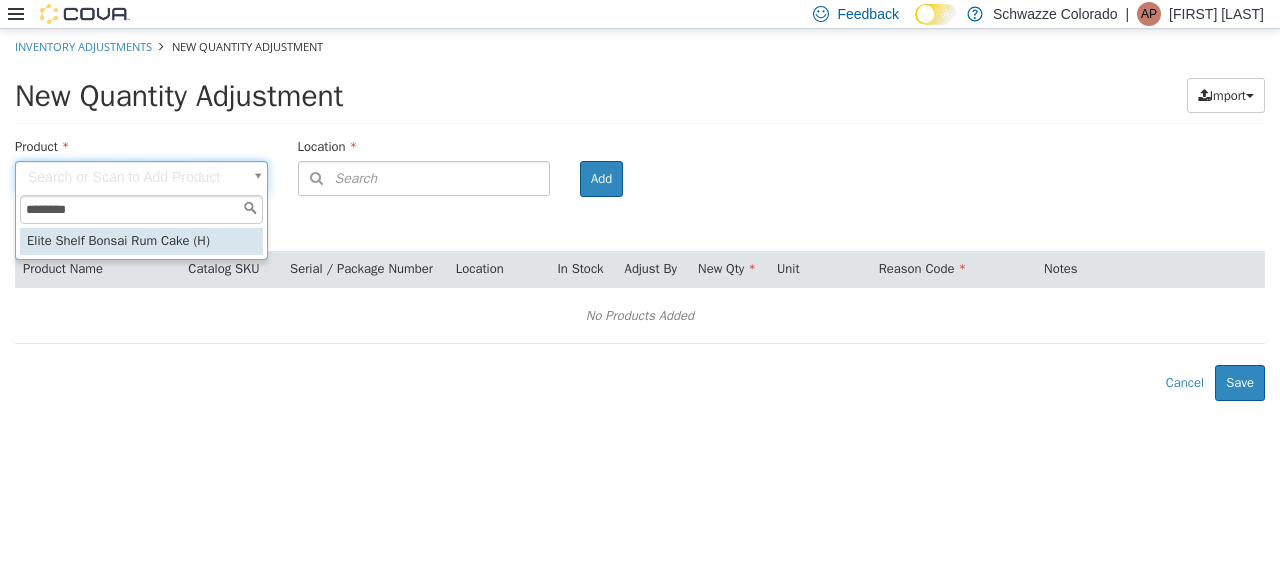 type on "********" 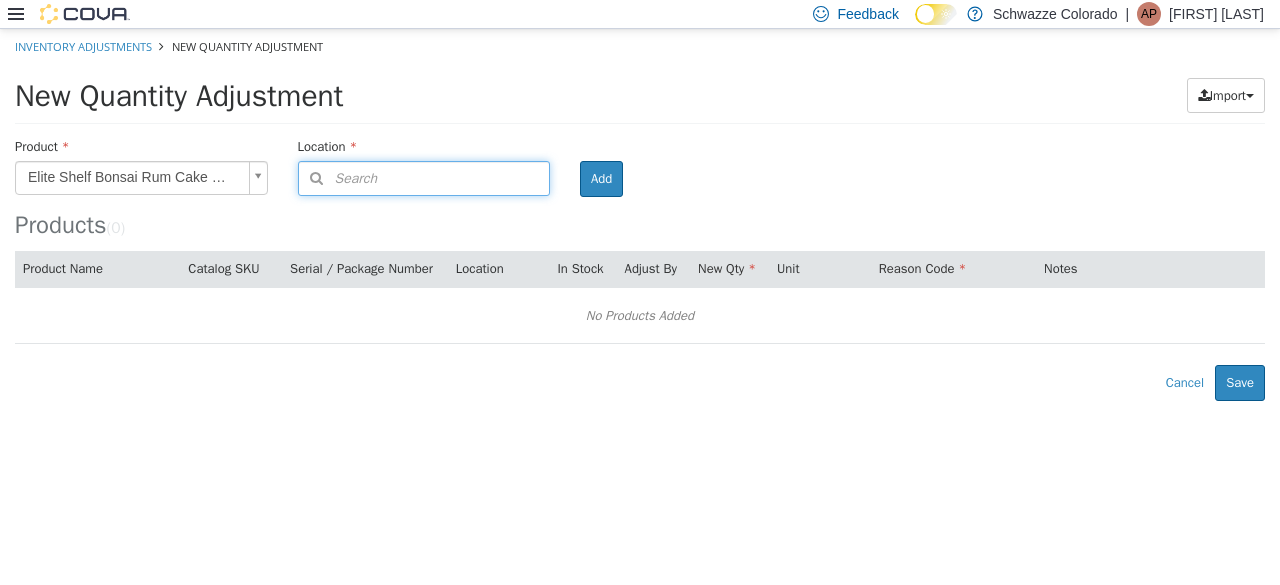 click on "Search" at bounding box center [424, 178] 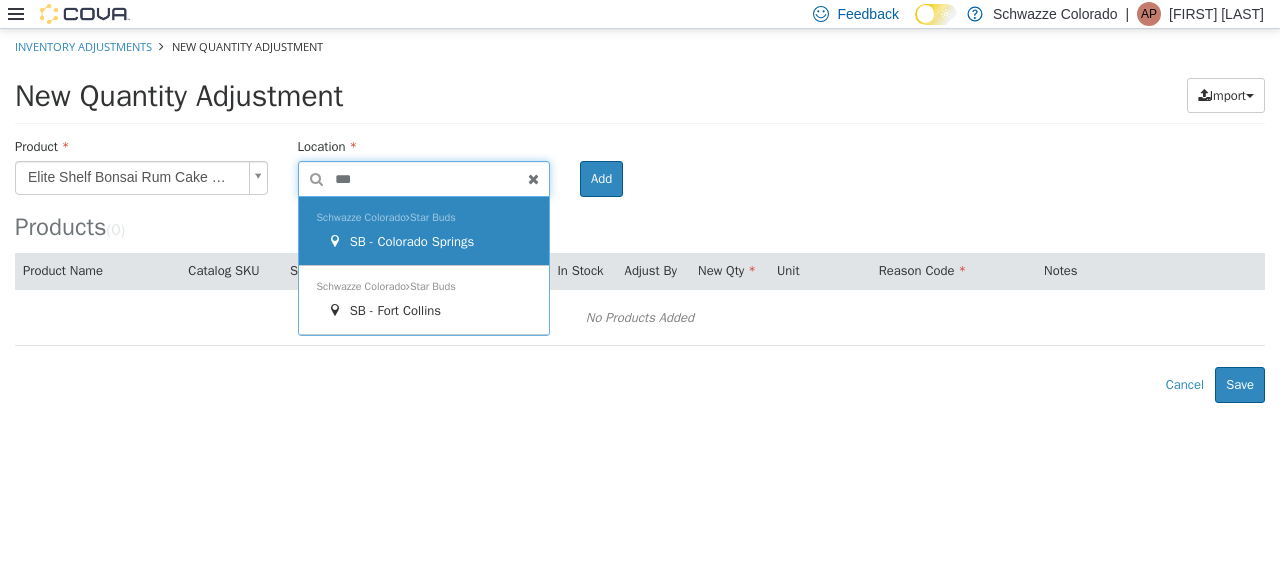 type on "***" 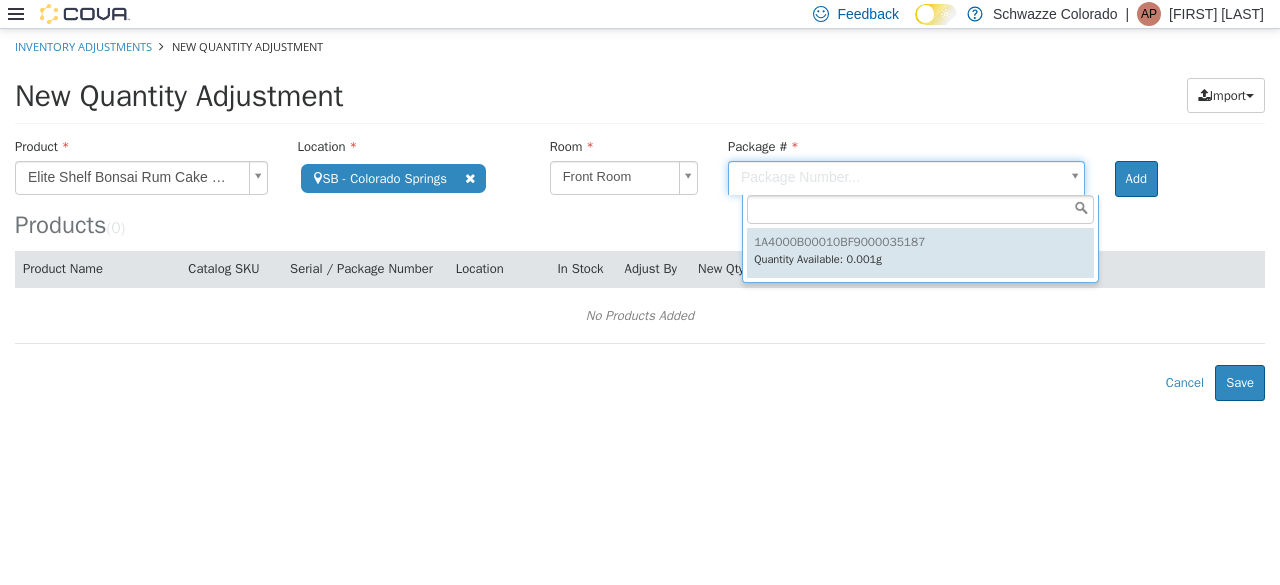 click on "**********" at bounding box center (640, 215) 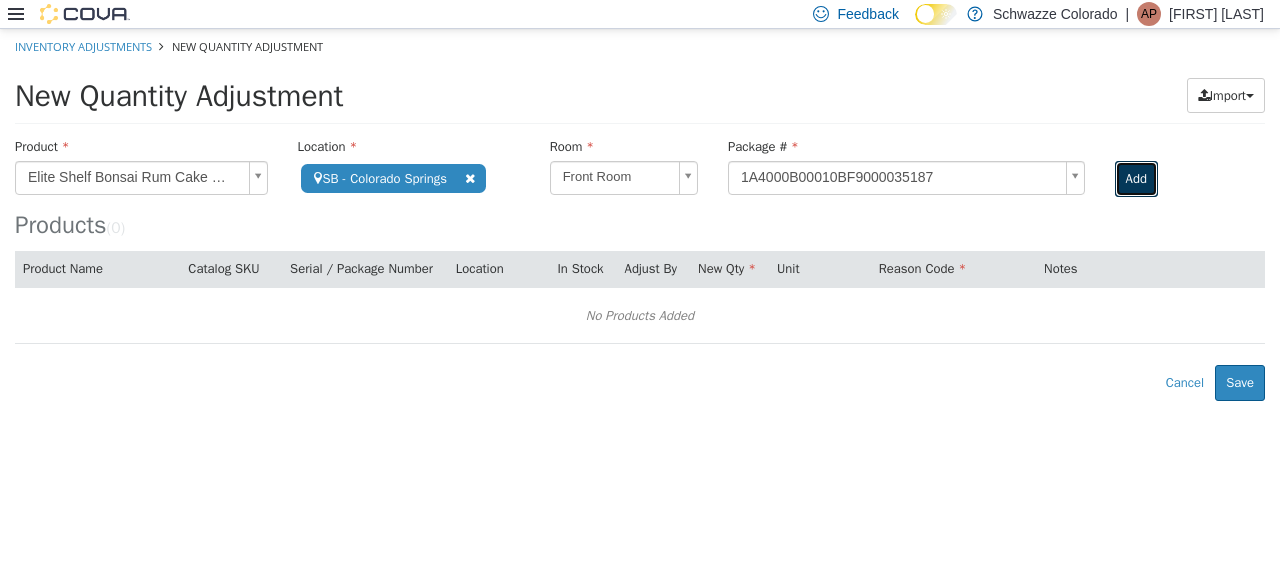 click on "Add" at bounding box center (1136, 179) 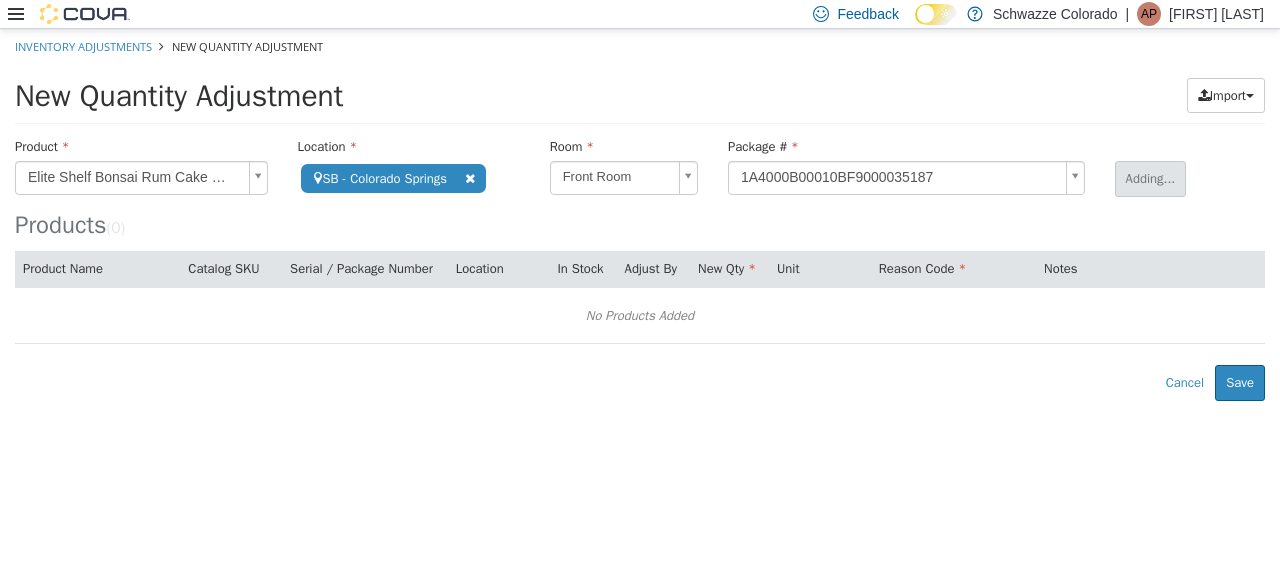 type 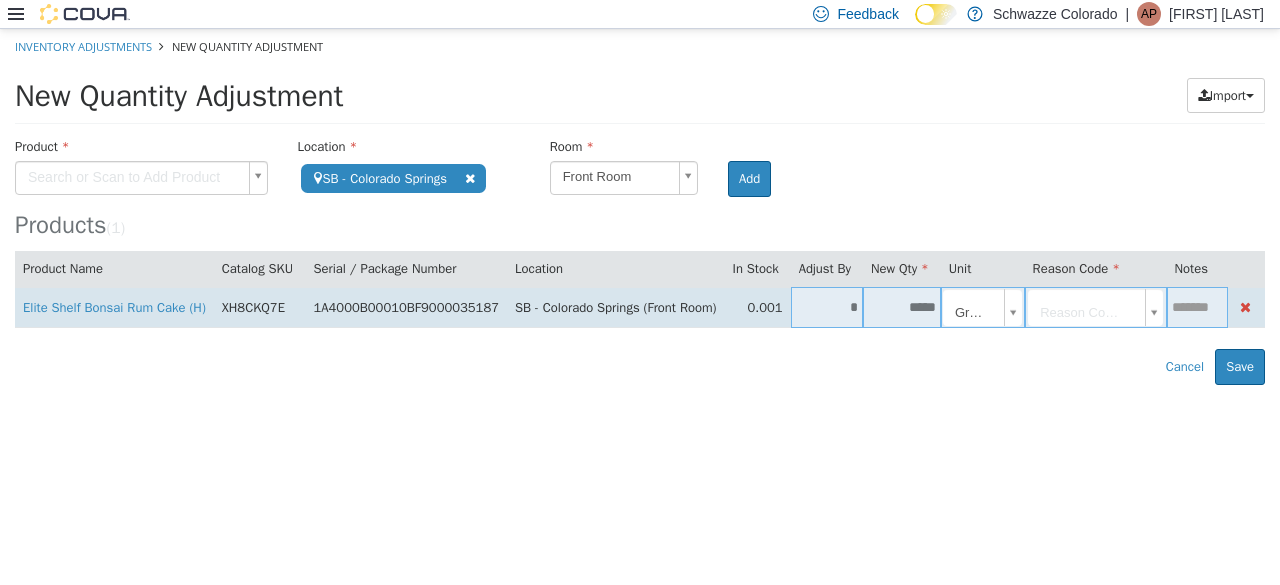 click at bounding box center [1197, 307] 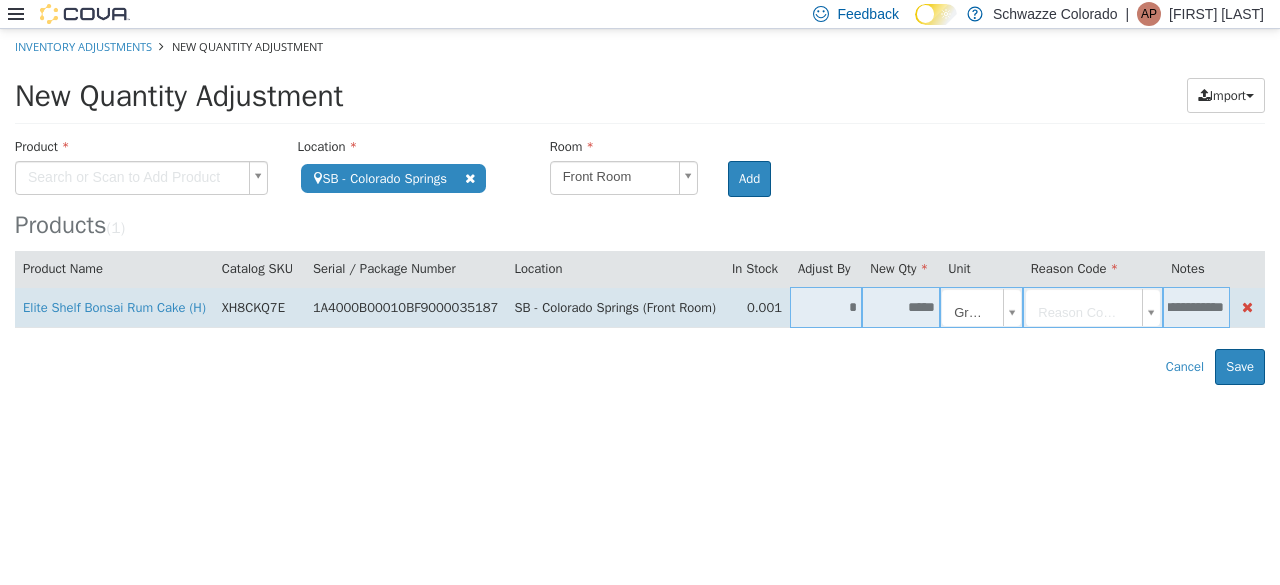 scroll, scrollTop: 0, scrollLeft: 32, axis: horizontal 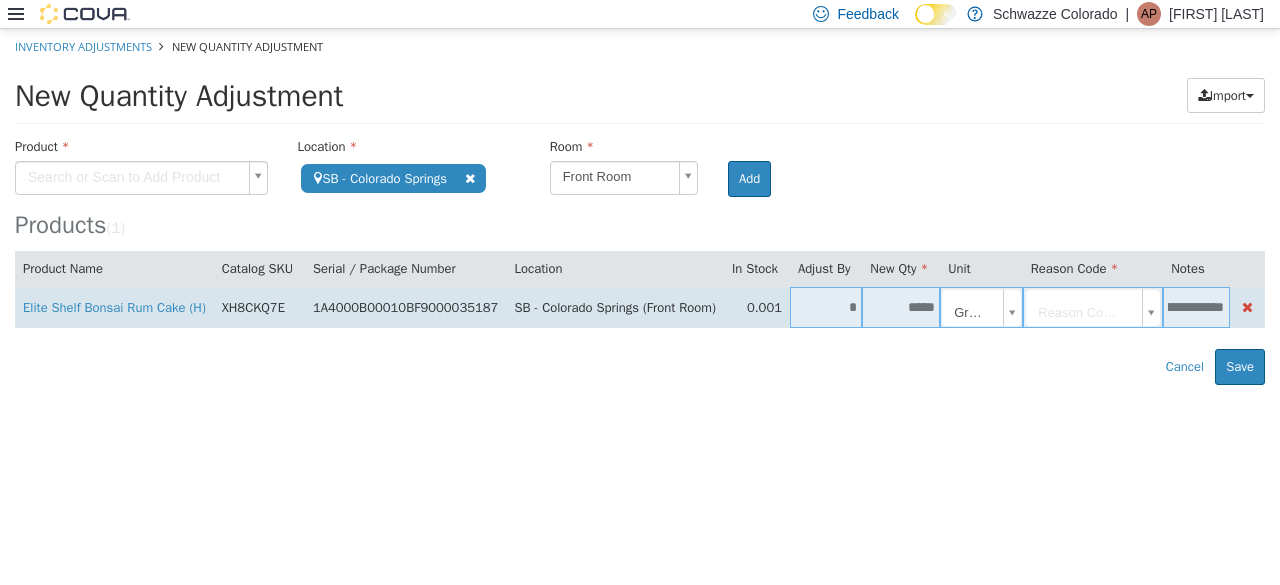 type on "**********" 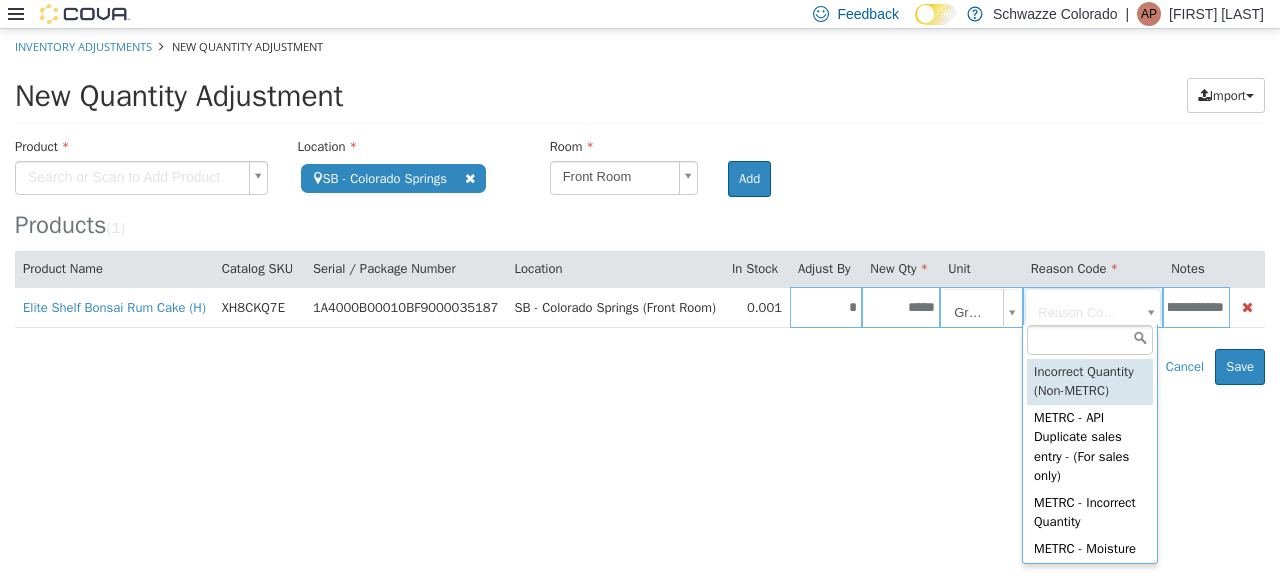 click on "**********" at bounding box center (640, 207) 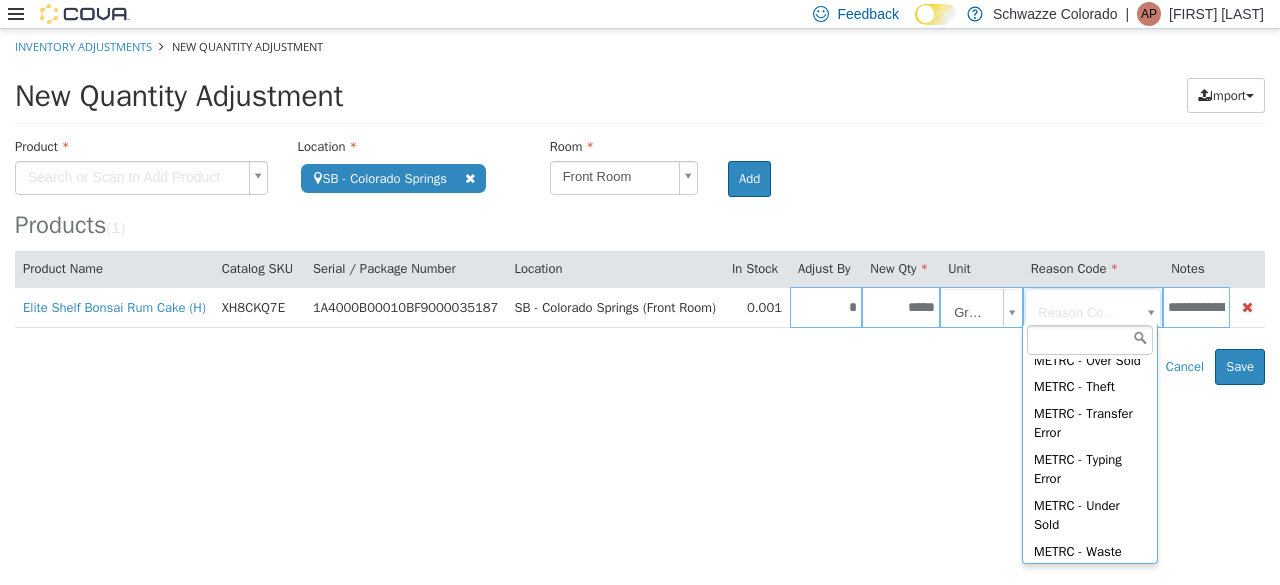 scroll, scrollTop: 242, scrollLeft: 0, axis: vertical 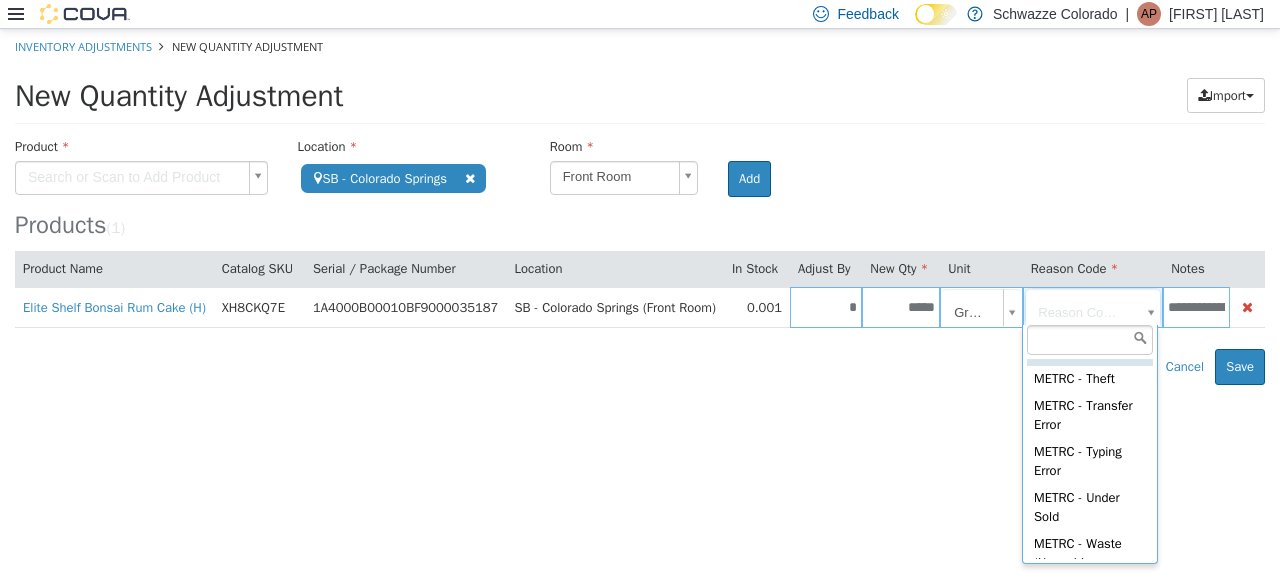 type on "**********" 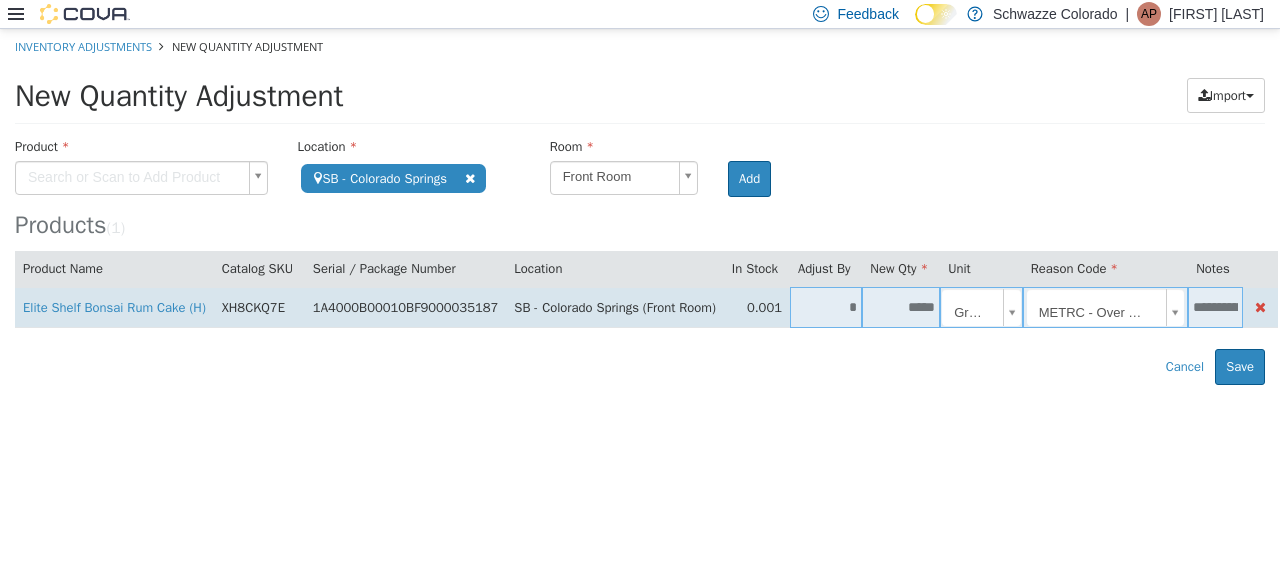 click on "*****" at bounding box center [901, 307] 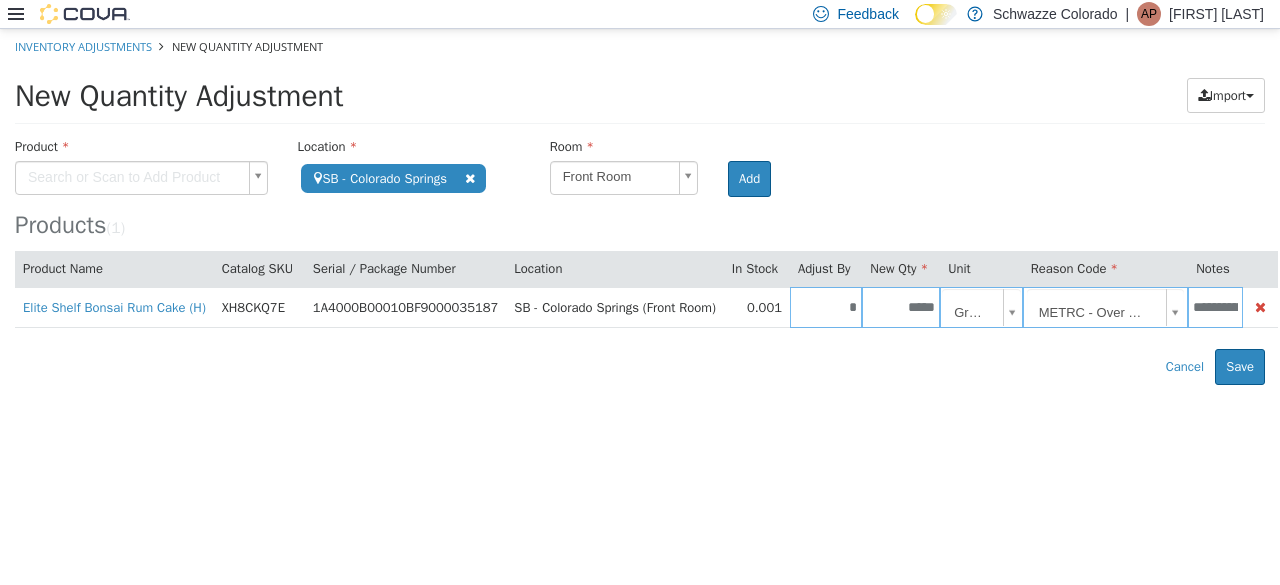type on "*****" 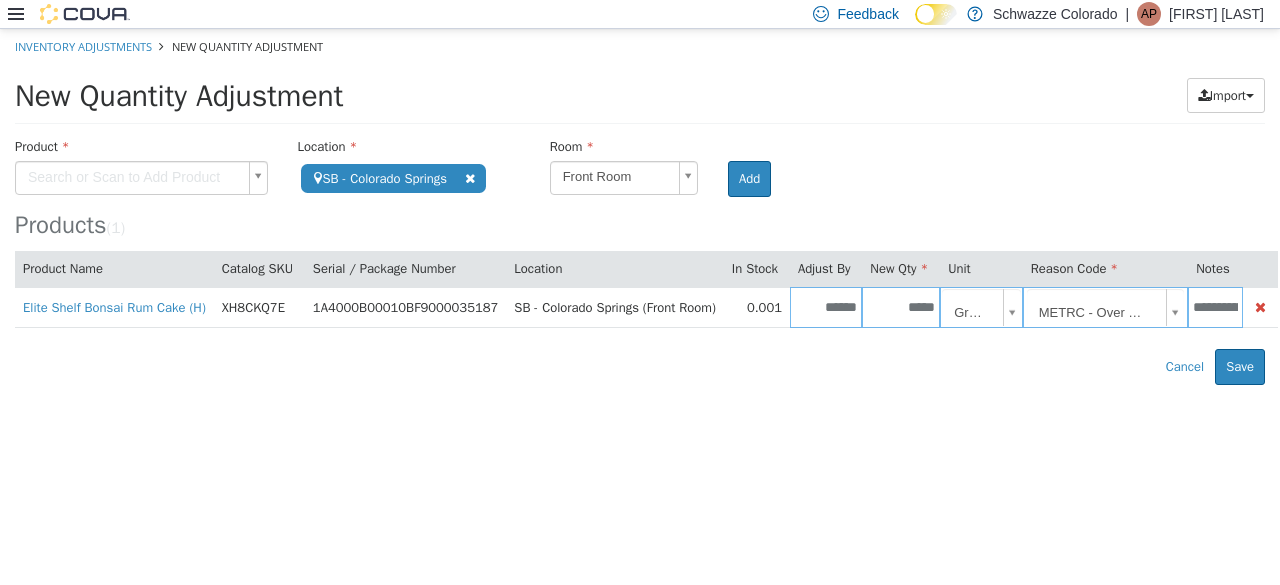 click on "**********" at bounding box center (640, 207) 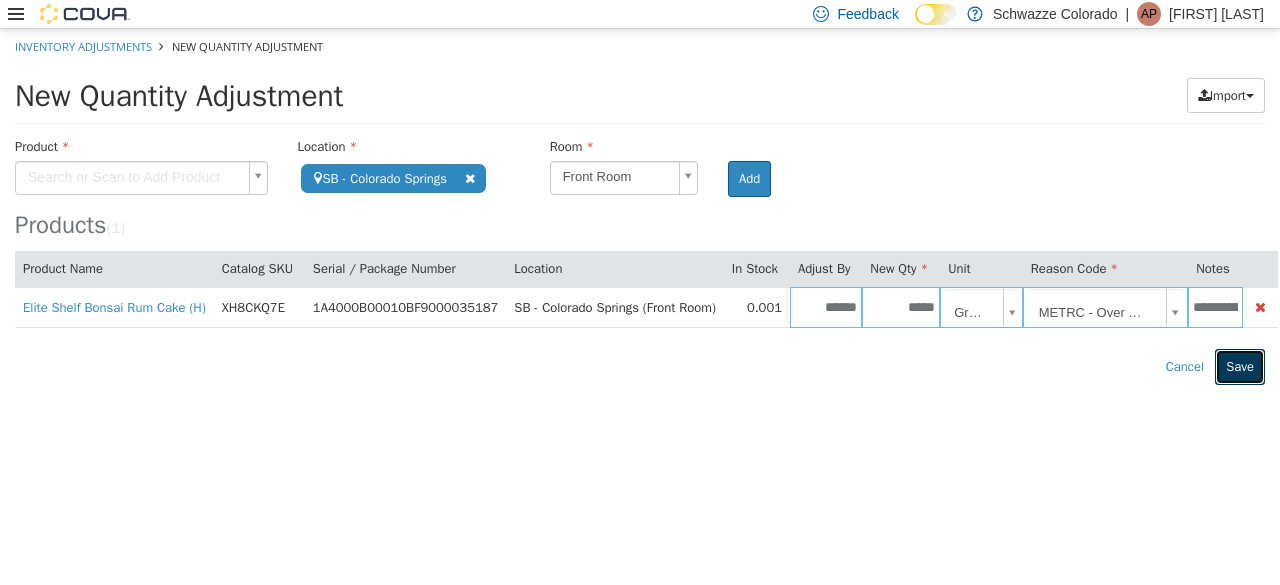 click on "Save" at bounding box center [1240, 367] 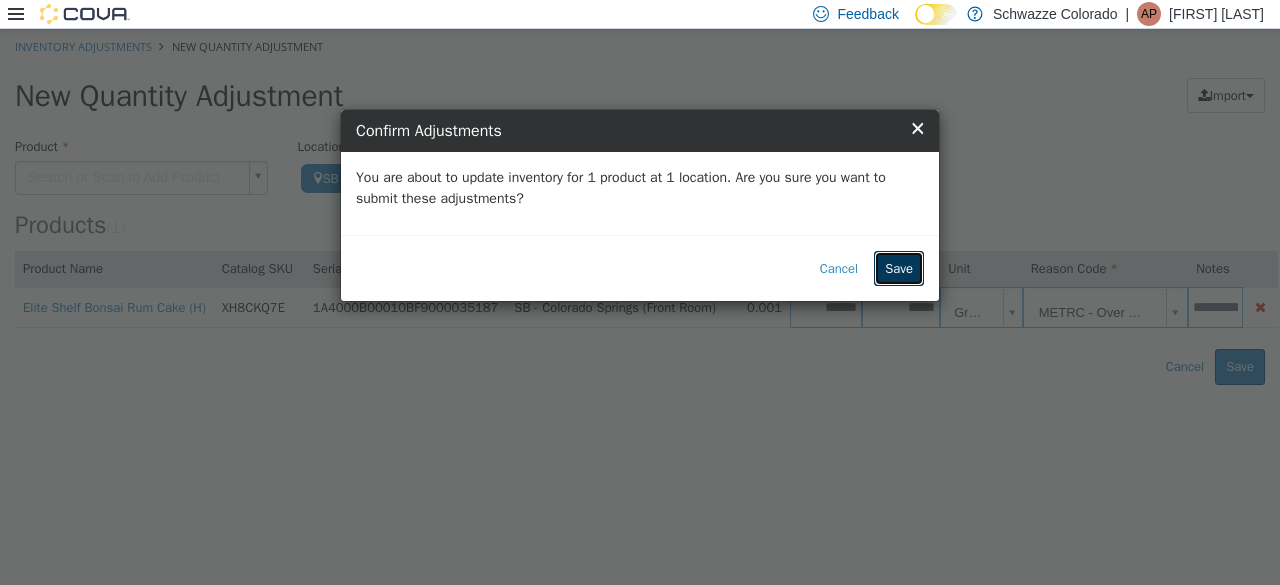 click on "Save" at bounding box center [899, 269] 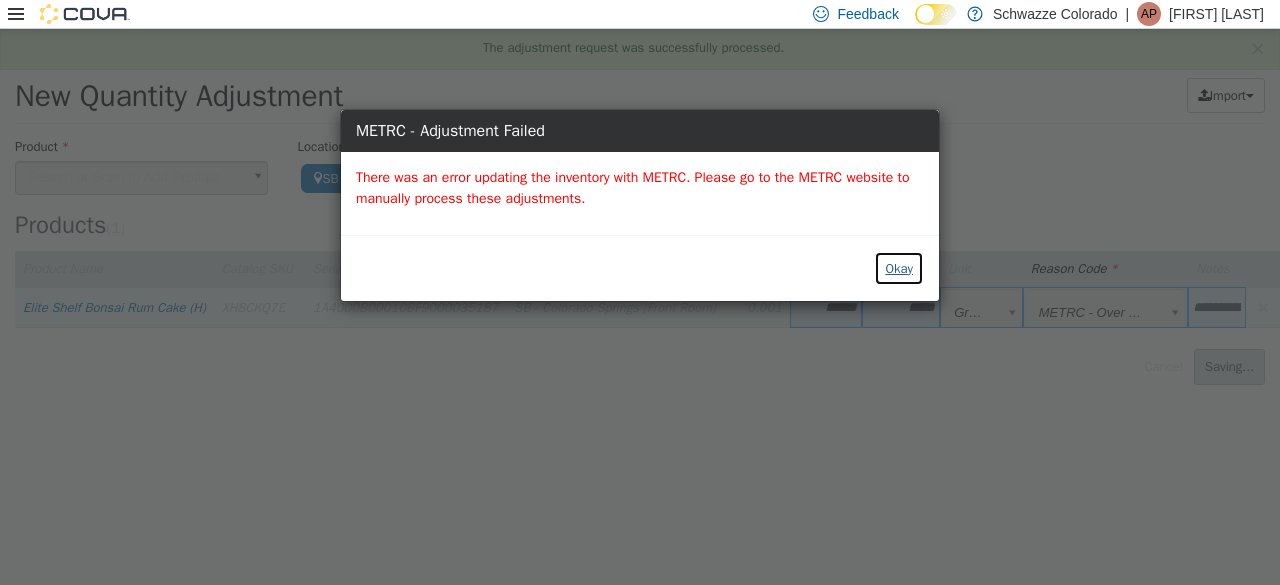 click on "Okay" at bounding box center (899, 269) 